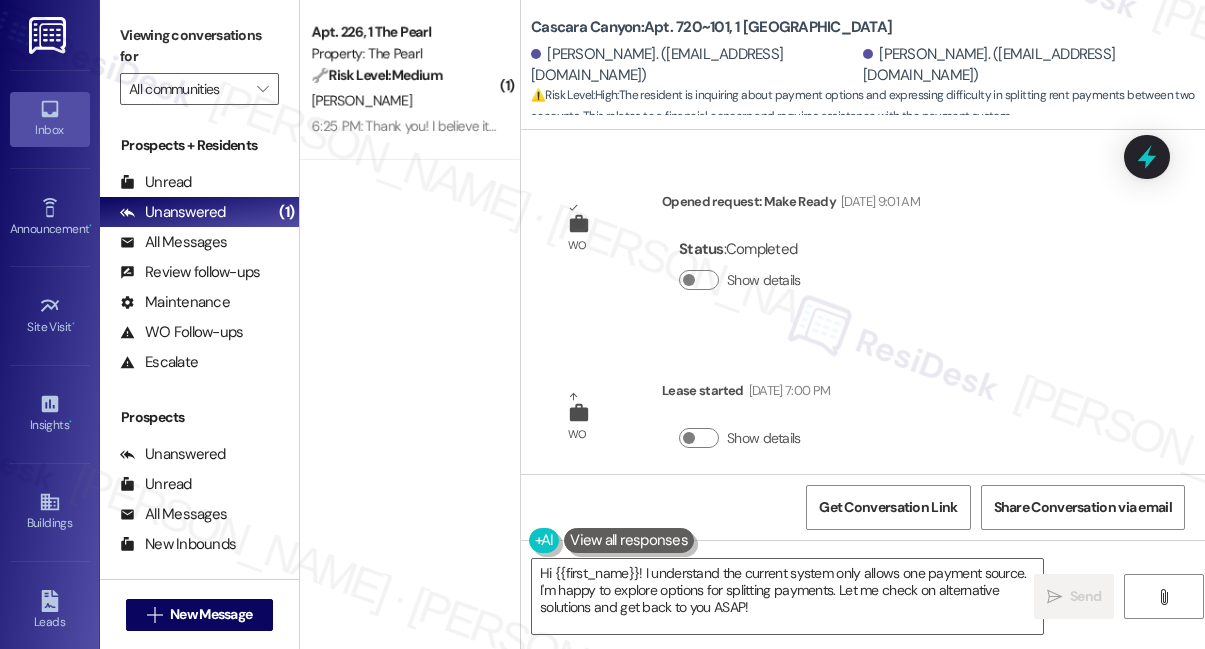 scroll, scrollTop: 0, scrollLeft: 0, axis: both 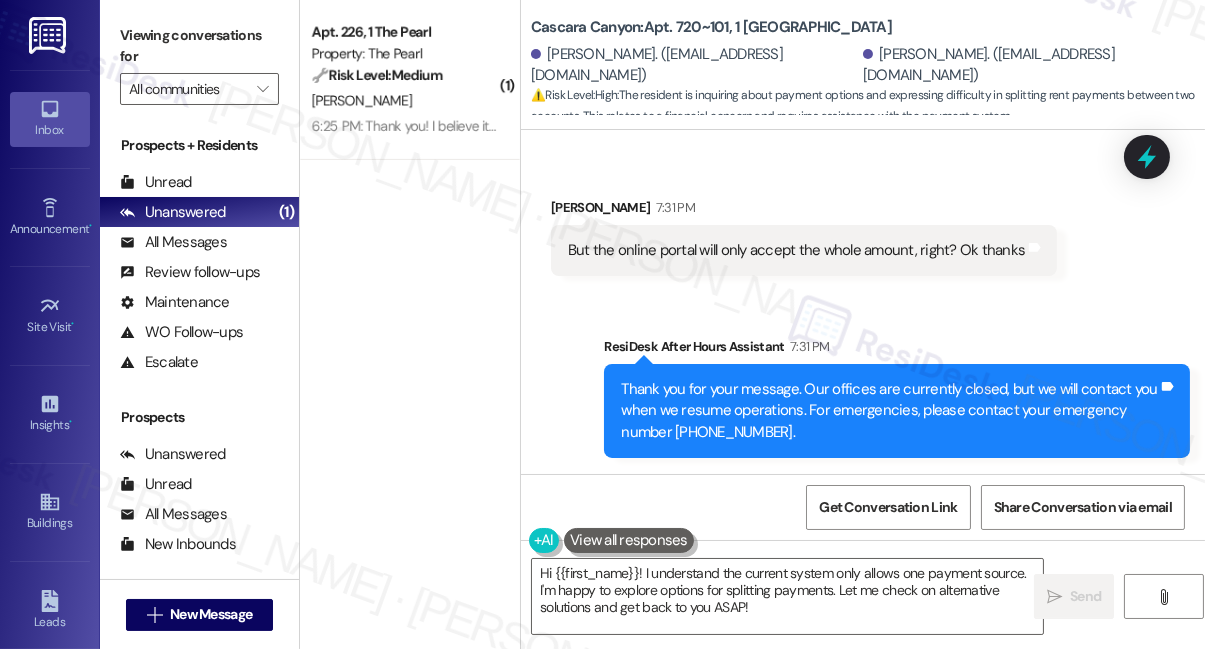 click on "But the online portal will only accept the whole amount, right?  Ok thanks Tags and notes" at bounding box center [804, 250] 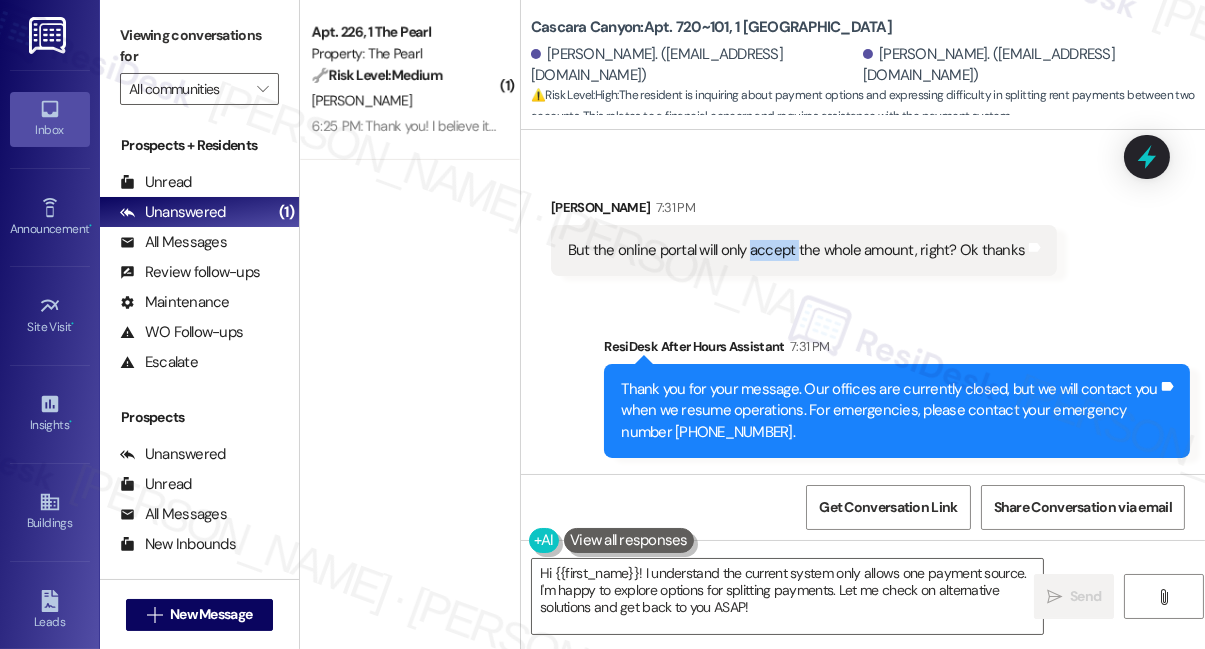 click on "But the online portal will only accept the whole amount, right?  Ok thanks" at bounding box center (796, 250) 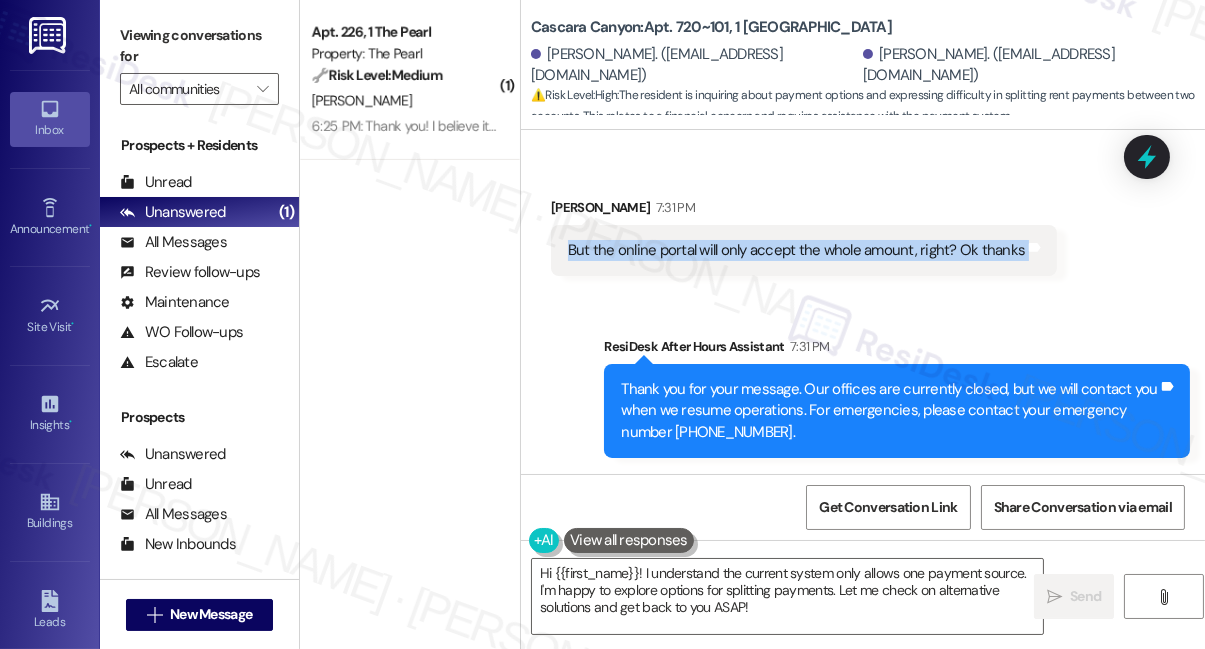 click on "But the online portal will only accept the whole amount, right?  Ok thanks" at bounding box center (796, 250) 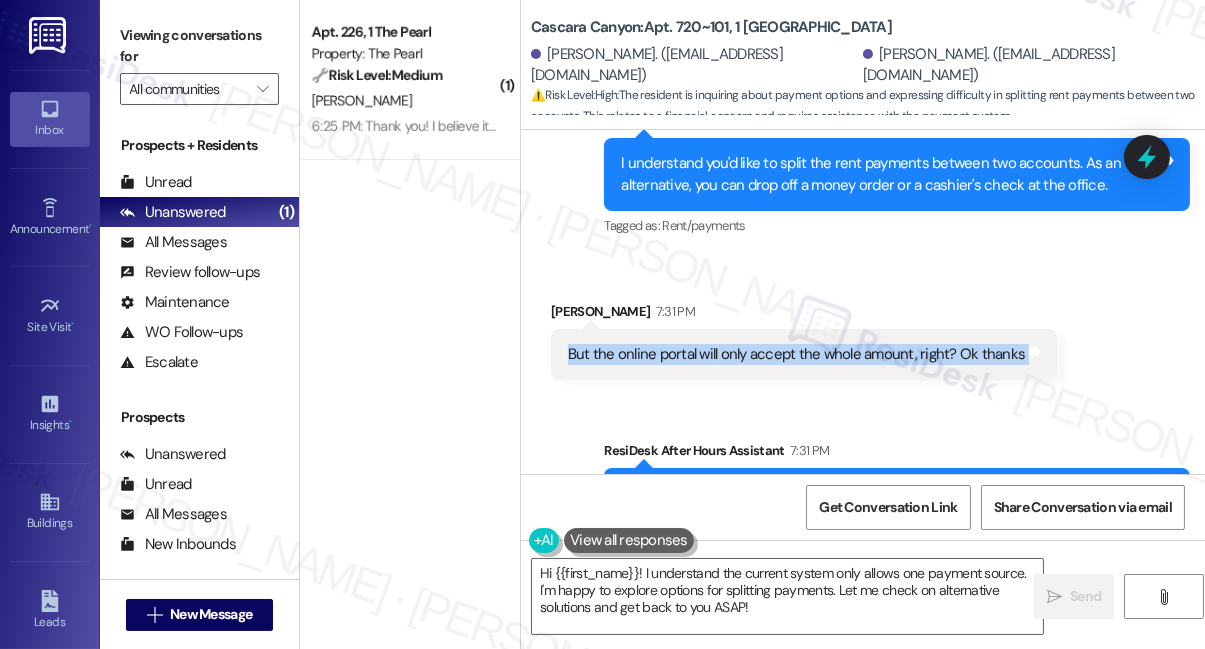 scroll, scrollTop: 1583, scrollLeft: 0, axis: vertical 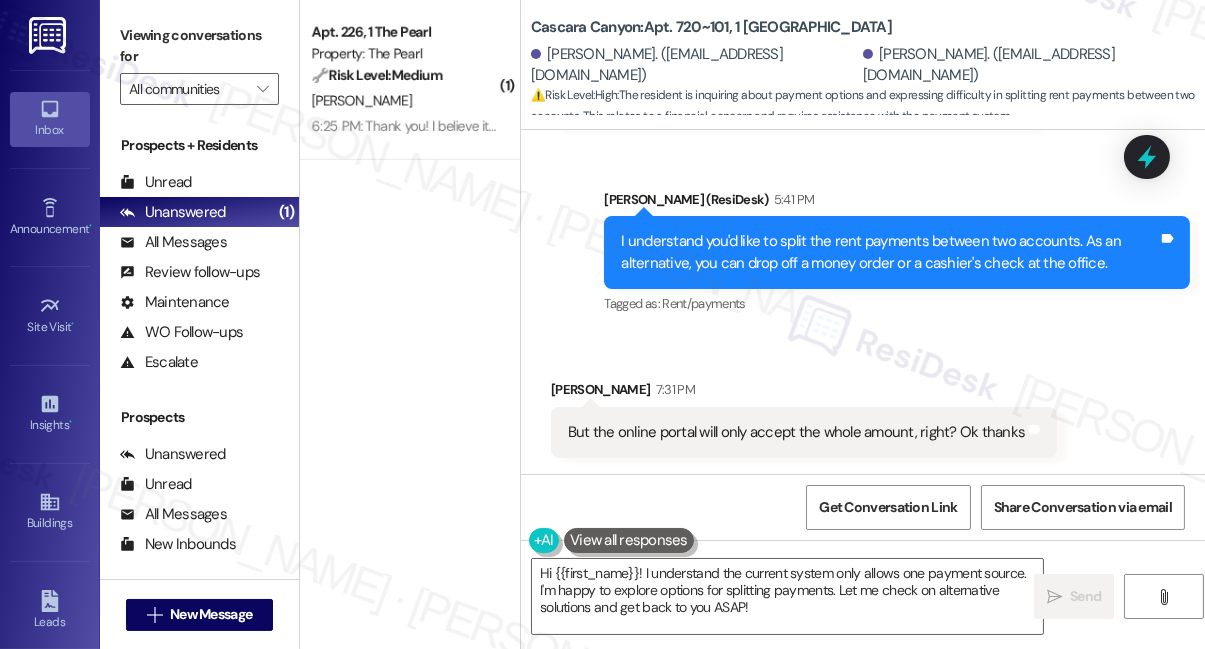 click on "I understand you'd like to split the rent payments between two accounts. As an alternative, you can drop off a money order or a cashier's check at the office." at bounding box center (889, 252) 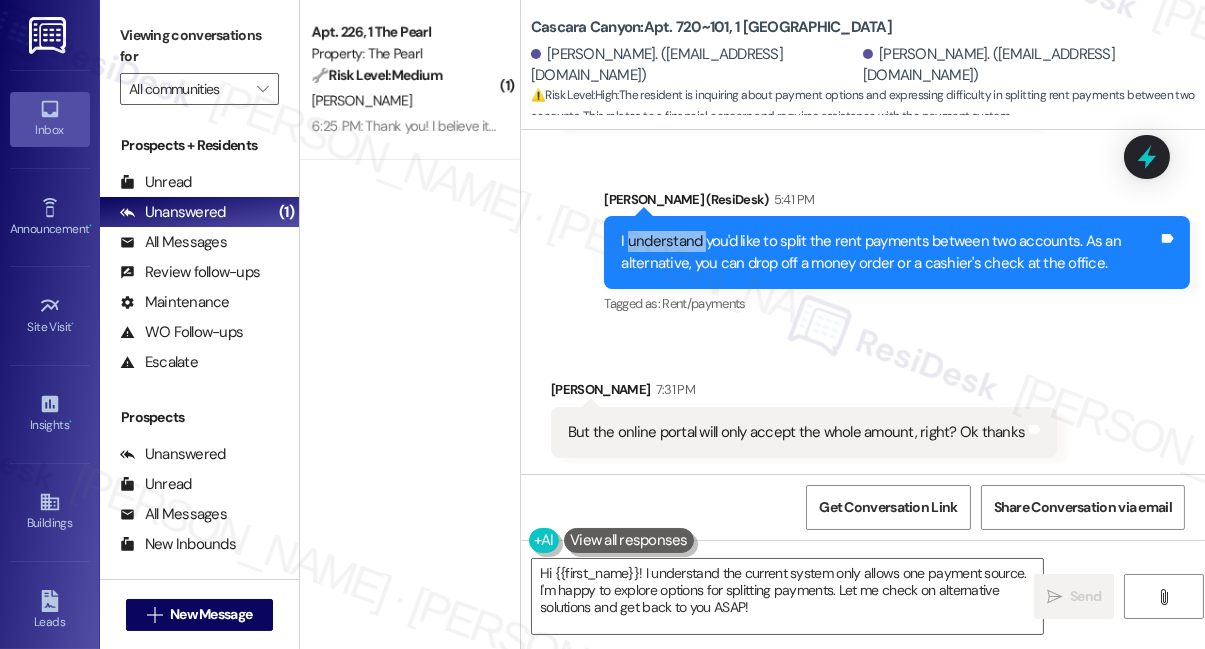 click on "I understand you'd like to split the rent payments between two accounts. As an alternative, you can drop off a money order or a cashier's check at the office." at bounding box center [889, 252] 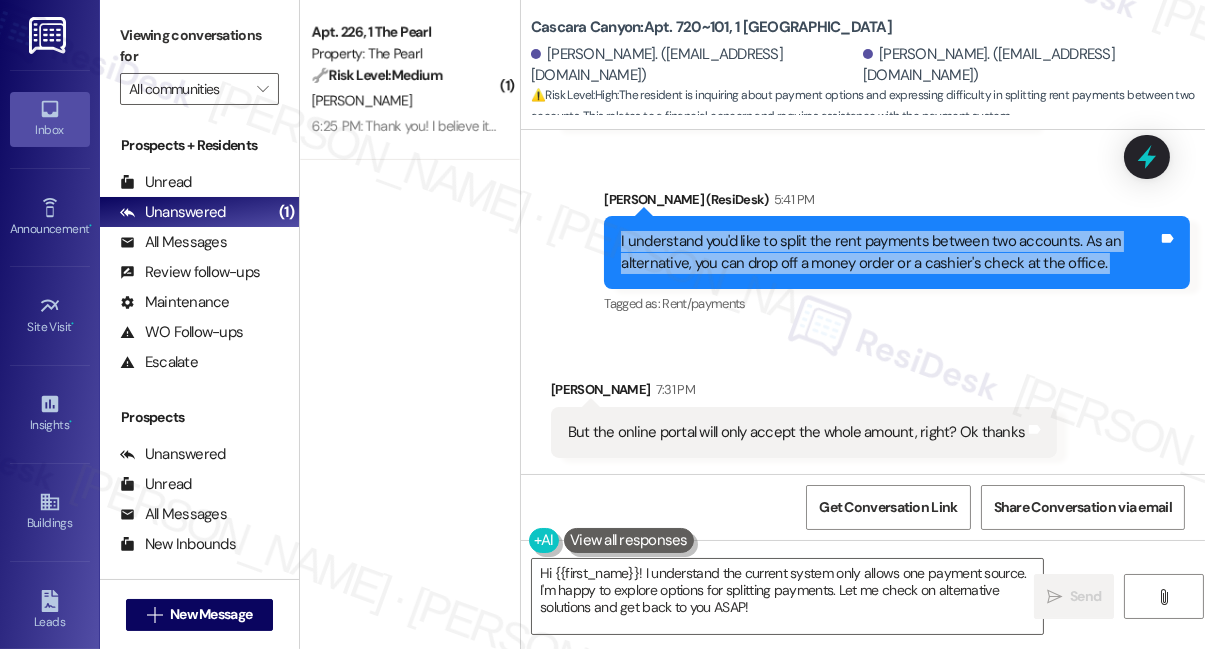click on "I understand you'd like to split the rent payments between two accounts. As an alternative, you can drop off a money order or a cashier's check at the office." at bounding box center [889, 252] 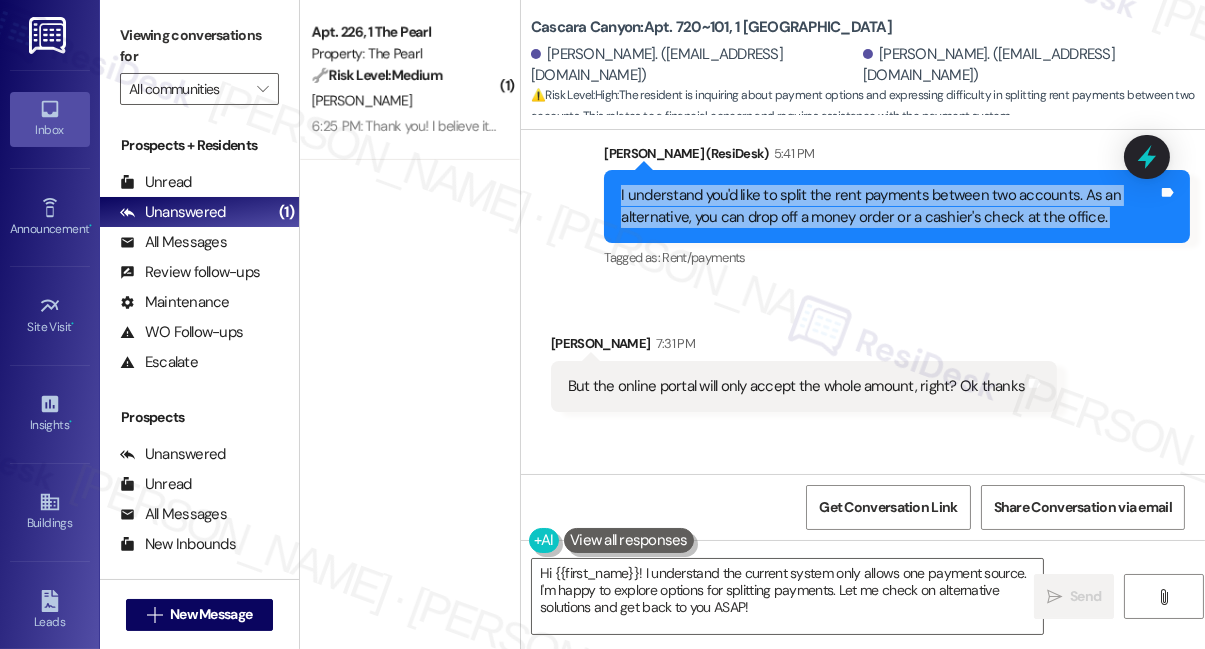 scroll, scrollTop: 1492, scrollLeft: 0, axis: vertical 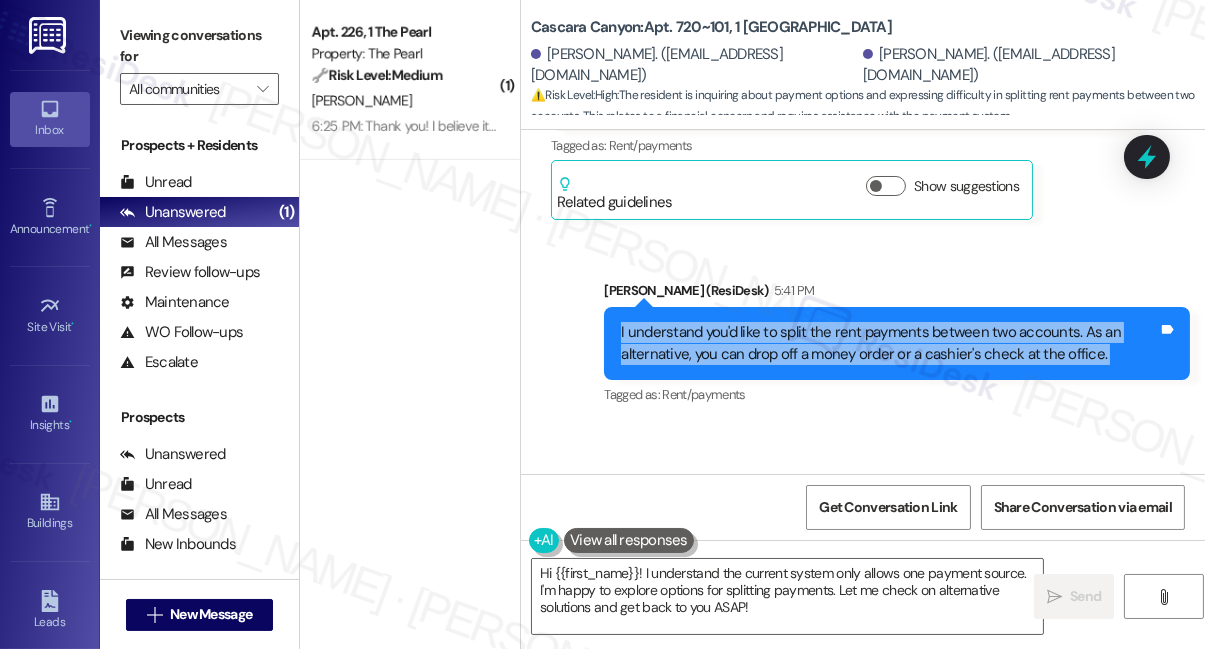 click on "I understand you'd like to split the rent payments between two accounts. As an alternative, you can drop off a money order or a cashier's check at the office." at bounding box center [889, 343] 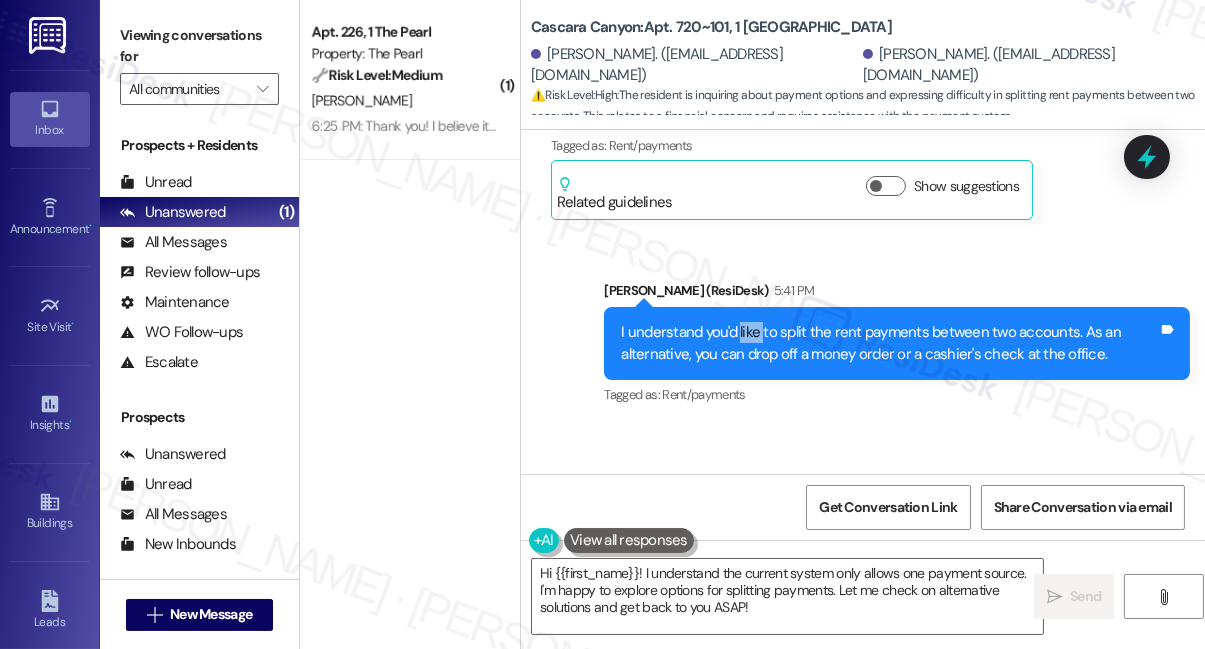 click on "I understand you'd like to split the rent payments between two accounts. As an alternative, you can drop off a money order or a cashier's check at the office." at bounding box center [889, 343] 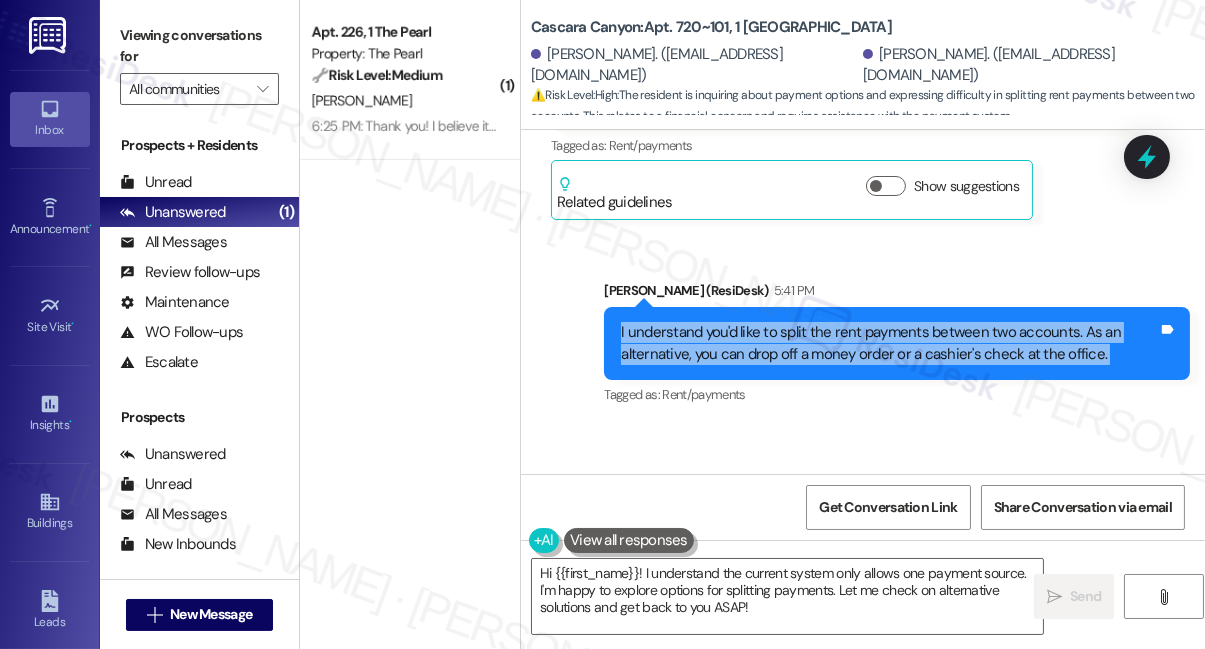 click on "I understand you'd like to split the rent payments between two accounts. As an alternative, you can drop off a money order or a cashier's check at the office." at bounding box center [889, 343] 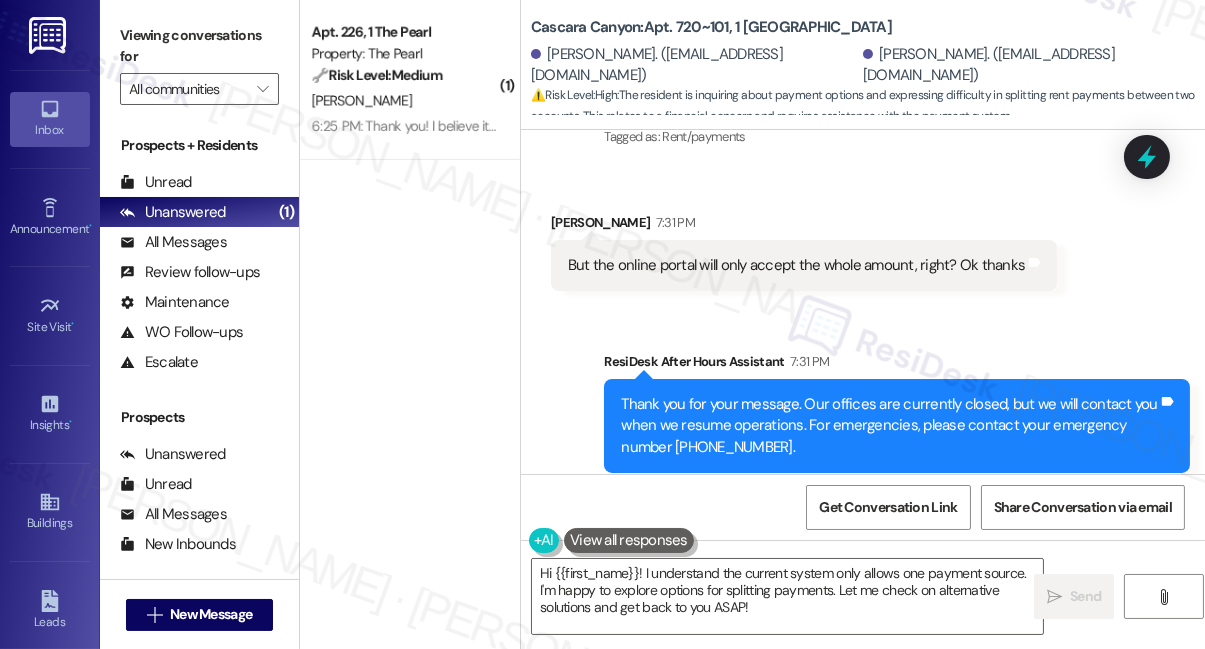 scroll, scrollTop: 1765, scrollLeft: 0, axis: vertical 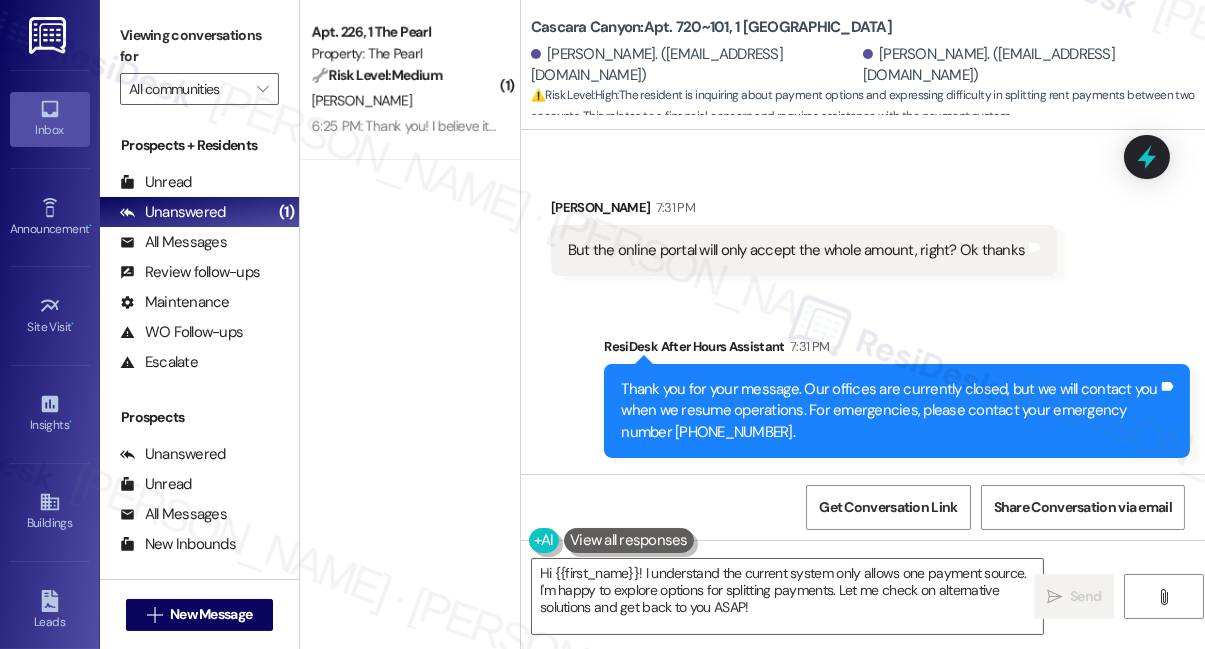 click on "But the online portal will only accept the whole amount, right?  Ok thanks" at bounding box center (796, 250) 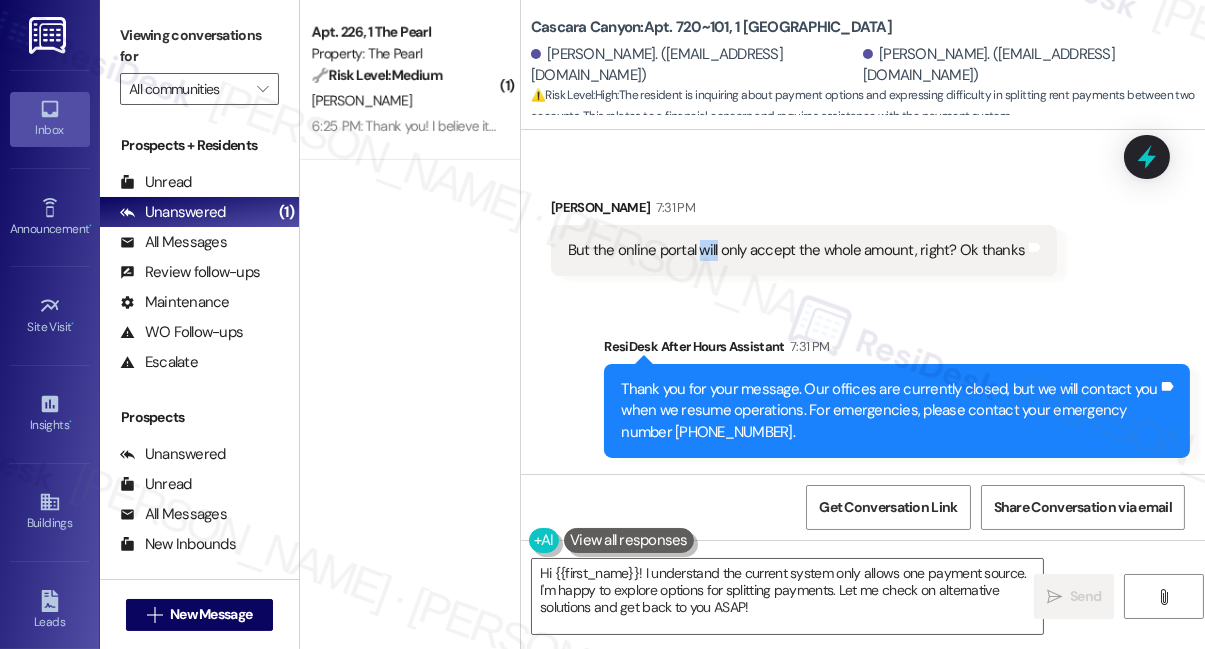 click on "But the online portal will only accept the whole amount, right?  Ok thanks" at bounding box center [796, 250] 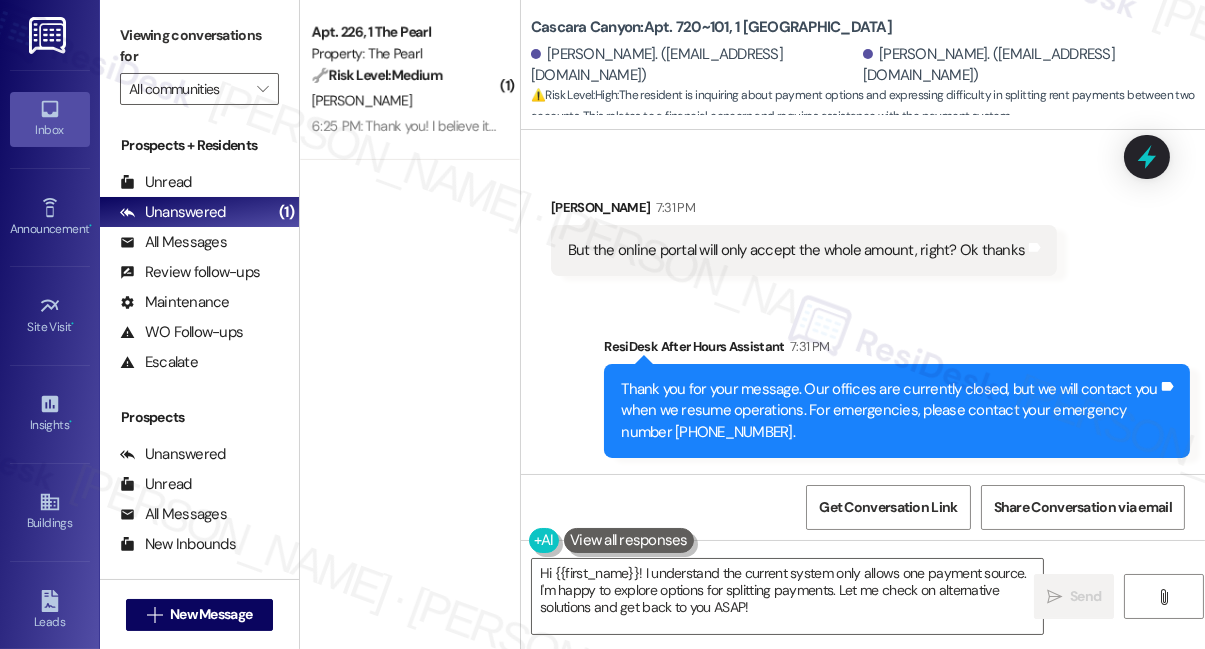 click on "But the online portal will only accept the whole amount, right?  Ok thanks" at bounding box center (796, 250) 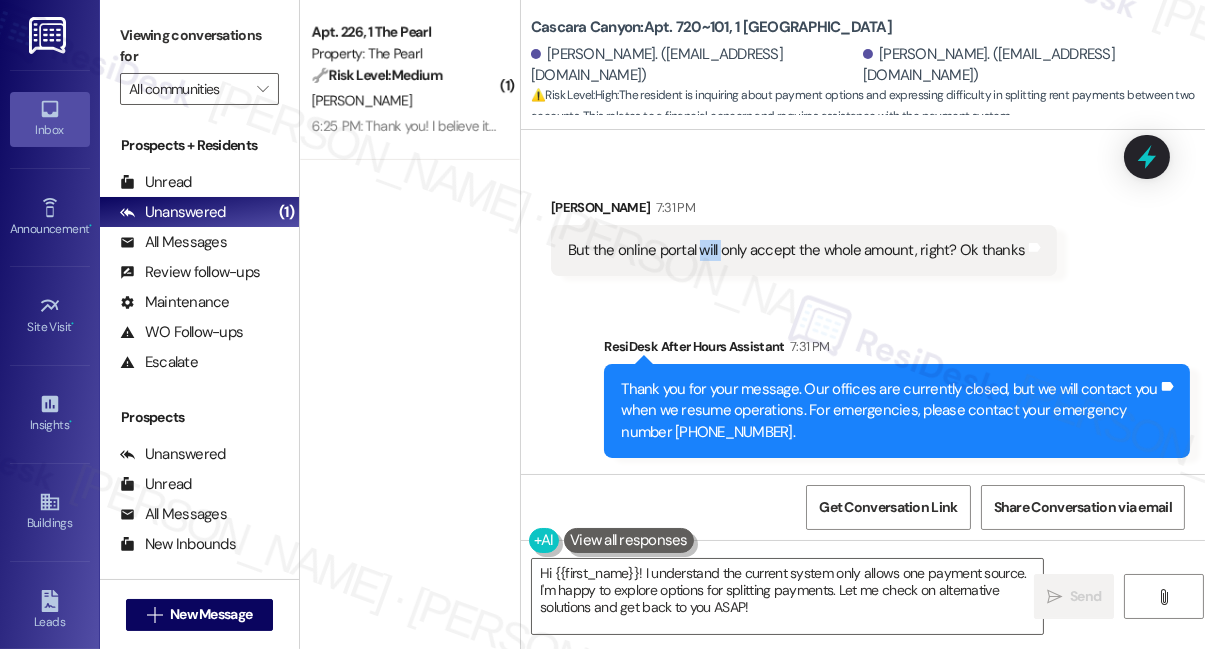 click on "But the online portal will only accept the whole amount, right?  Ok thanks" at bounding box center (796, 250) 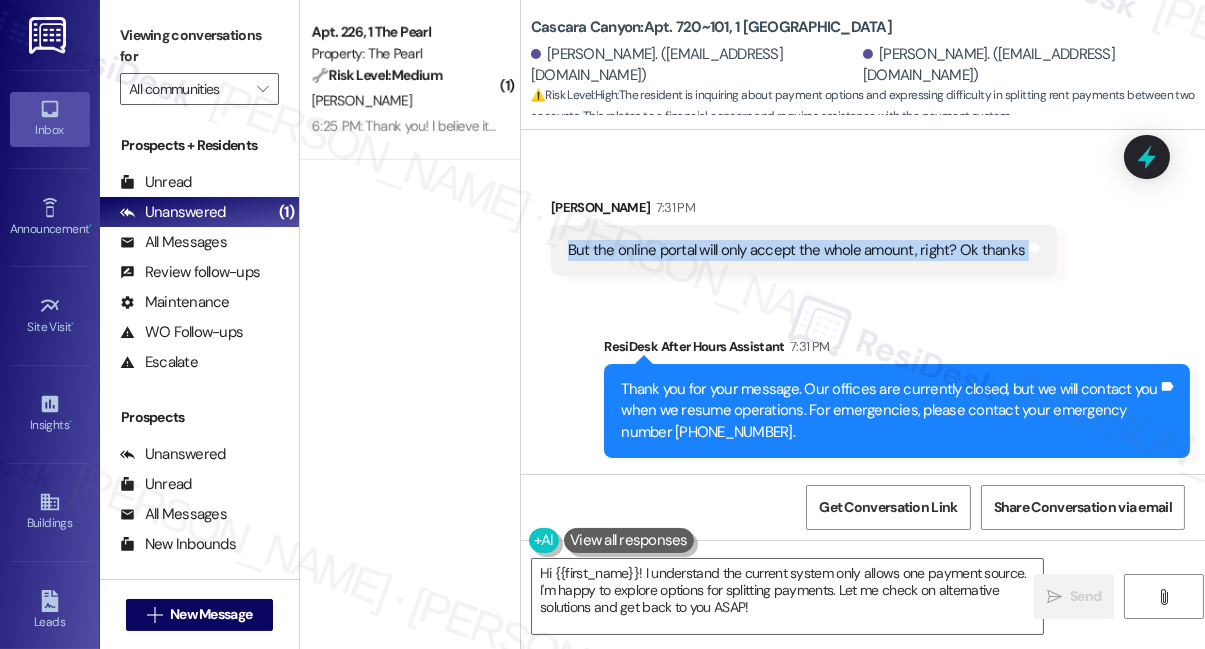 click on "But the online portal will only accept the whole amount, right?  Ok thanks" at bounding box center [796, 250] 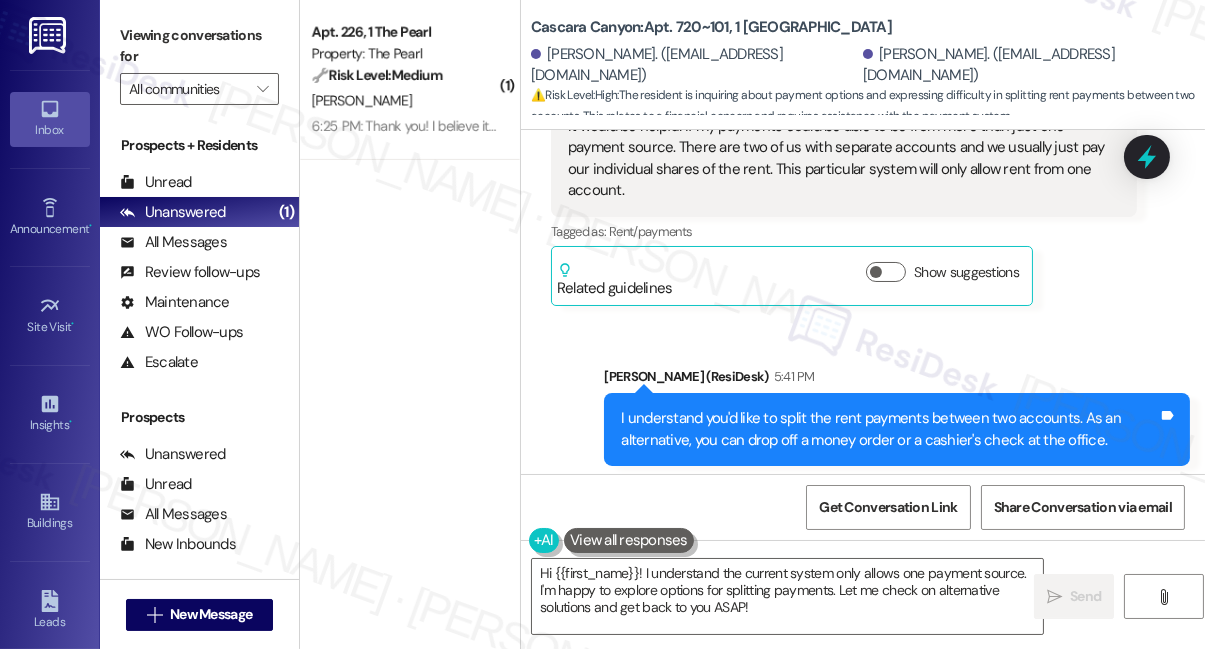 scroll, scrollTop: 1310, scrollLeft: 0, axis: vertical 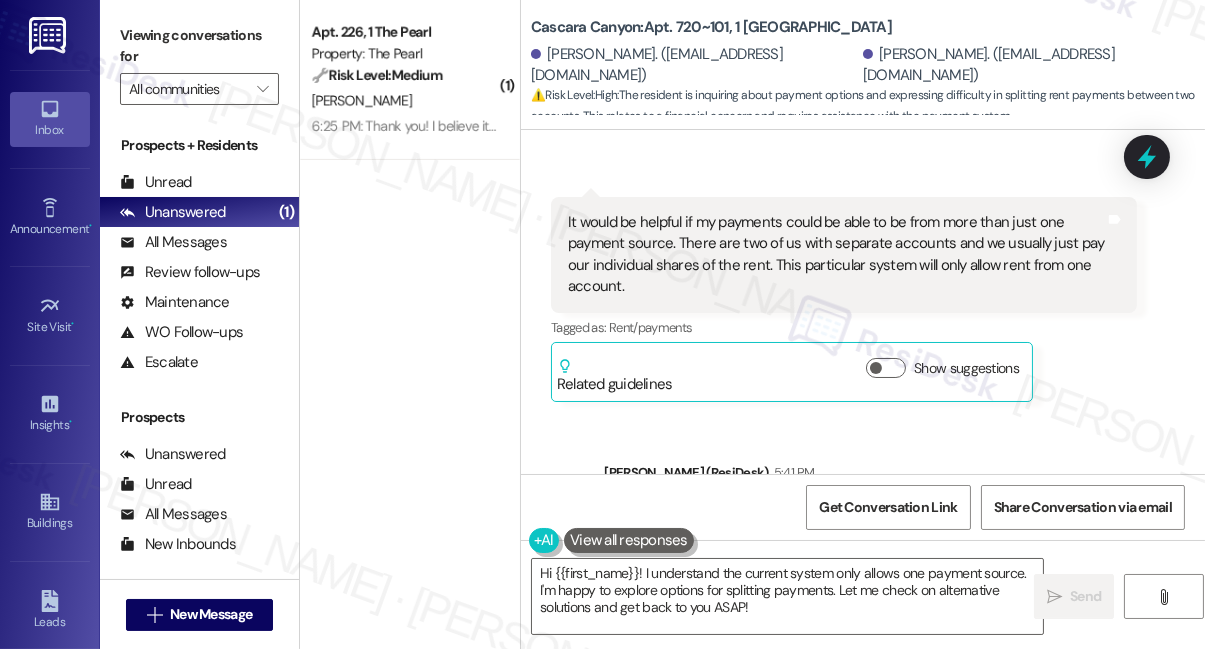 click on "It would be helpful if my payments could be able to be from more than just one payment source. There are two of us with separate accounts and we usually just pay our individual shares of the rent. This particular system will only allow rent from one account." at bounding box center [836, 255] 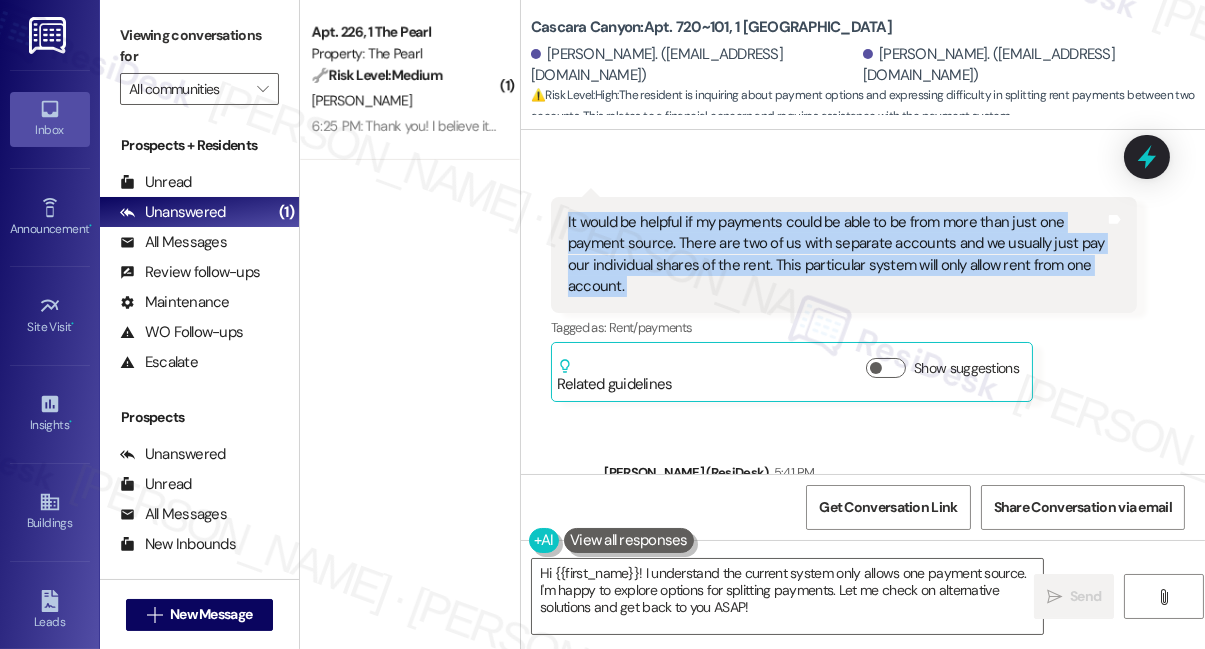 click on "It would be helpful if my payments could be able to be from more than just one payment source. There are two of us with separate accounts and we usually just pay our individual shares of the rent. This particular system will only allow rent from one account." at bounding box center (836, 255) 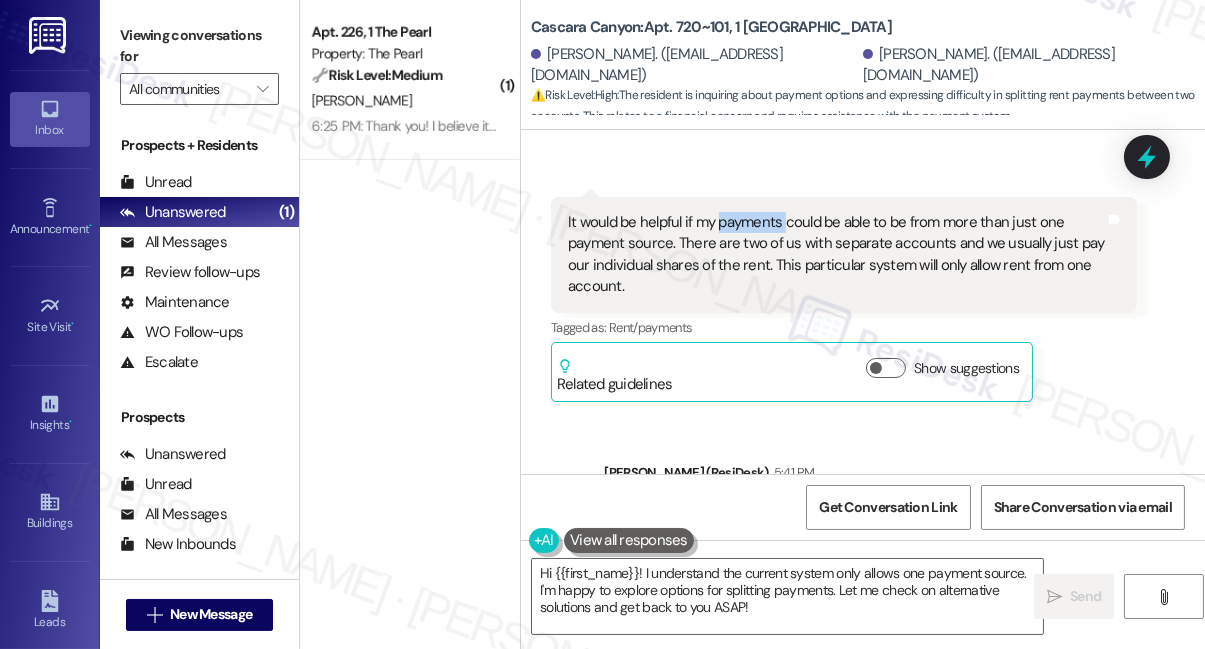 click on "It would be helpful if my payments could be able to be from more than just one payment source. There are two of us with separate accounts and we usually just pay our individual shares of the rent. This particular system will only allow rent from one account." at bounding box center (836, 255) 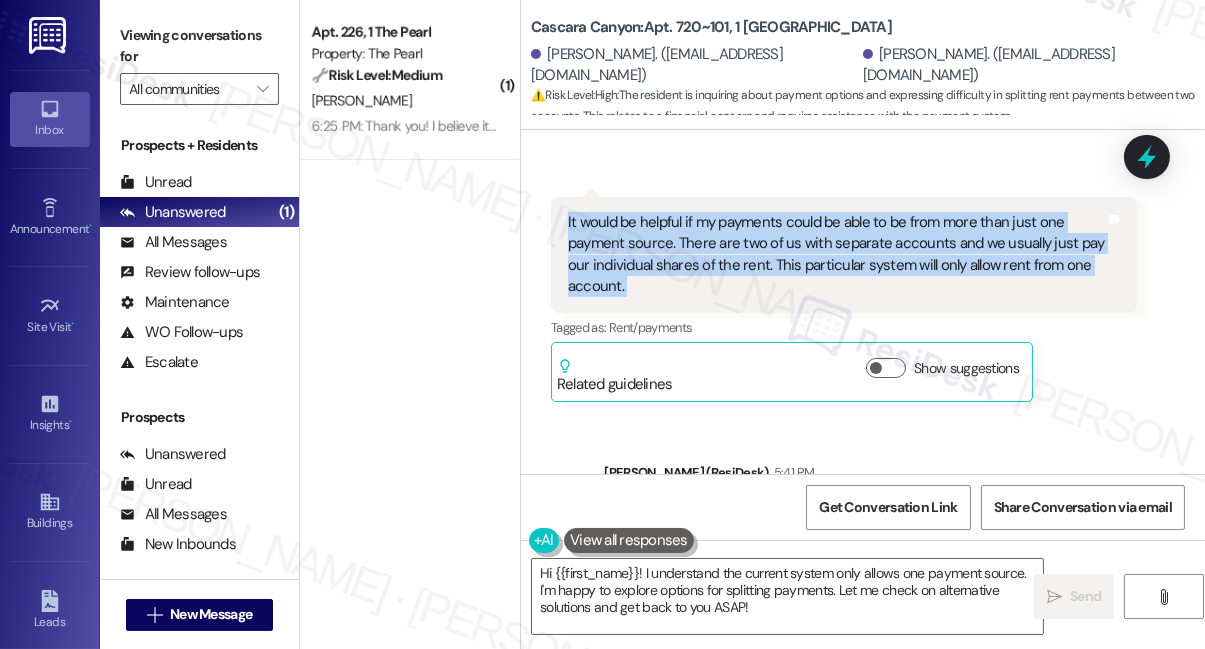 click on "It would be helpful if my payments could be able to be from more than just one payment source. There are two of us with separate accounts and we usually just pay our individual shares of the rent. This particular system will only allow rent from one account." at bounding box center [836, 255] 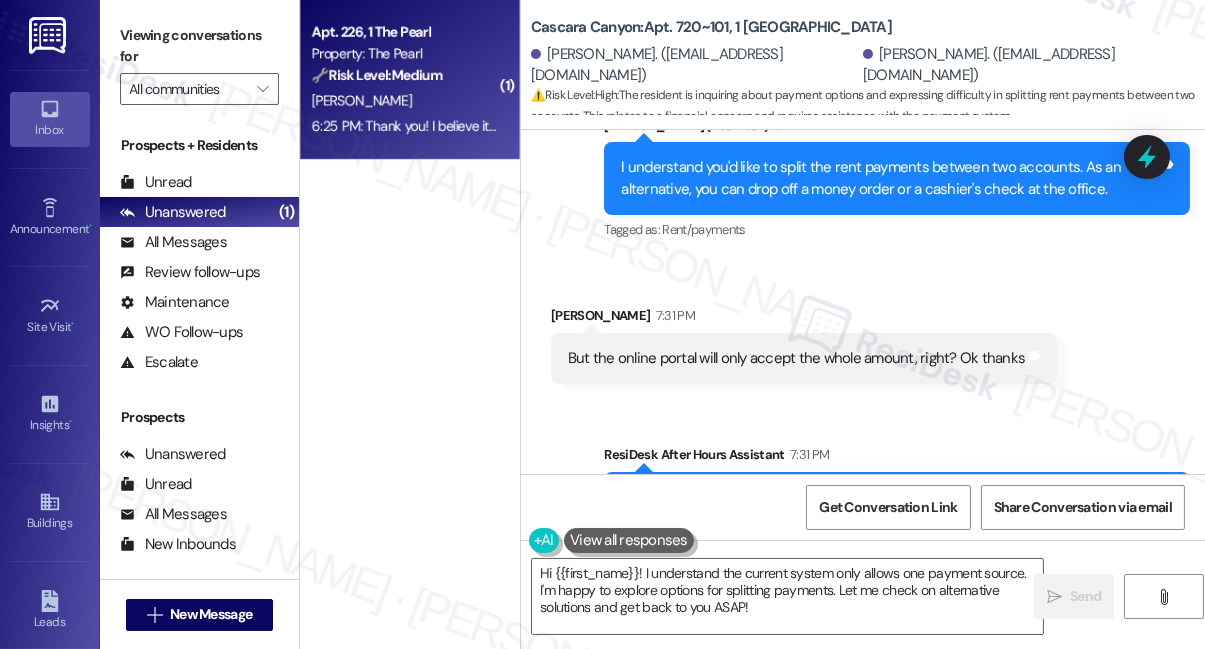 scroll, scrollTop: 1492, scrollLeft: 0, axis: vertical 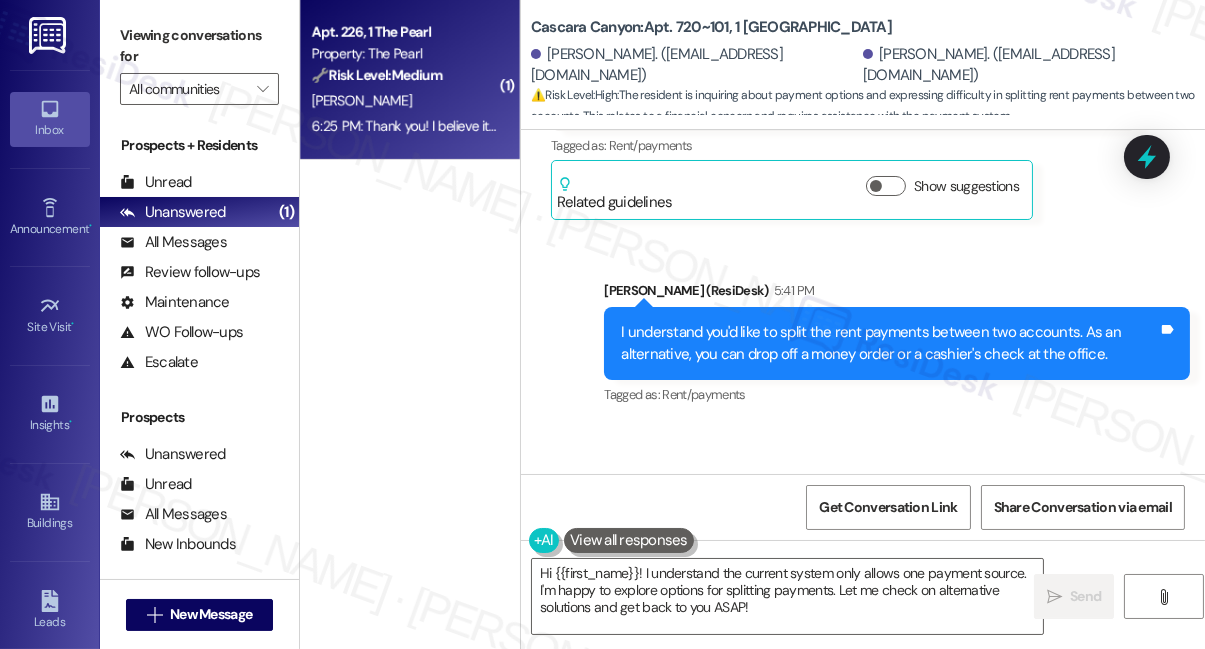 click on "6:25 PM: Thank you! I believe it was delivered outside my old apartment (apt 226) earlier this afternoon. 6:25 PM: Thank you! I believe it was delivered outside my old apartment (apt 226) earlier this afternoon." at bounding box center (610, 126) 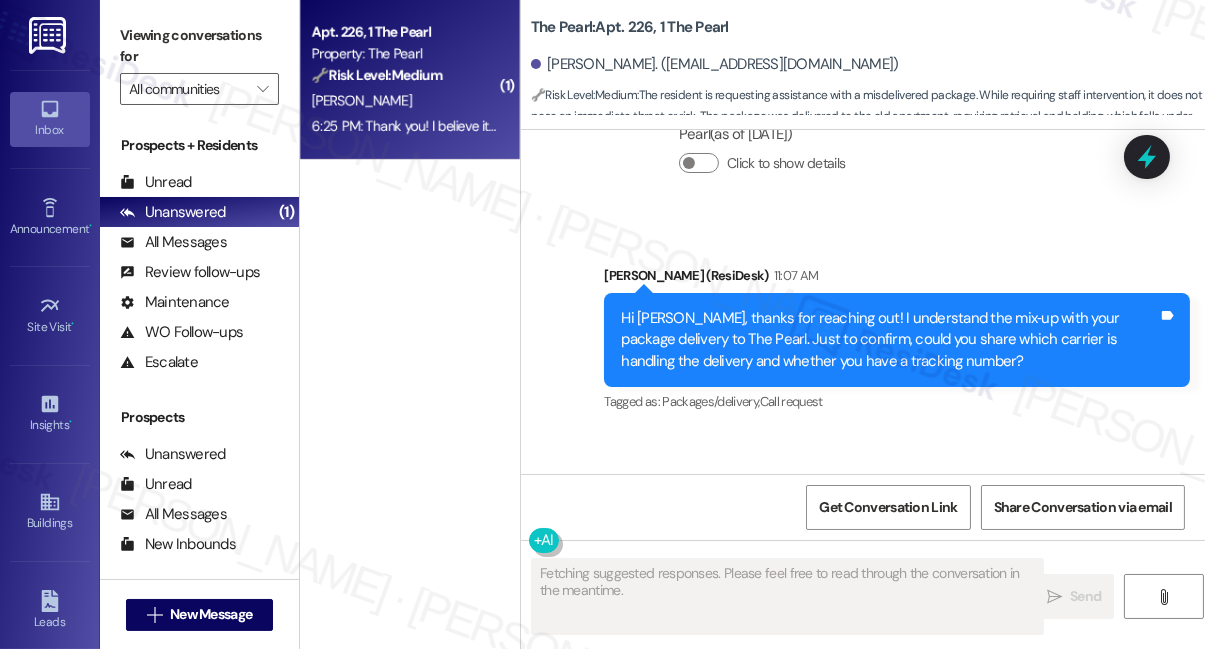 scroll, scrollTop: 11237, scrollLeft: 0, axis: vertical 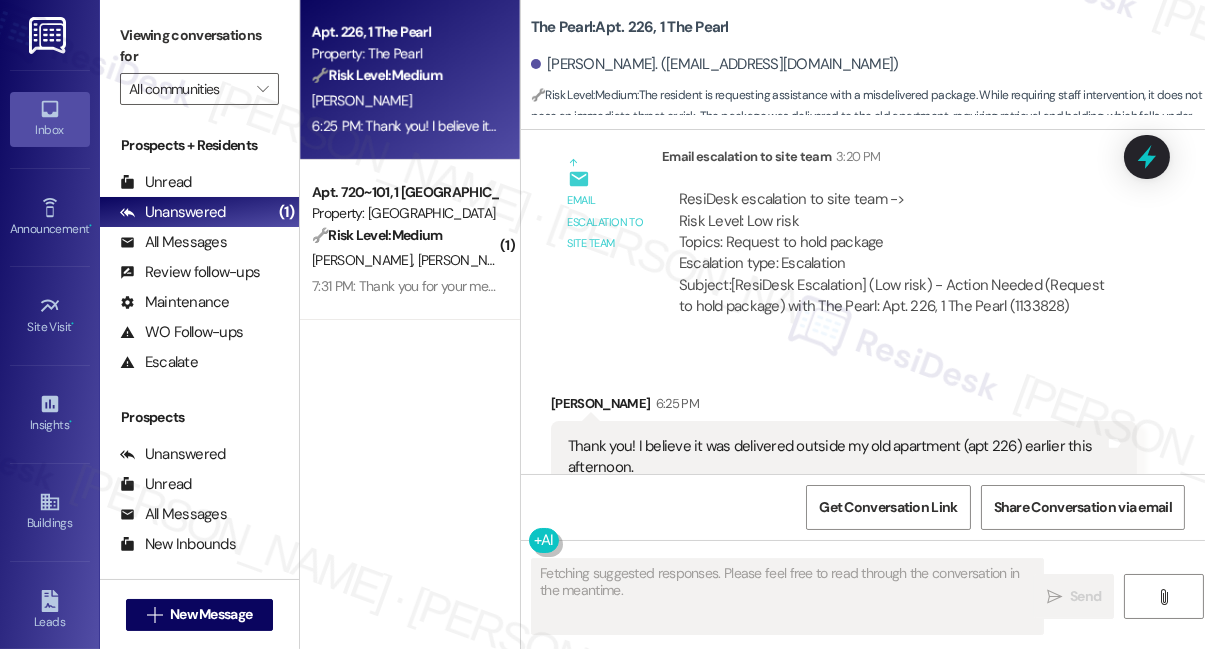 click on "Thank you! I believe it was delivered outside my old apartment (apt 226) earlier this afternoon. Tags and notes" at bounding box center [844, 457] 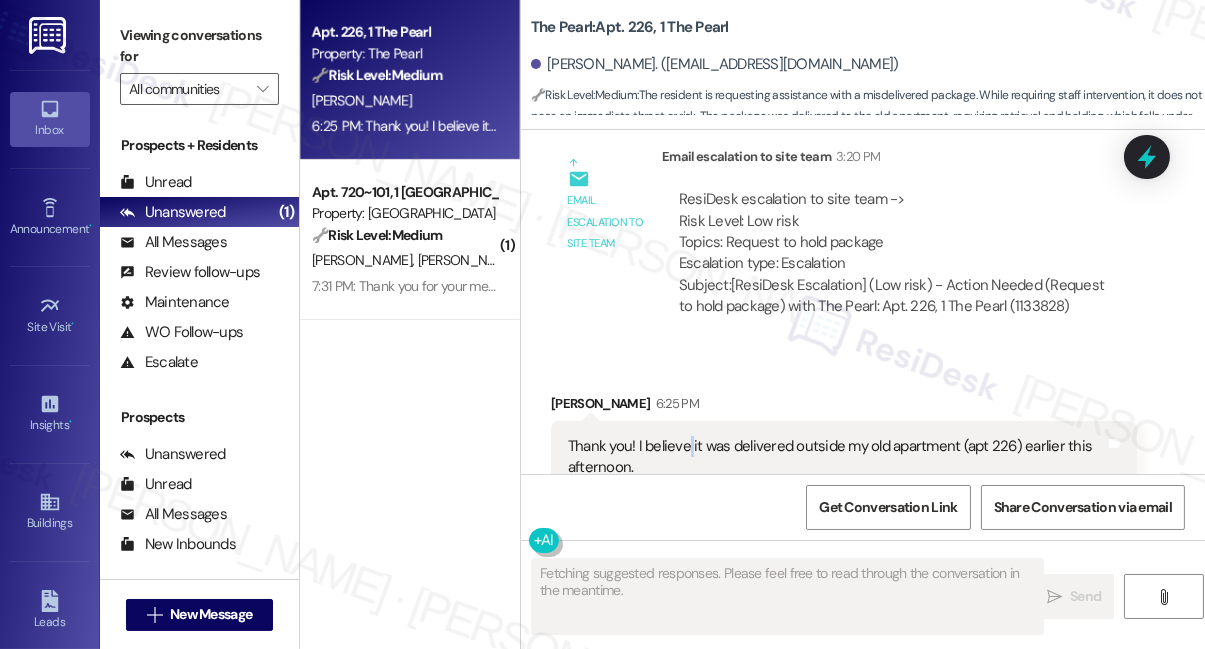 click on "Thank you! I believe it was delivered outside my old apartment (apt 226) earlier this afternoon. Tags and notes" at bounding box center [844, 457] 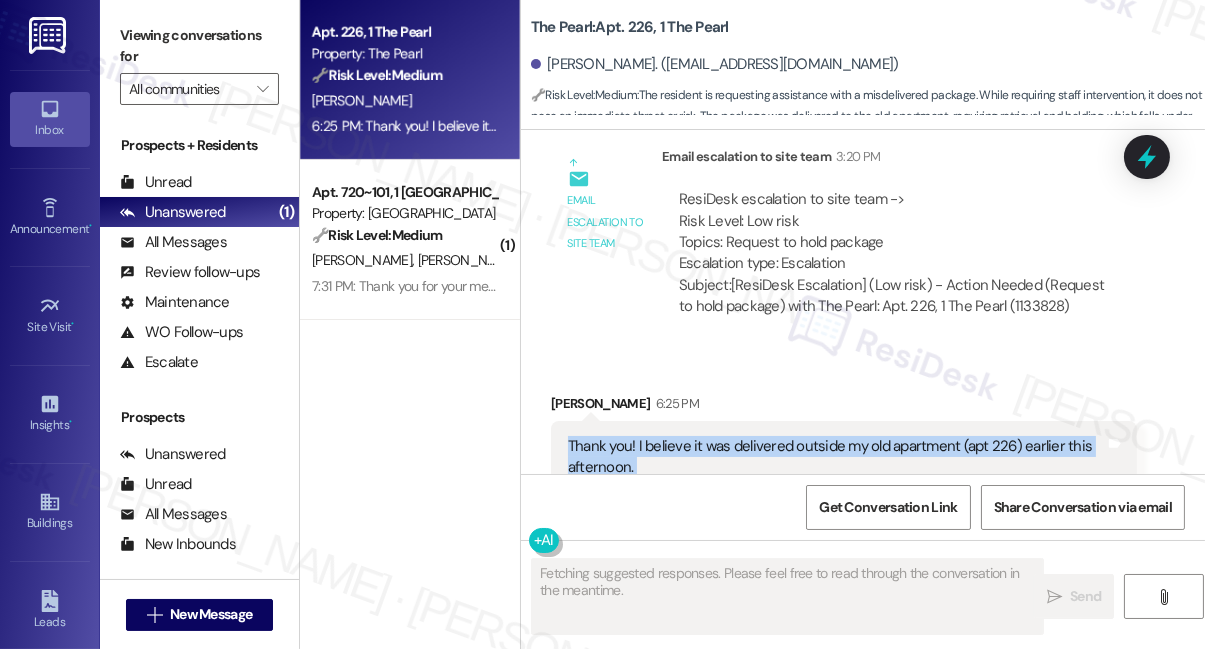 click on "Thank you! I believe it was delivered outside my old apartment (apt 226) earlier this afternoon. Tags and notes" at bounding box center [844, 457] 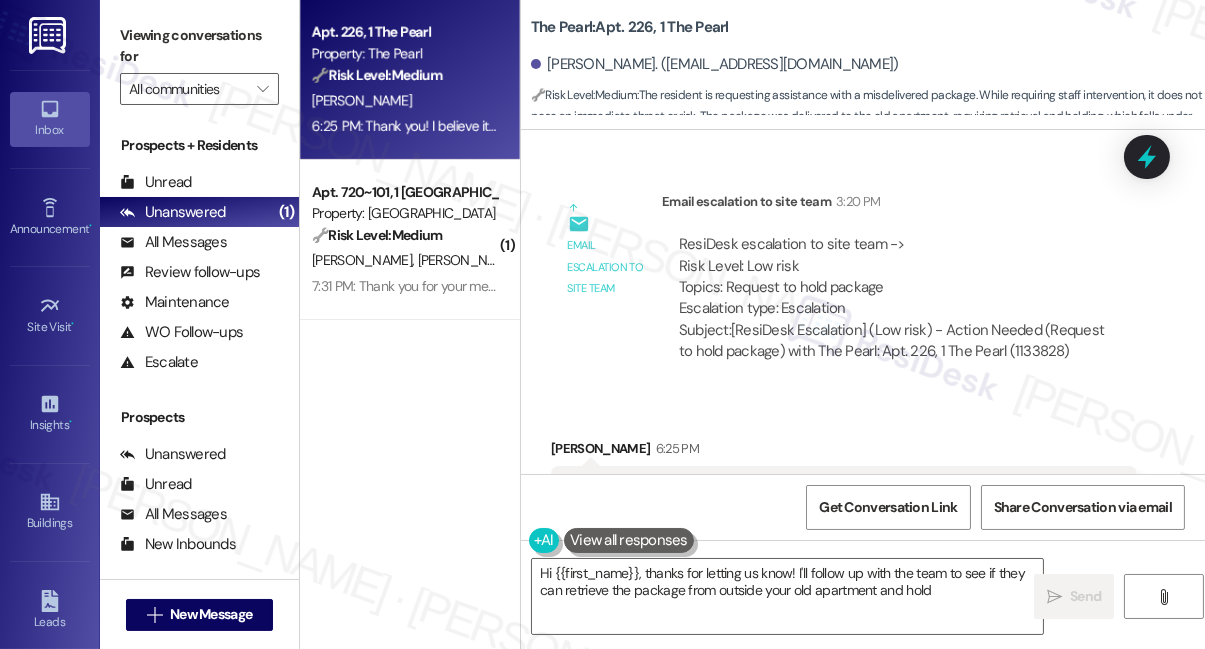 scroll, scrollTop: 11146, scrollLeft: 0, axis: vertical 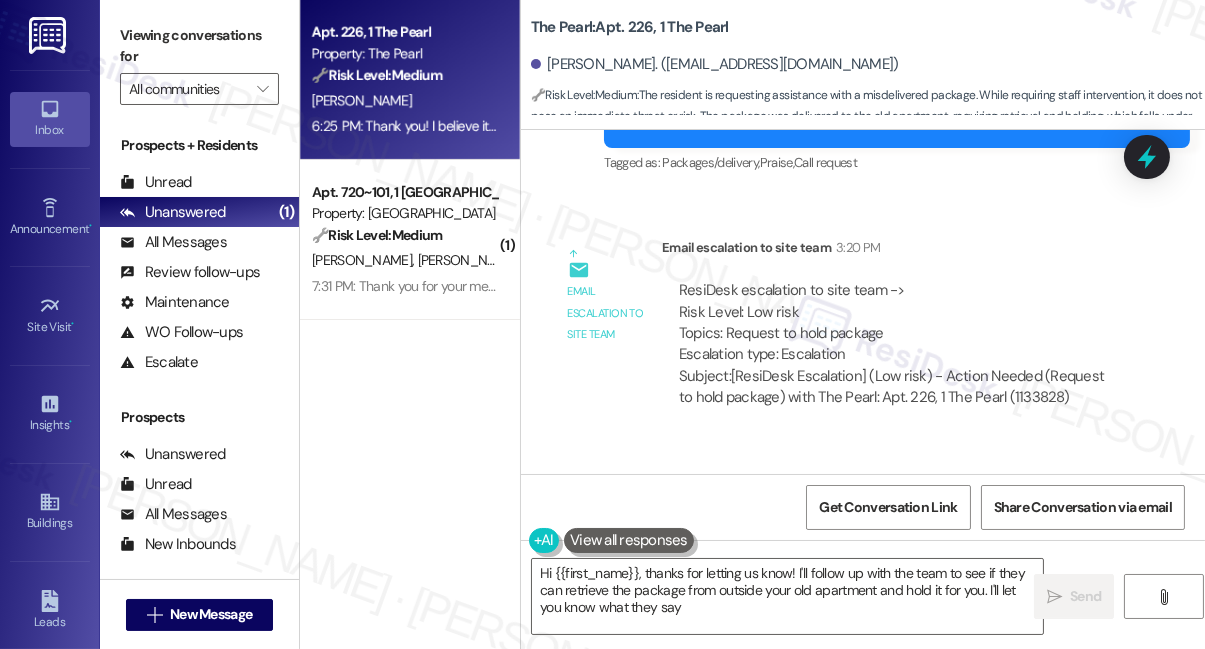 type on "Hi {{first_name}}, thanks for letting us know! I'll follow up with the team to see if they can retrieve the package from outside your old apartment and hold it for you. I'll let you know what they say!" 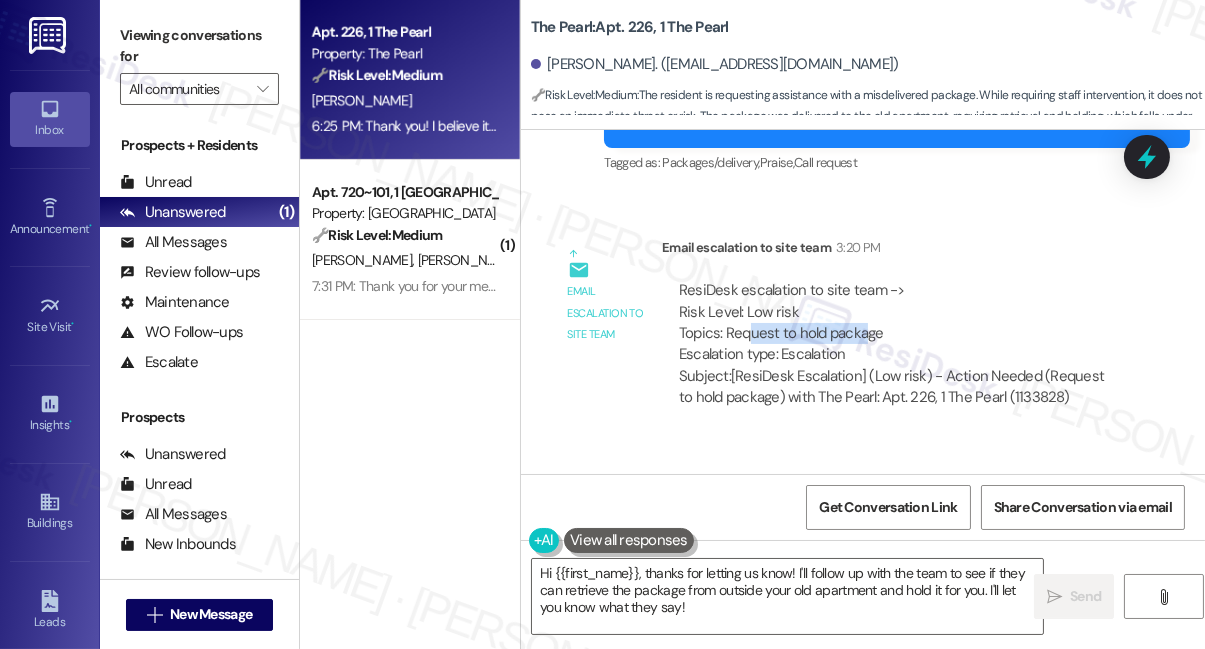 drag, startPoint x: 746, startPoint y: 267, endPoint x: 863, endPoint y: 276, distance: 117.34564 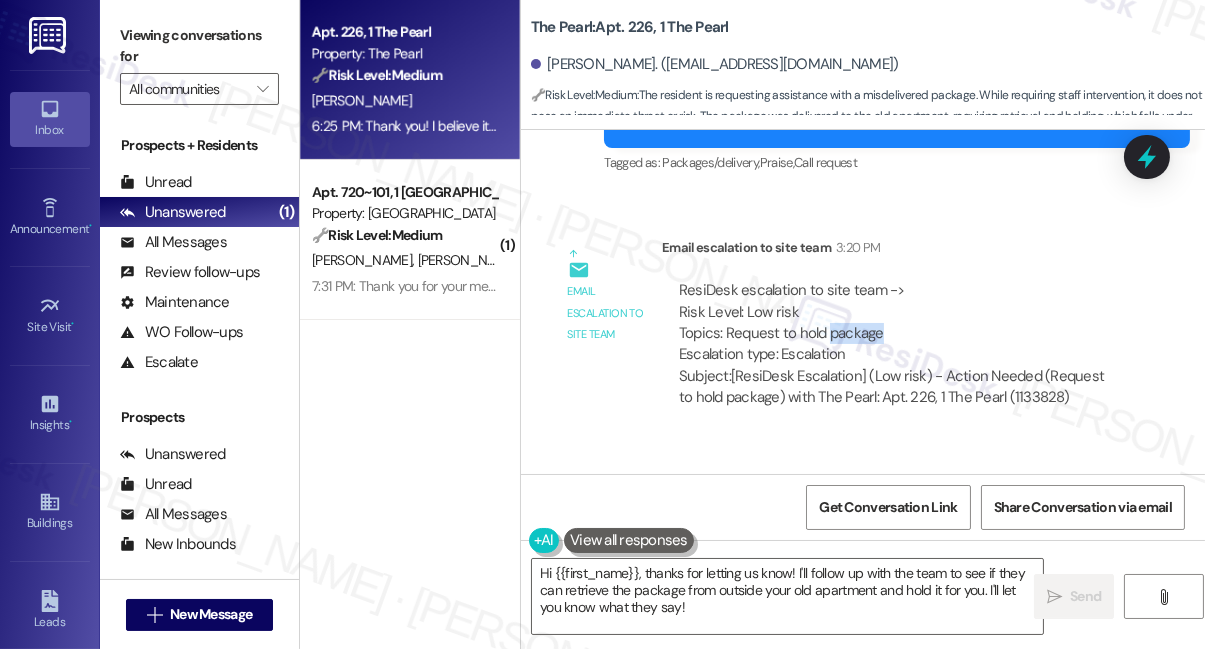 click on "ResiDesk escalation to site team ->
Risk Level: Low risk
Topics: Request to hold package
Escalation type: Escalation" at bounding box center [899, 323] 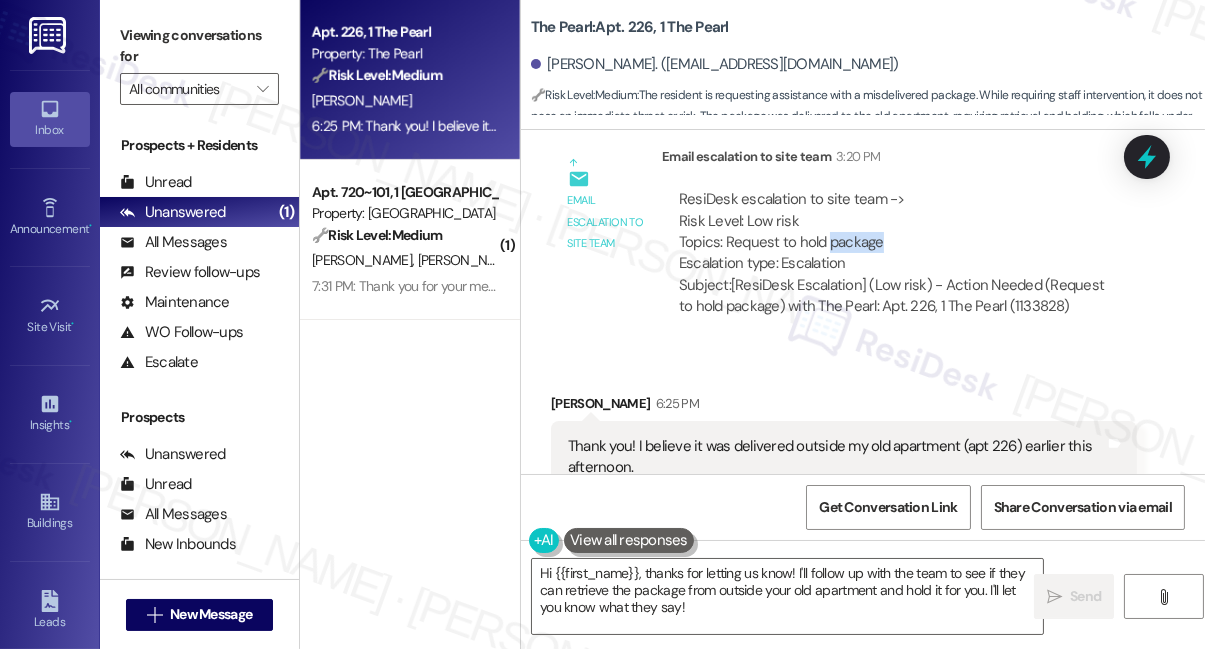 scroll, scrollTop: 10965, scrollLeft: 0, axis: vertical 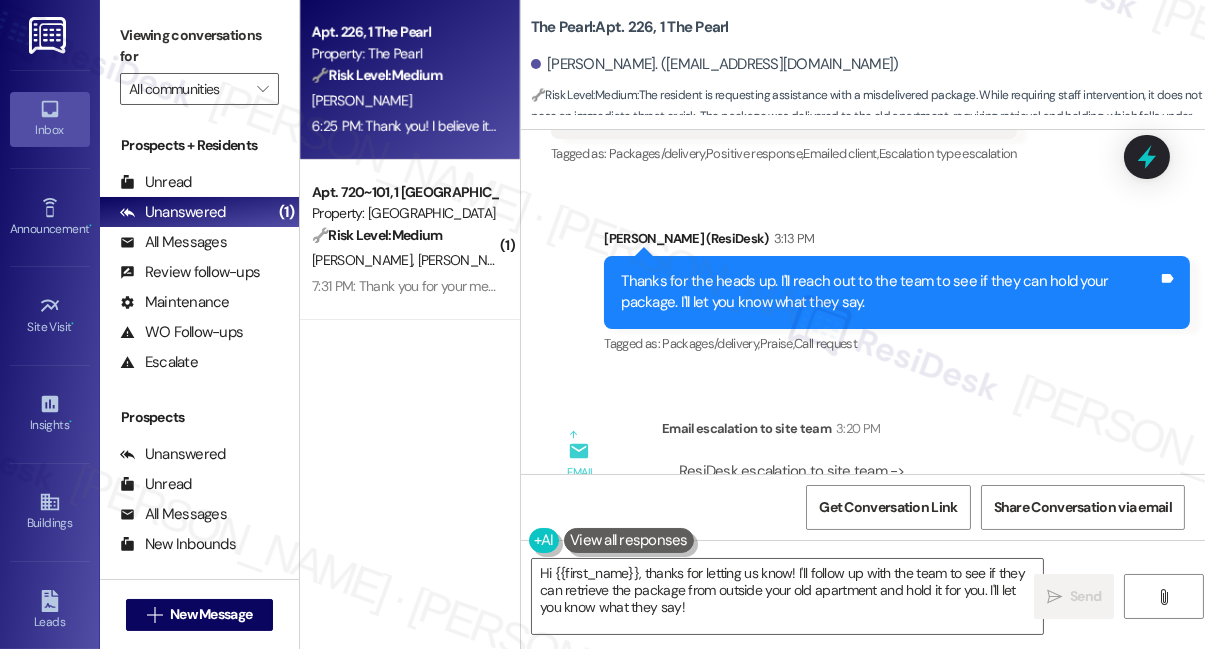 click on "Thanks for the heads up. I'll reach out to the team to see if they can hold your package. I'll let you know what they say." at bounding box center (889, 292) 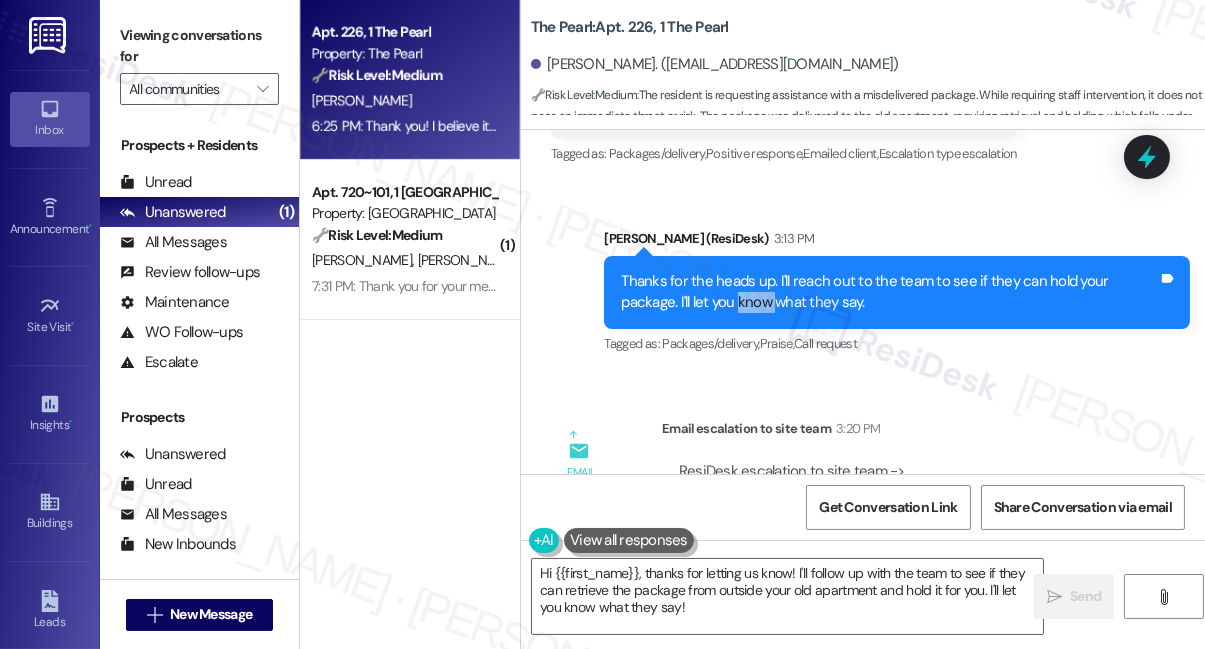 click on "Thanks for the heads up. I'll reach out to the team to see if they can hold your package. I'll let you know what they say." at bounding box center [889, 292] 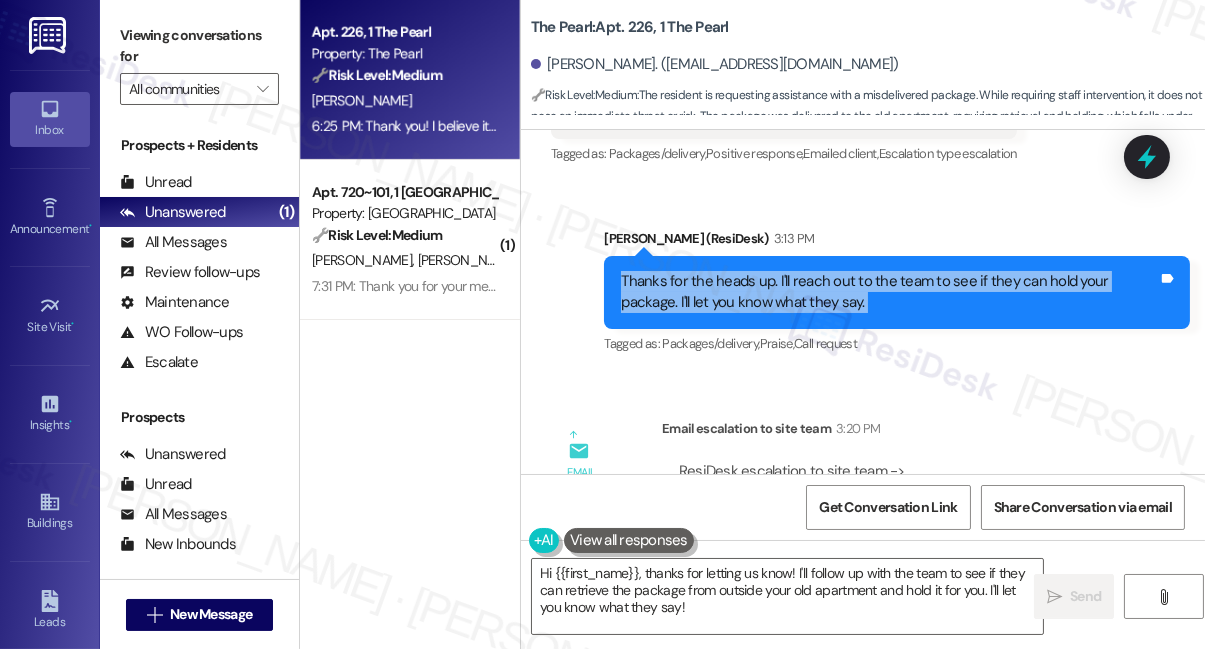 click on "Thanks for the heads up. I'll reach out to the team to see if they can hold your package. I'll let you know what they say." at bounding box center [889, 292] 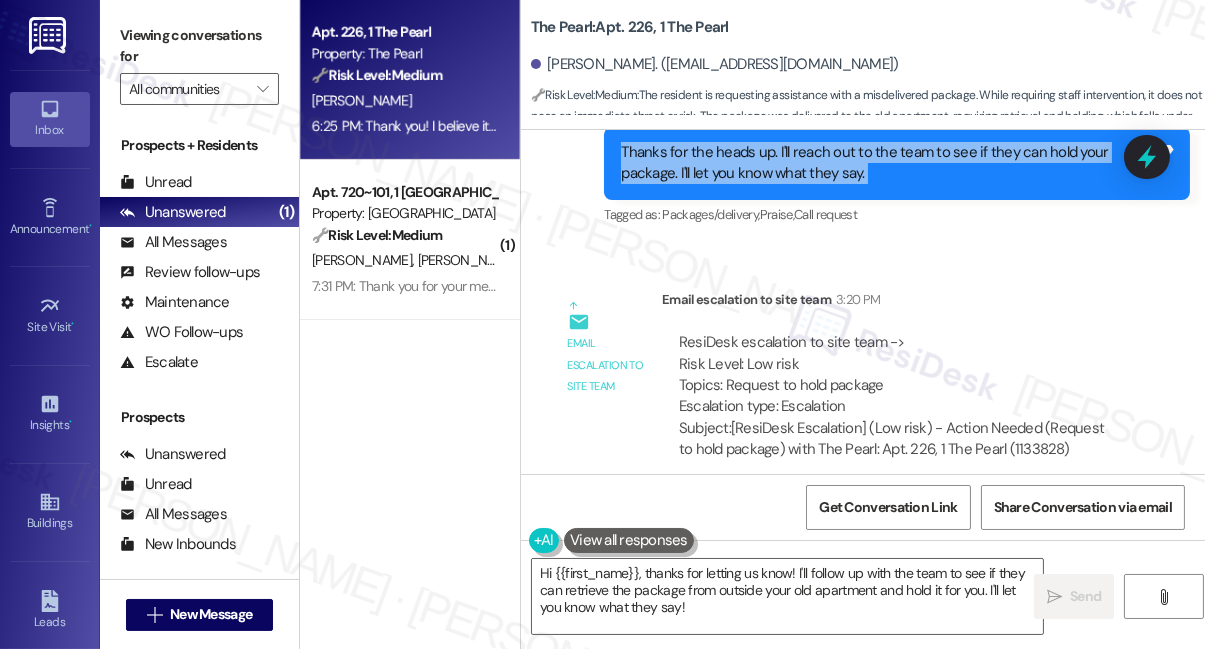 scroll, scrollTop: 11237, scrollLeft: 0, axis: vertical 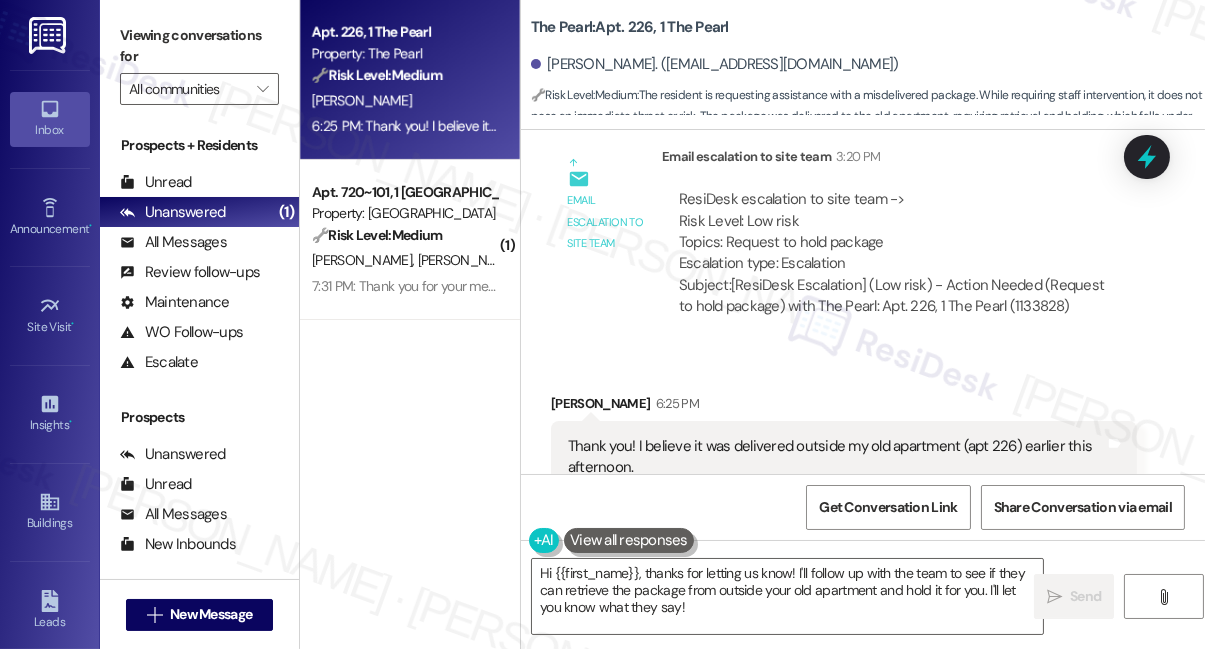 click on "Thank you! I believe it was delivered outside my old apartment (apt 226) earlier this afternoon." at bounding box center [836, 457] 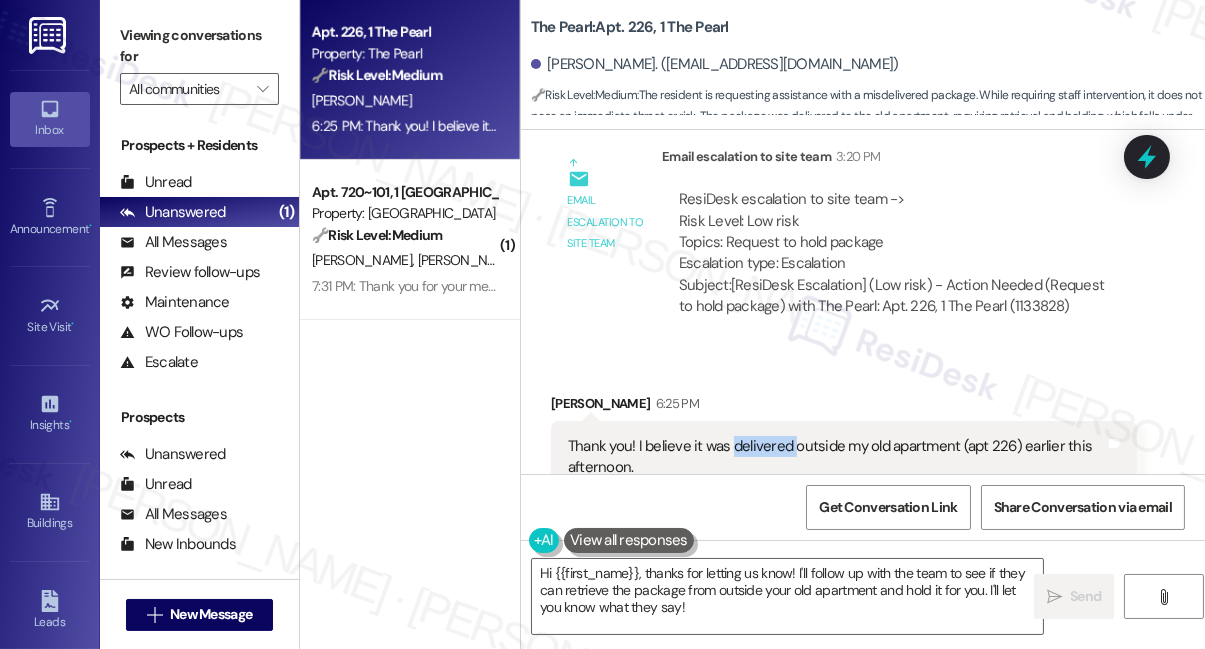 click on "Thank you! I believe it was delivered outside my old apartment (apt 226) earlier this afternoon." at bounding box center [836, 457] 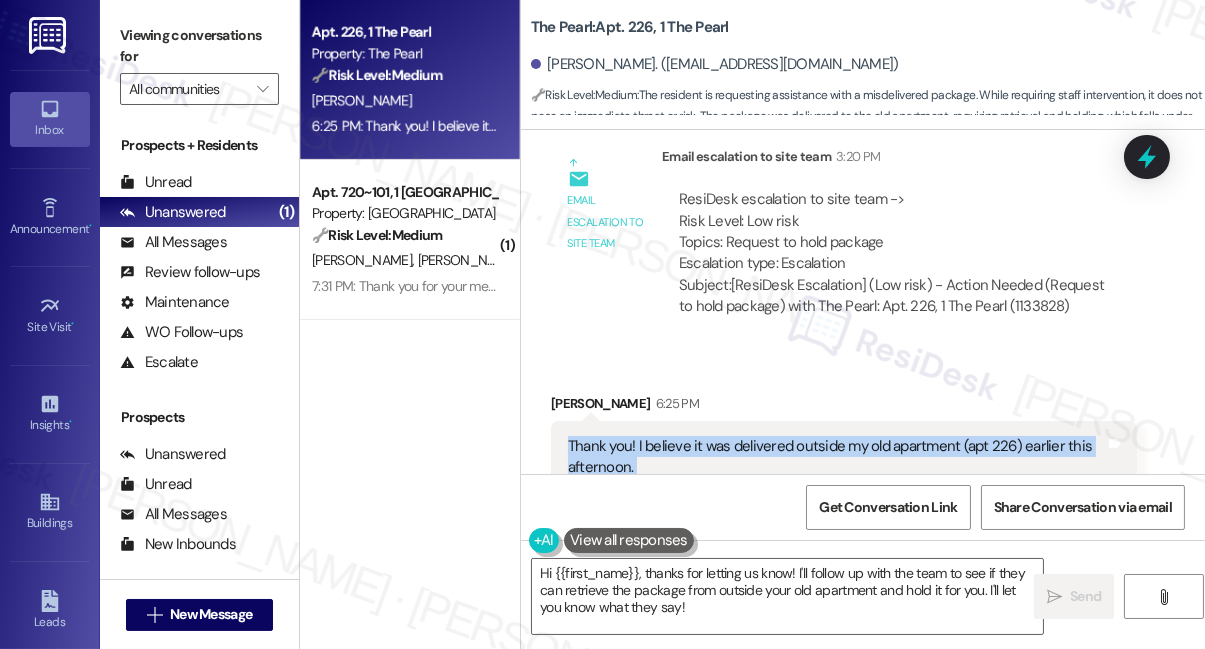 click on "Thank you! I believe it was delivered outside my old apartment (apt 226) earlier this afternoon." at bounding box center [836, 457] 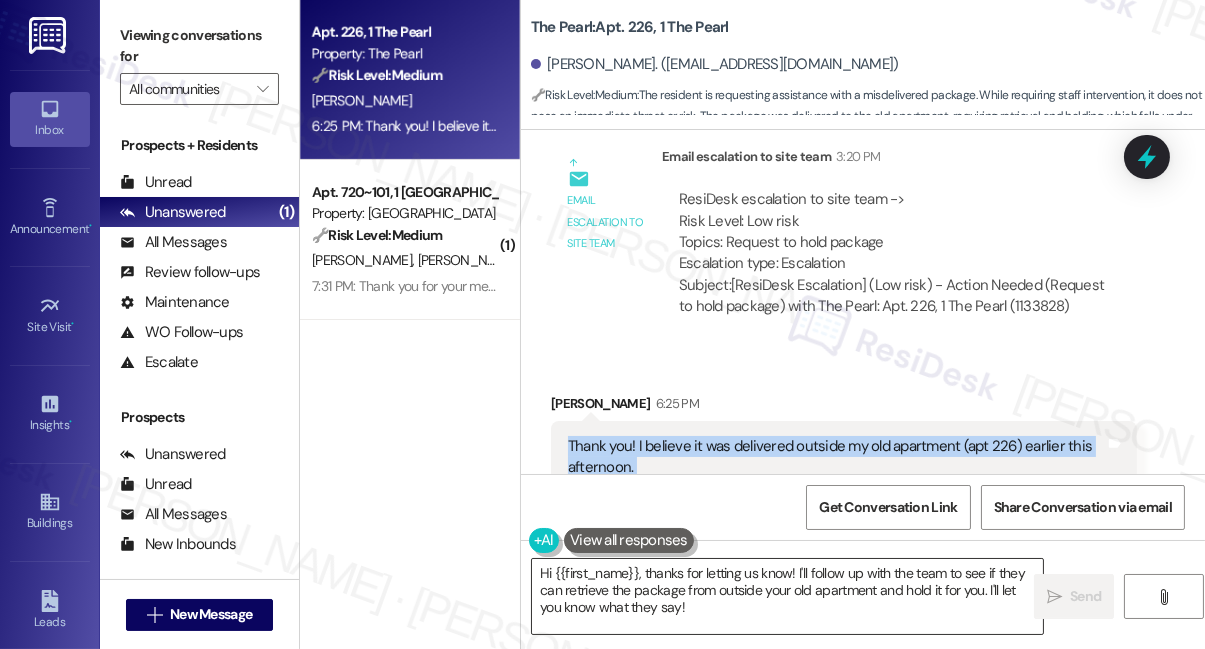 click on "Hi {{first_name}}, thanks for letting us know! I'll follow up with the team to see if they can retrieve the package from outside your old apartment and hold it for you. I'll let you know what they say!" at bounding box center [787, 596] 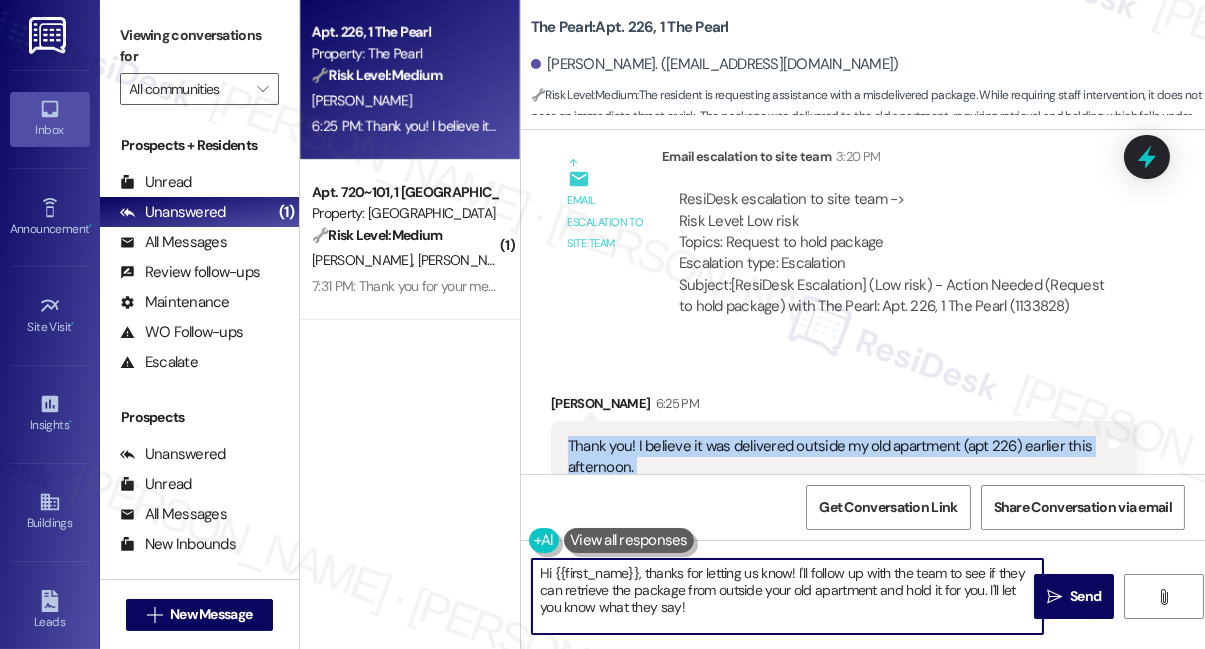 click on "Hi {{first_name}}, thanks for letting us know! I'll follow up with the team to see if they can retrieve the package from outside your old apartment and hold it for you. I'll let you know what they say!" at bounding box center (787, 596) 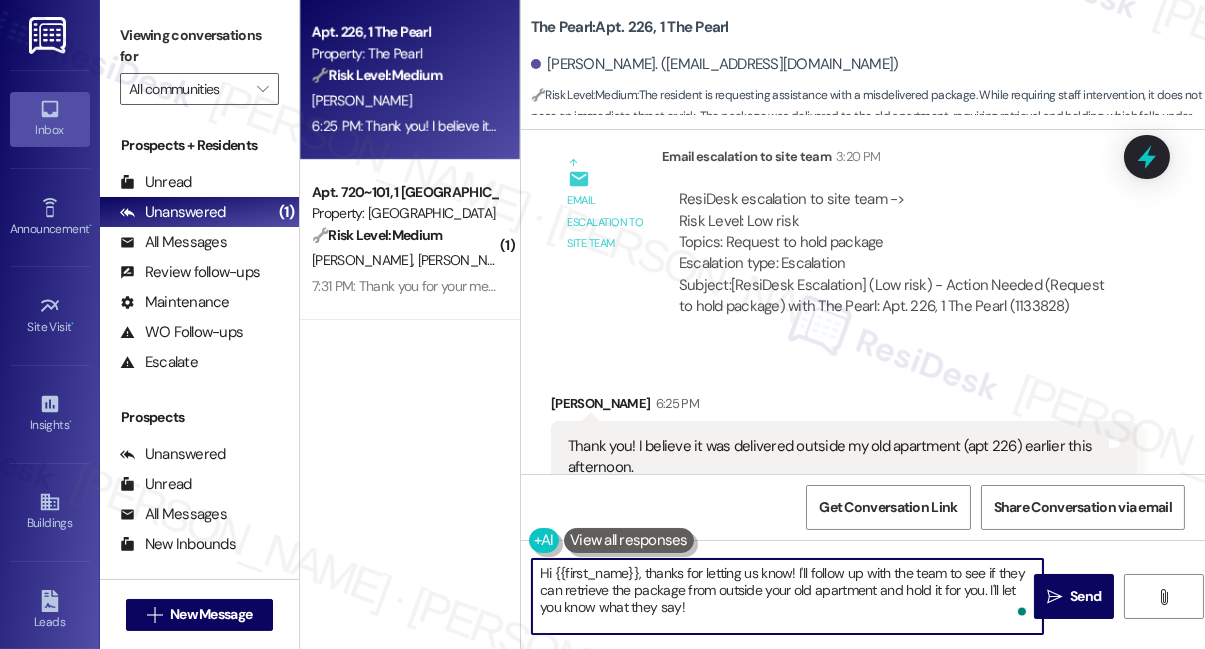 click on "Hi {{first_name}}, thanks for letting us know! I'll follow up with the team to see if they can retrieve the package from outside your old apartment and hold it for you. I'll let you know what they say!" at bounding box center [787, 596] 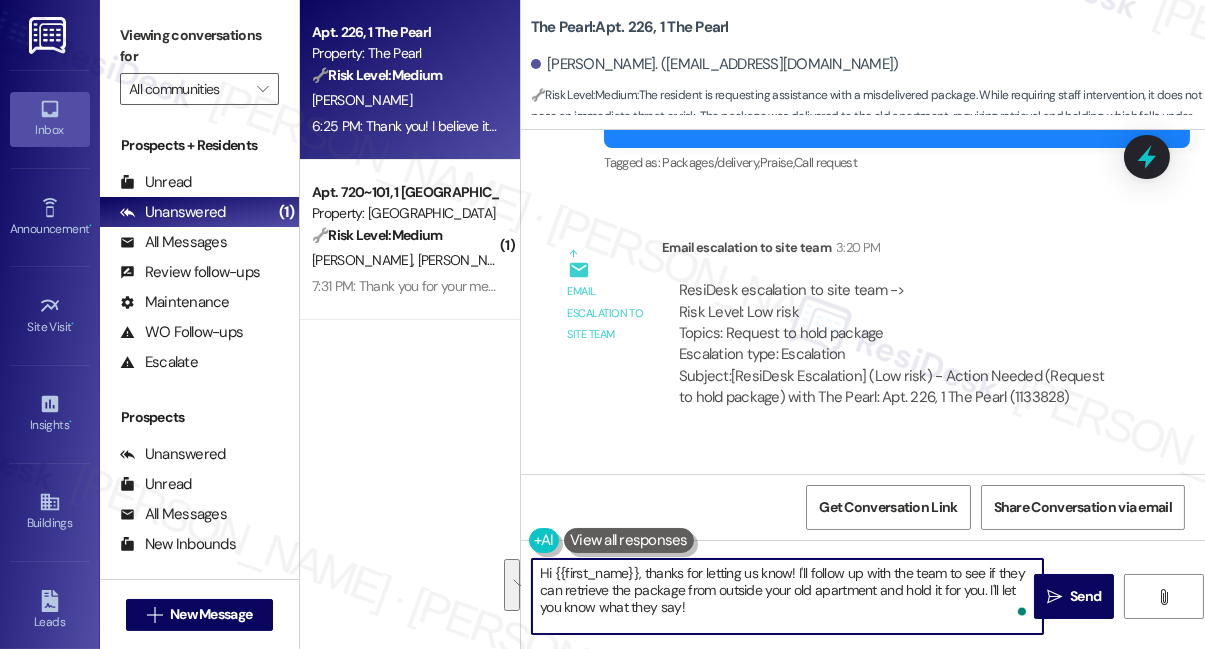 scroll, scrollTop: 11237, scrollLeft: 0, axis: vertical 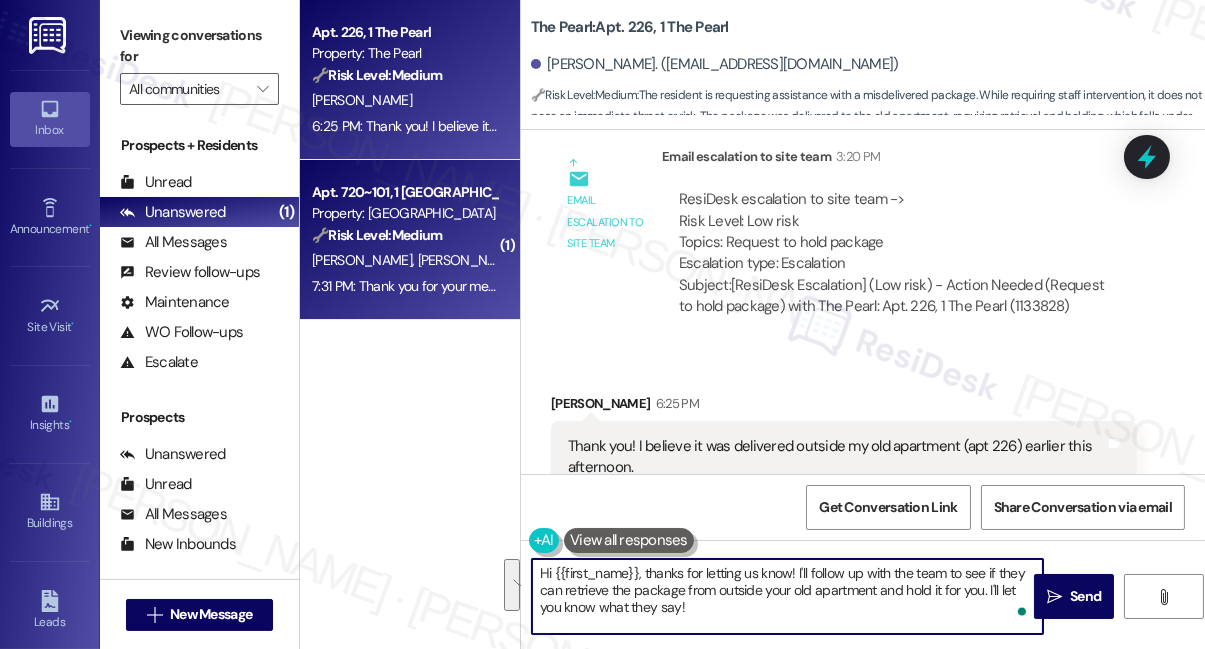 click on "7:31 PM: Thank you for your message. Our offices are currently closed, but we will contact you when we resume operations. For emergencies, please contact your emergency number [PHONE_NUMBER]. 7:31 PM: Thank you for your message. Our offices are currently closed, but we will contact you when we resume operations. For emergencies, please contact your emergency number [PHONE_NUMBER]." at bounding box center (894, 286) 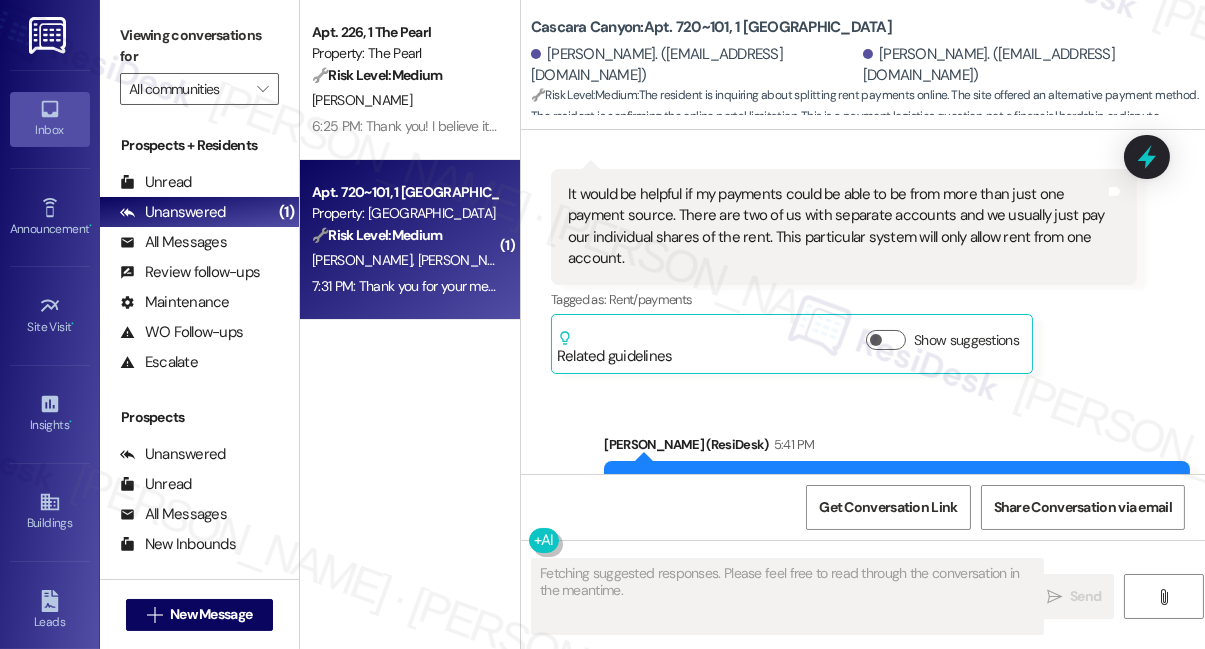 scroll, scrollTop: 1611, scrollLeft: 0, axis: vertical 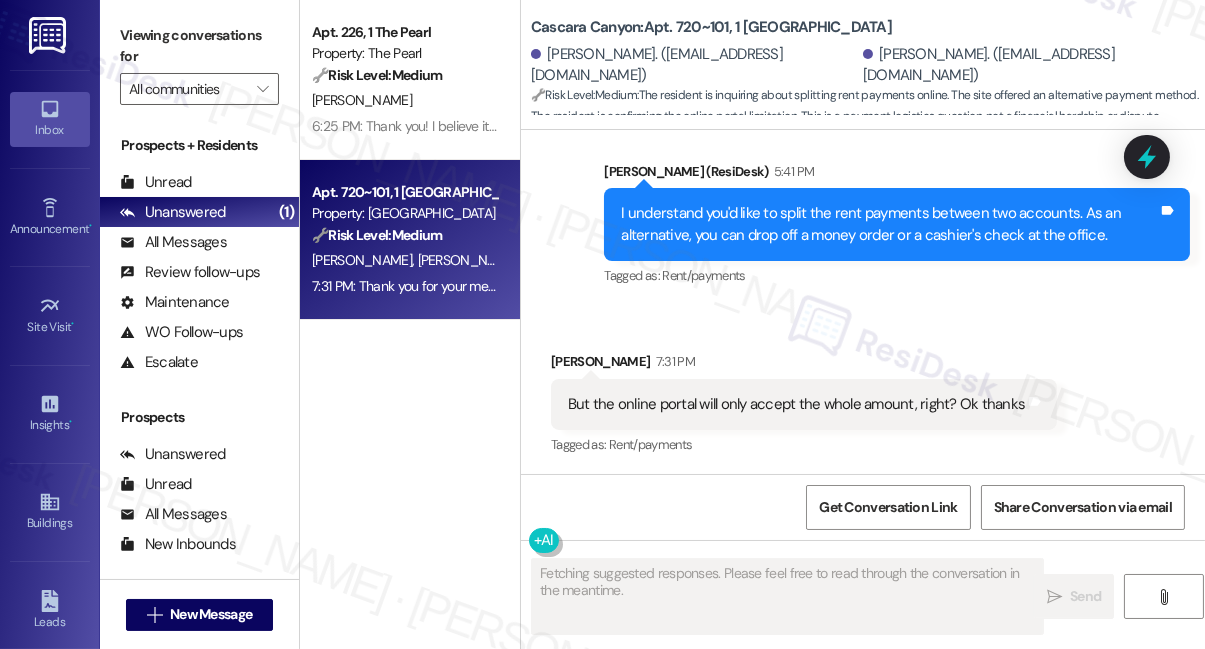 click on "But the online portal will only accept the whole amount, right?  Ok thanks" at bounding box center (796, 404) 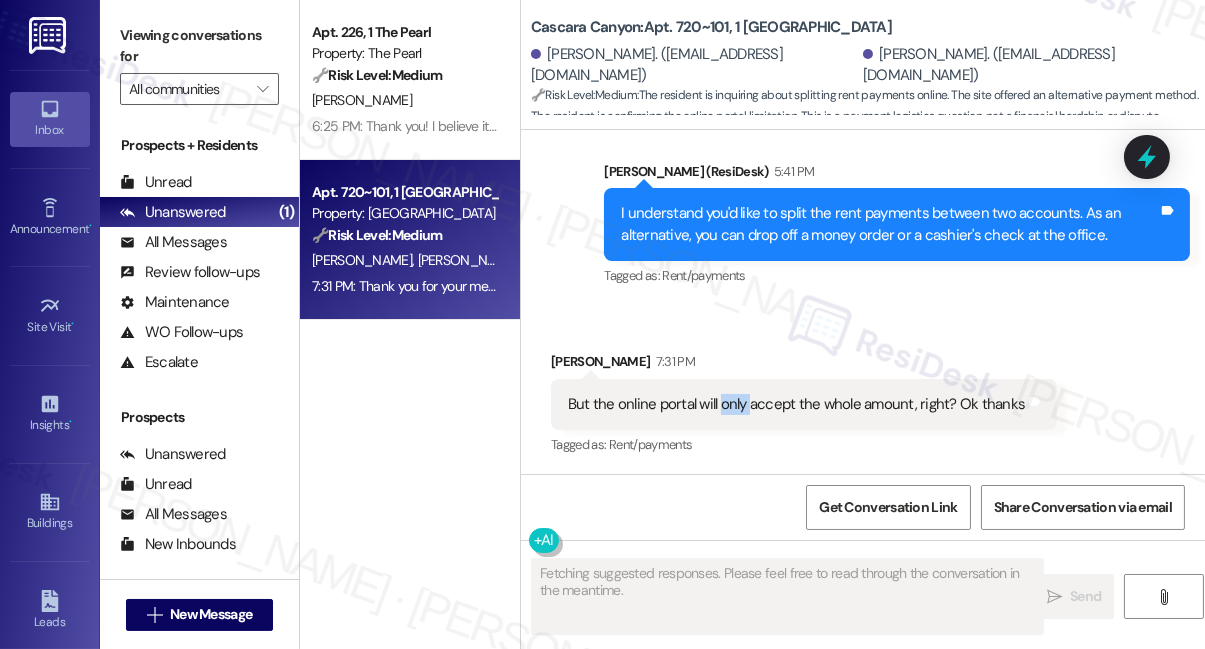 click on "But the online portal will only accept the whole amount, right?  Ok thanks" at bounding box center [796, 404] 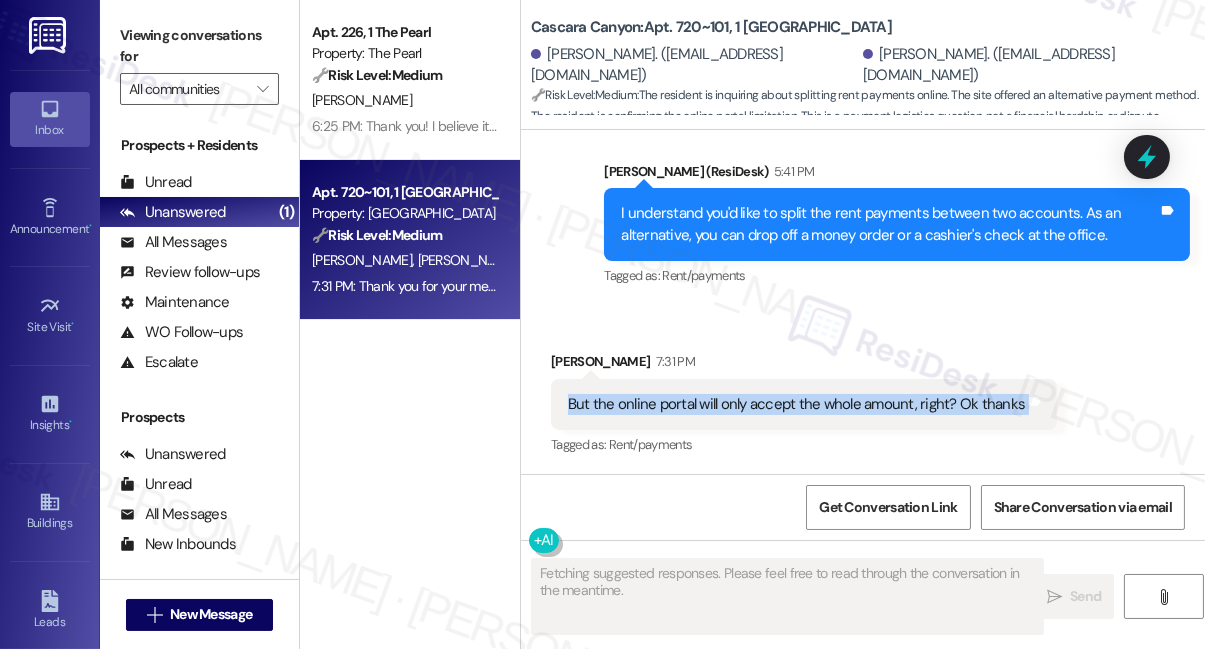 click on "But the online portal will only accept the whole amount, right?  Ok thanks" at bounding box center [796, 404] 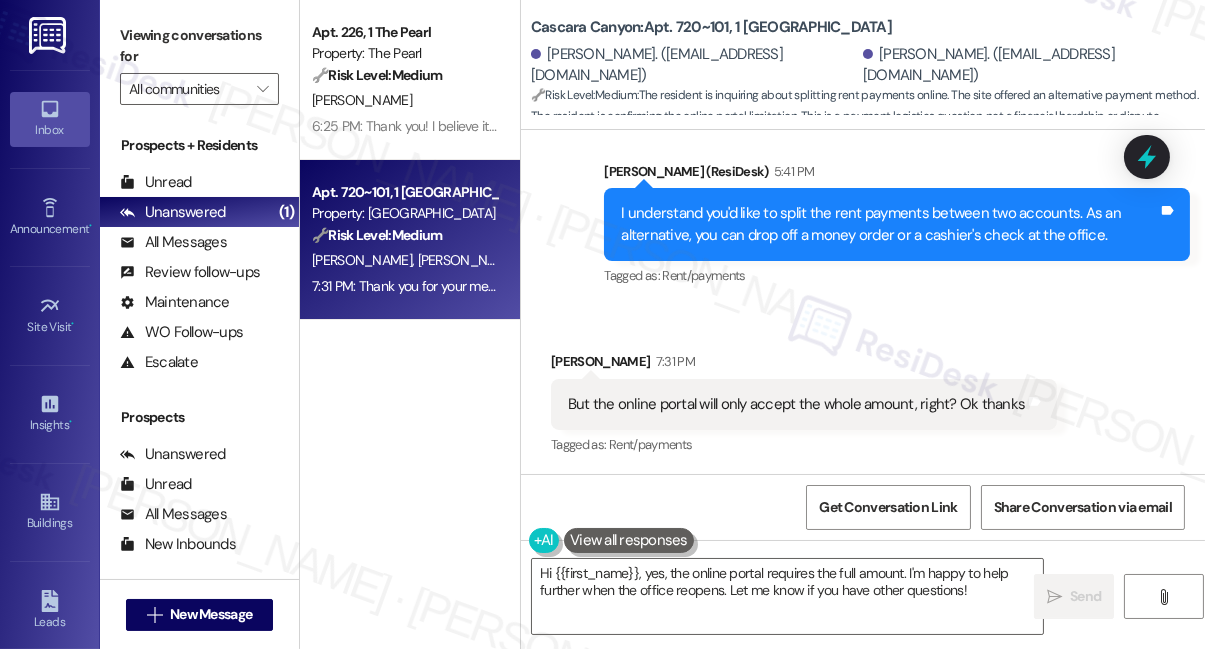 click on "Cascara Canyon:  Apt. 720~101, 1 [GEOGRAPHIC_DATA]" at bounding box center (711, 27) 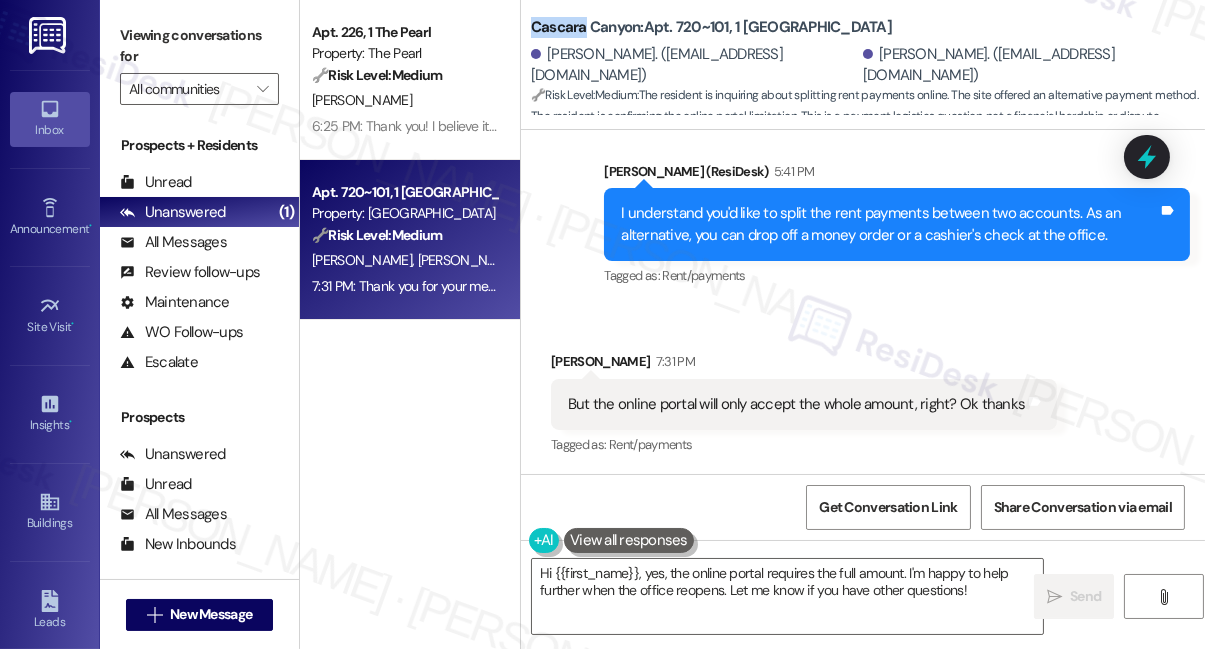 click on "Cascara Canyon:  Apt. 720~101, 1 [GEOGRAPHIC_DATA]" at bounding box center [711, 27] 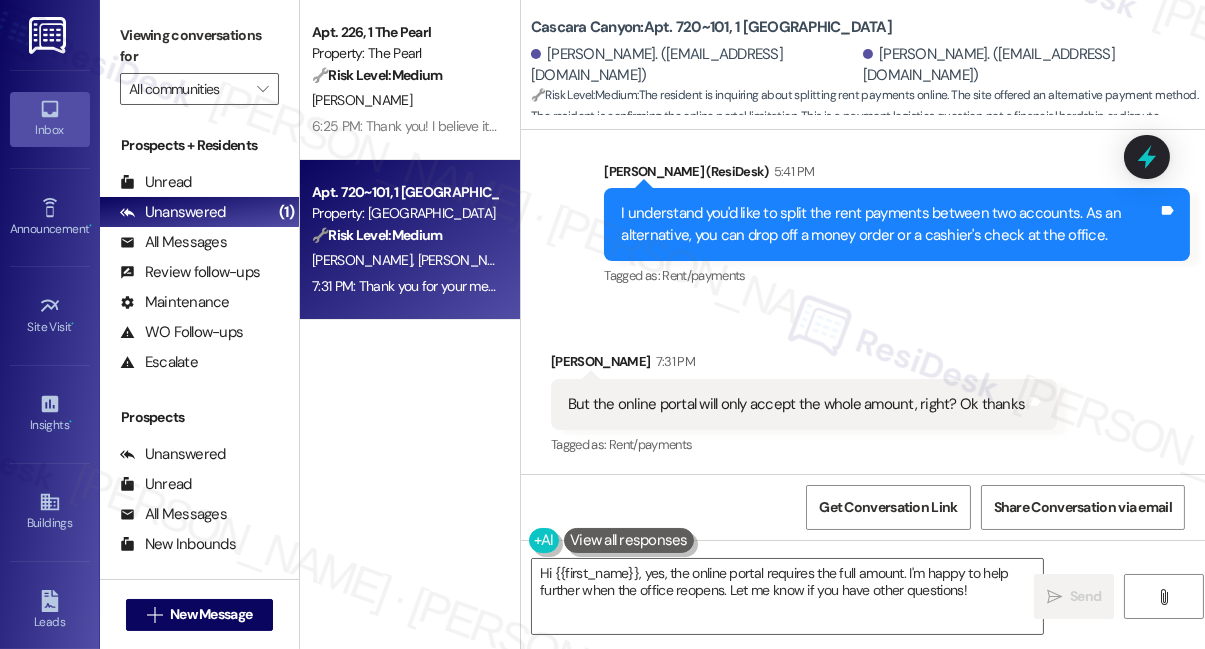 click on "Viewing conversations for" at bounding box center [199, 46] 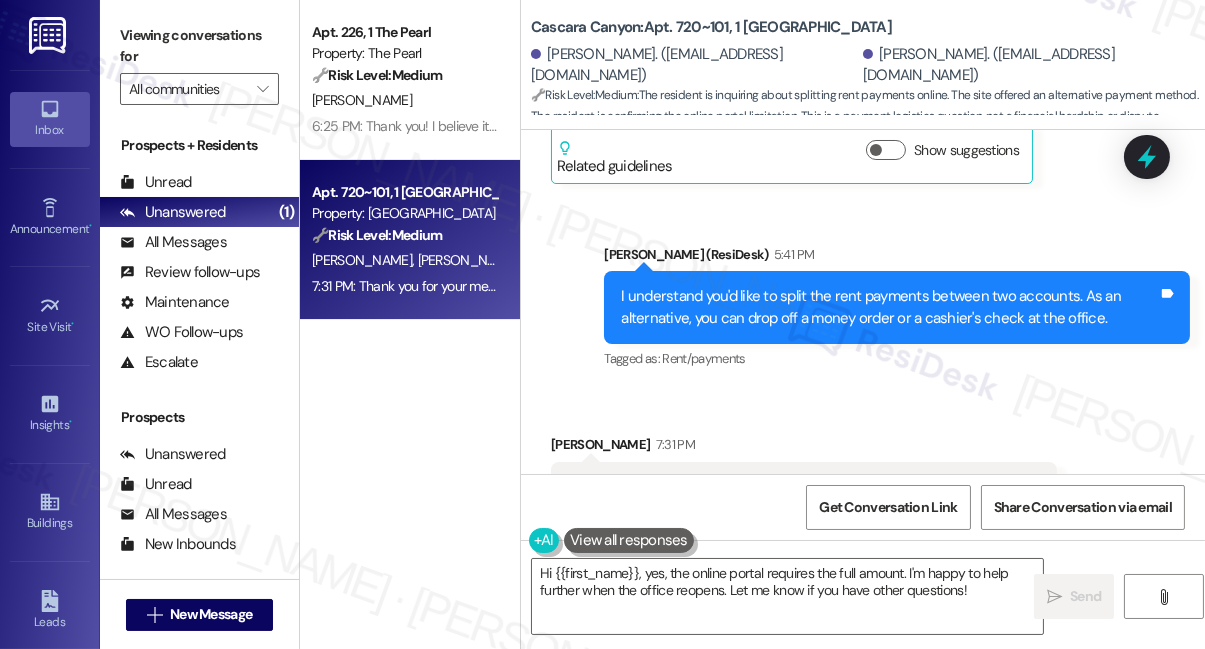 scroll, scrollTop: 1338, scrollLeft: 0, axis: vertical 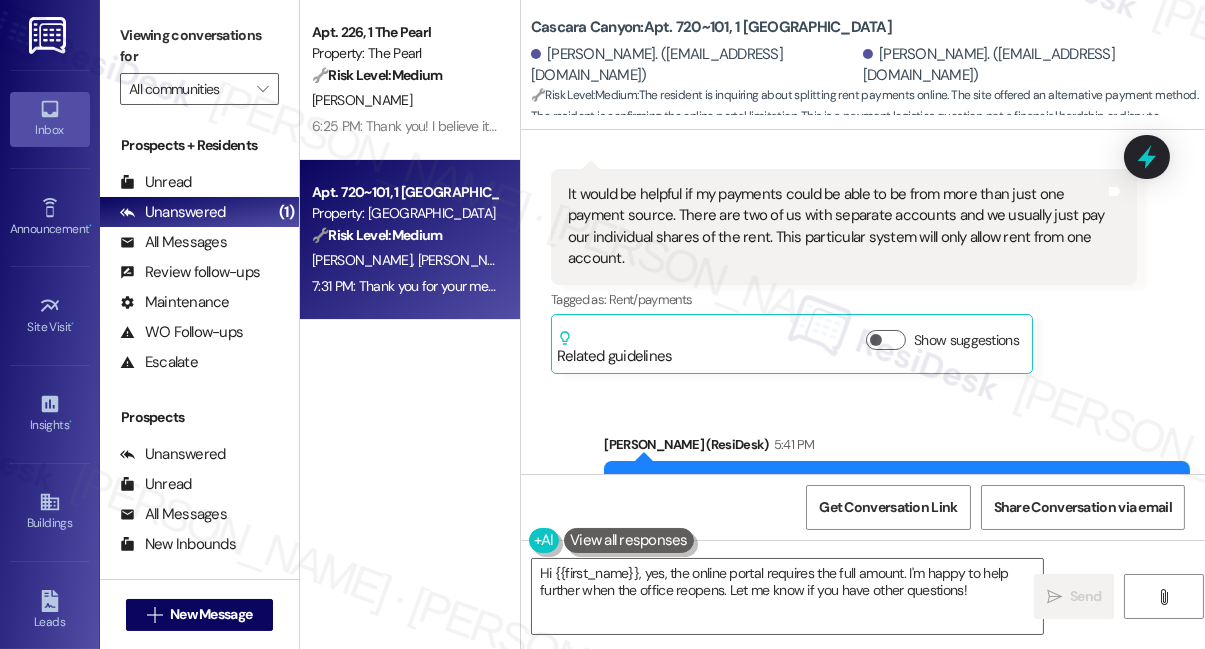 click on "It would be helpful if my payments could be able to be from more than just one payment source. There are two of us with separate accounts and we usually just pay our individual shares of the rent. This particular system will only allow rent from one account." at bounding box center [836, 227] 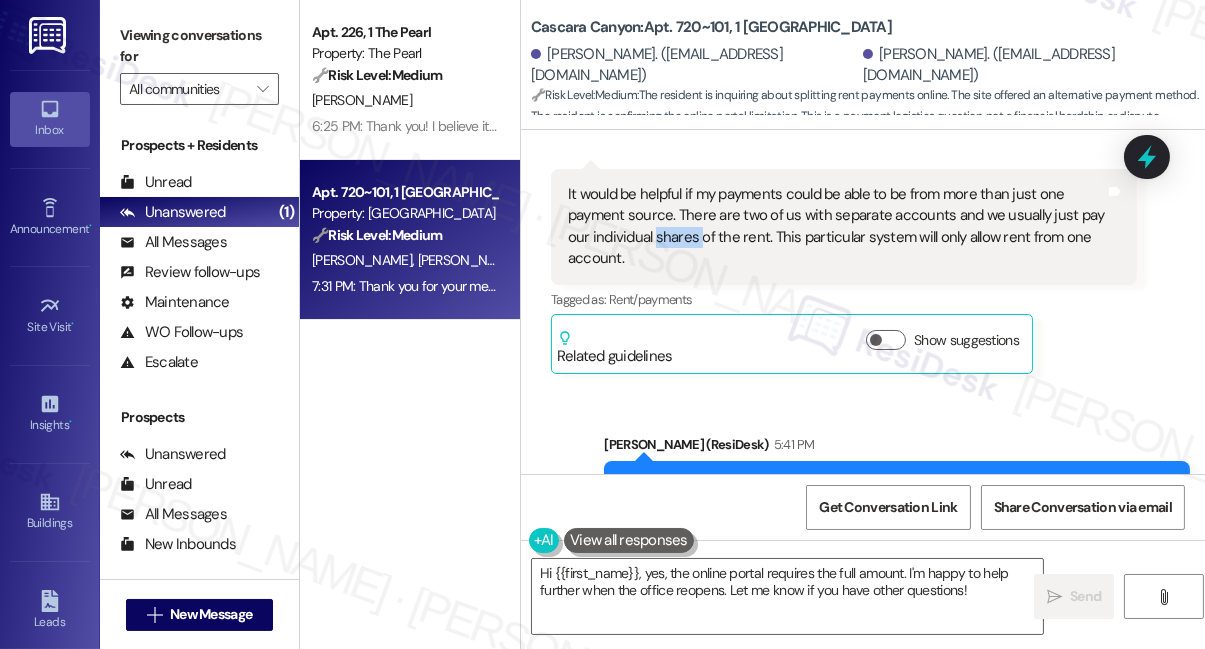 click on "It would be helpful if my payments could be able to be from more than just one payment source. There are two of us with separate accounts and we usually just pay our individual shares of the rent. This particular system will only allow rent from one account." at bounding box center (836, 227) 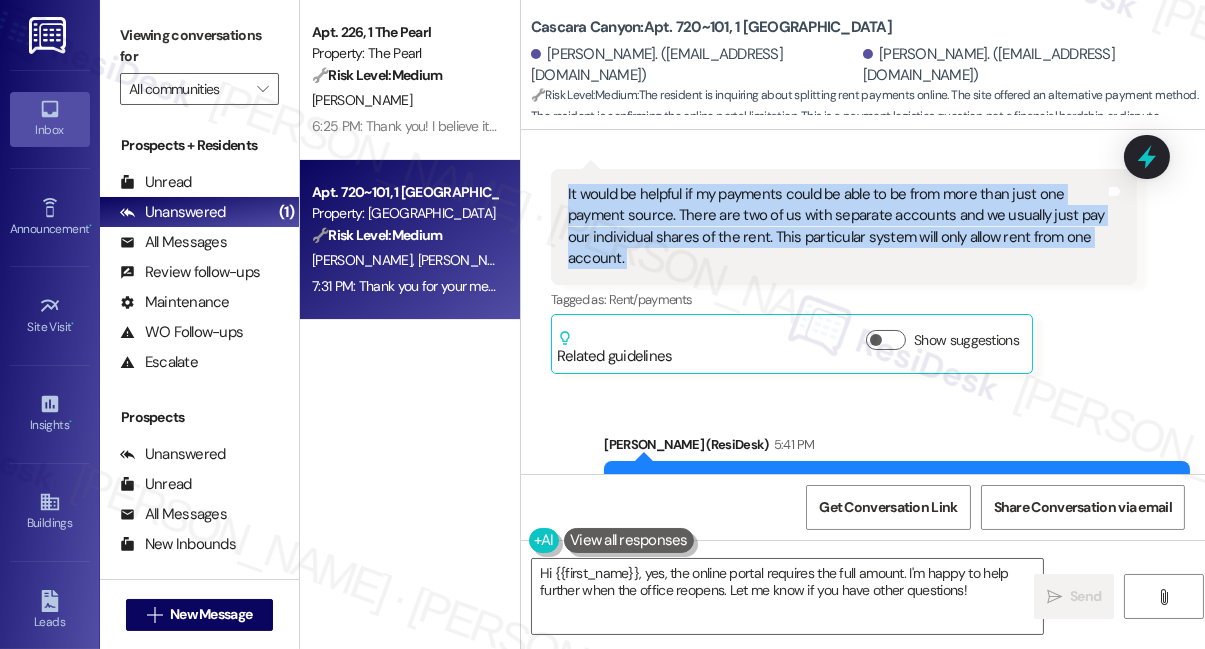 click on "It would be helpful if my payments could be able to be from more than just one payment source. There are two of us with separate accounts and we usually just pay our individual shares of the rent. This particular system will only allow rent from one account." at bounding box center [836, 227] 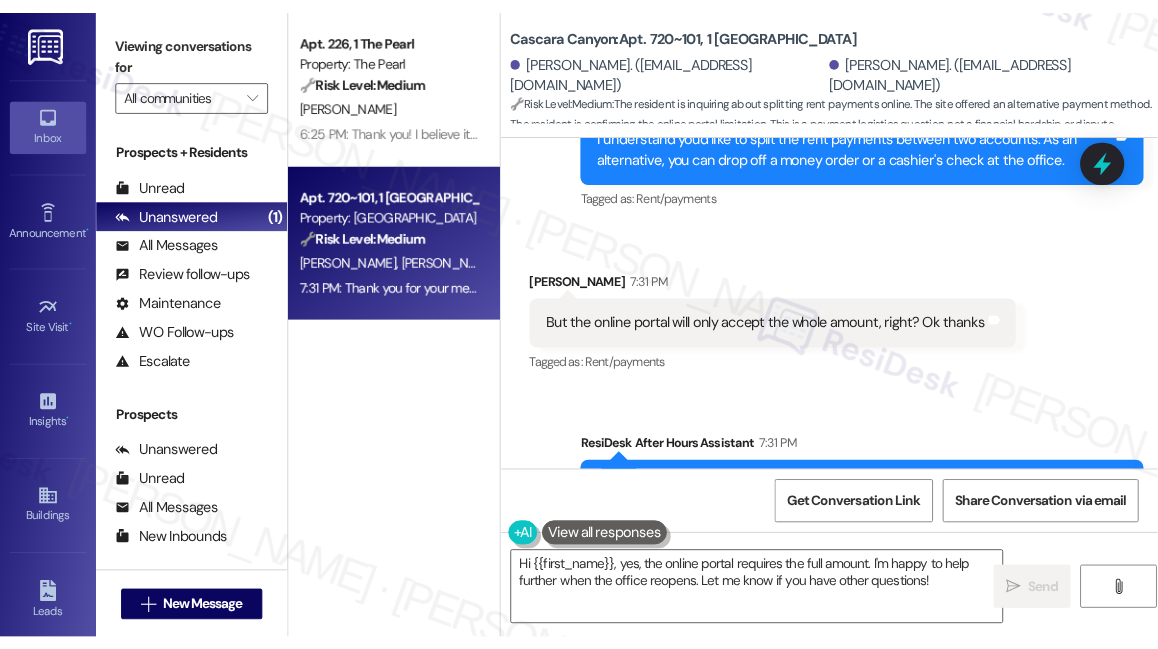 scroll, scrollTop: 1702, scrollLeft: 0, axis: vertical 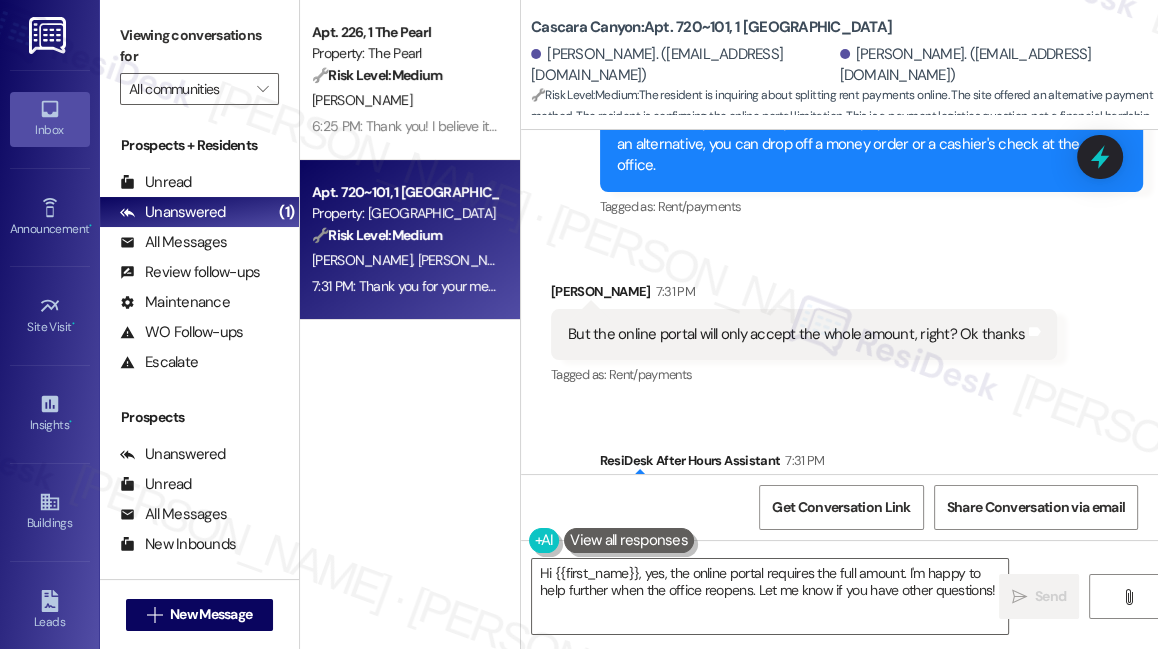 click on "Viewing conversations for" at bounding box center [199, 46] 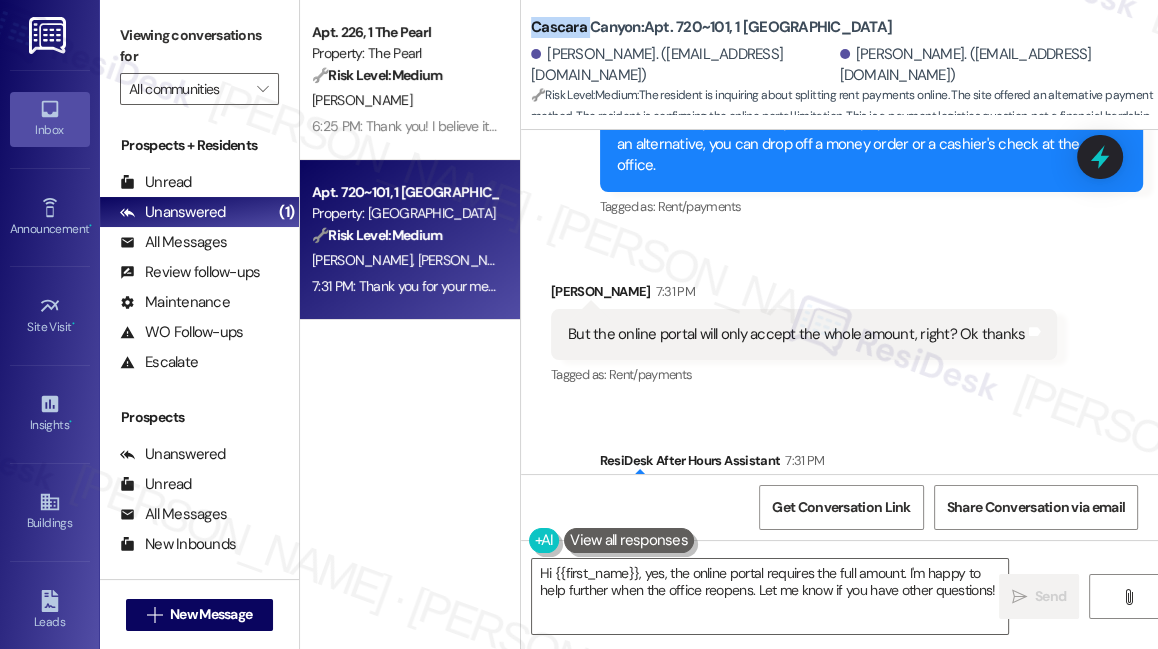 click on "Cascara Canyon:  Apt. 720~101, 1 [GEOGRAPHIC_DATA]" at bounding box center (711, 27) 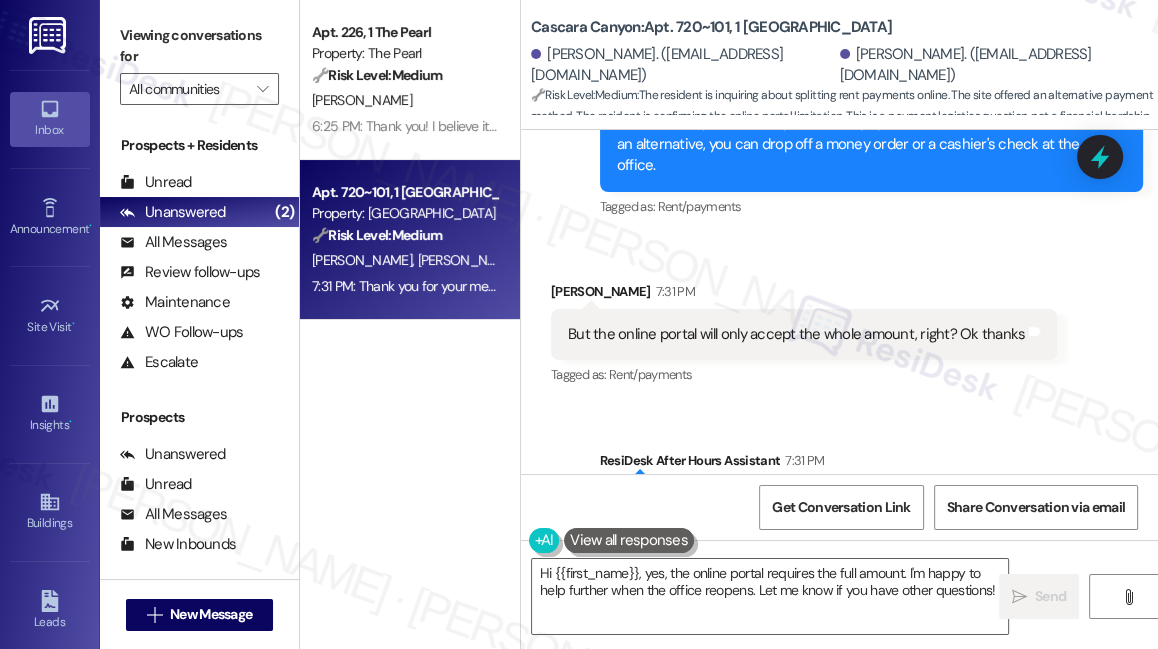 click on "Viewing conversations for" at bounding box center (199, 46) 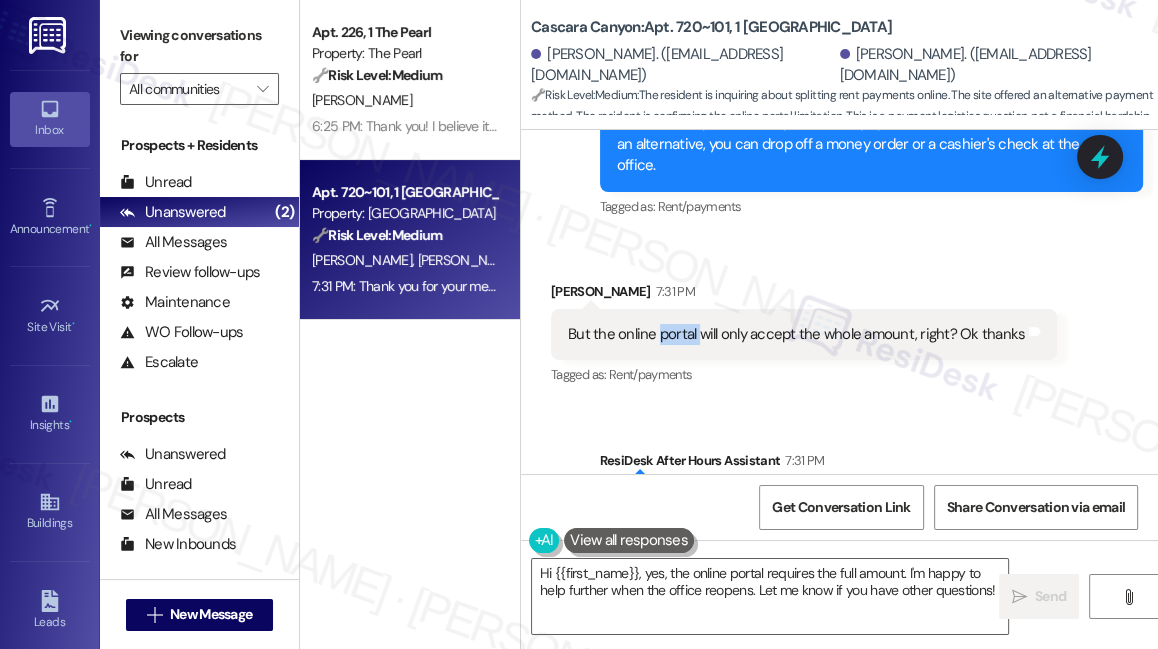 click on "But the online portal will only accept the whole amount, right?  Ok thanks Tags and notes" at bounding box center [804, 334] 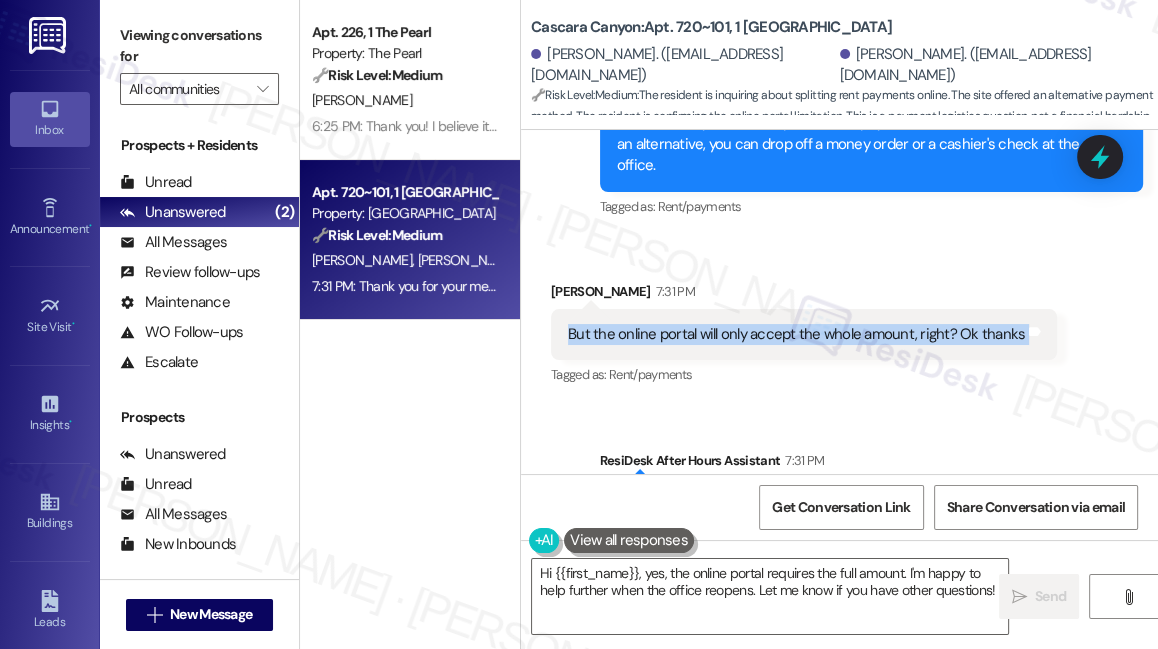 click on "But the online portal will only accept the whole amount, right?  Ok thanks Tags and notes" at bounding box center [804, 334] 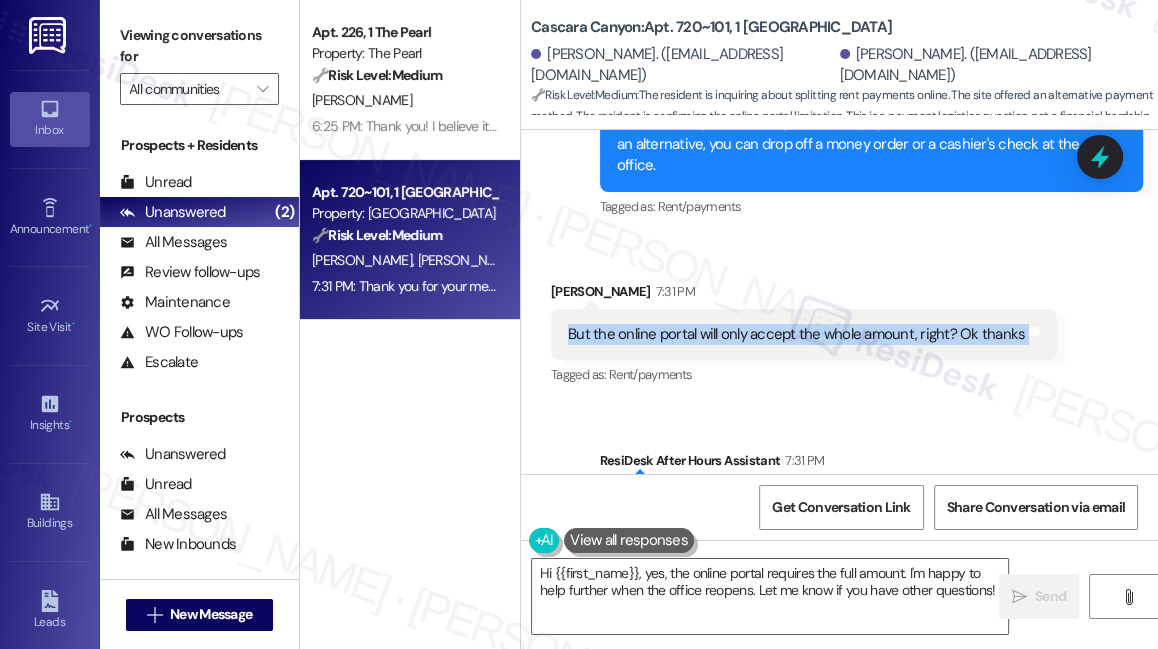 scroll, scrollTop: 1845, scrollLeft: 0, axis: vertical 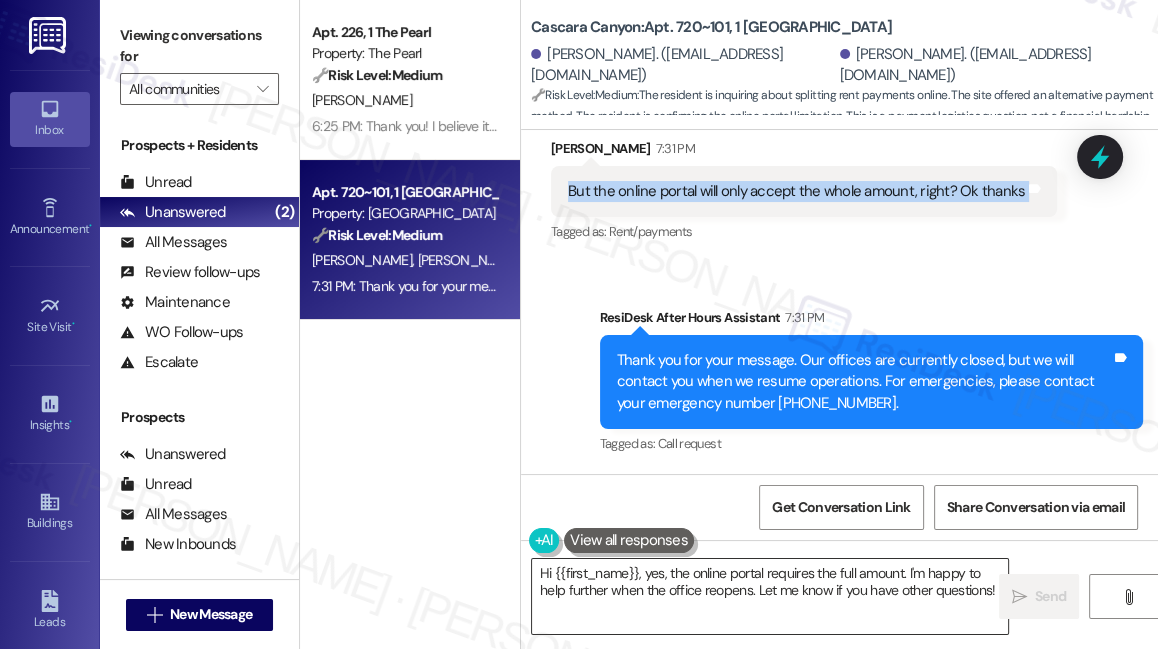 click on "Hi {{first_name}}, yes, the online portal requires the full amount. I'm happy to help further when the office reopens. Let me know if you have other questions!" at bounding box center (770, 596) 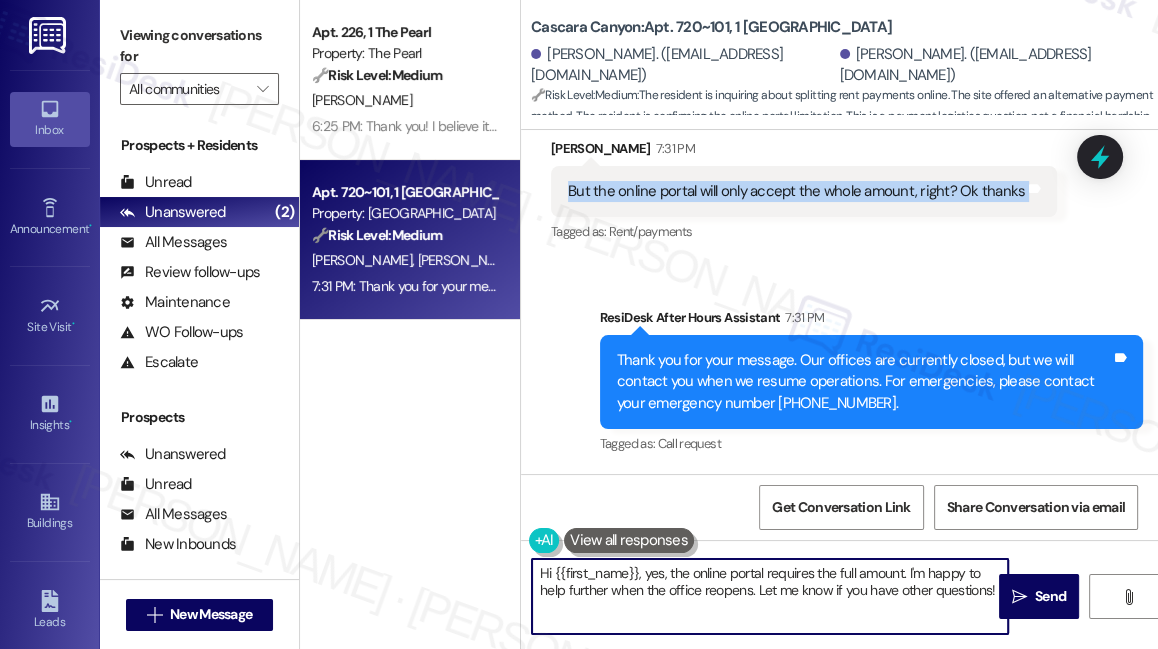 click on "Hi {{first_name}}, yes, the online portal requires the full amount. I'm happy to help further when the office reopens. Let me know if you have other questions!" at bounding box center (770, 596) 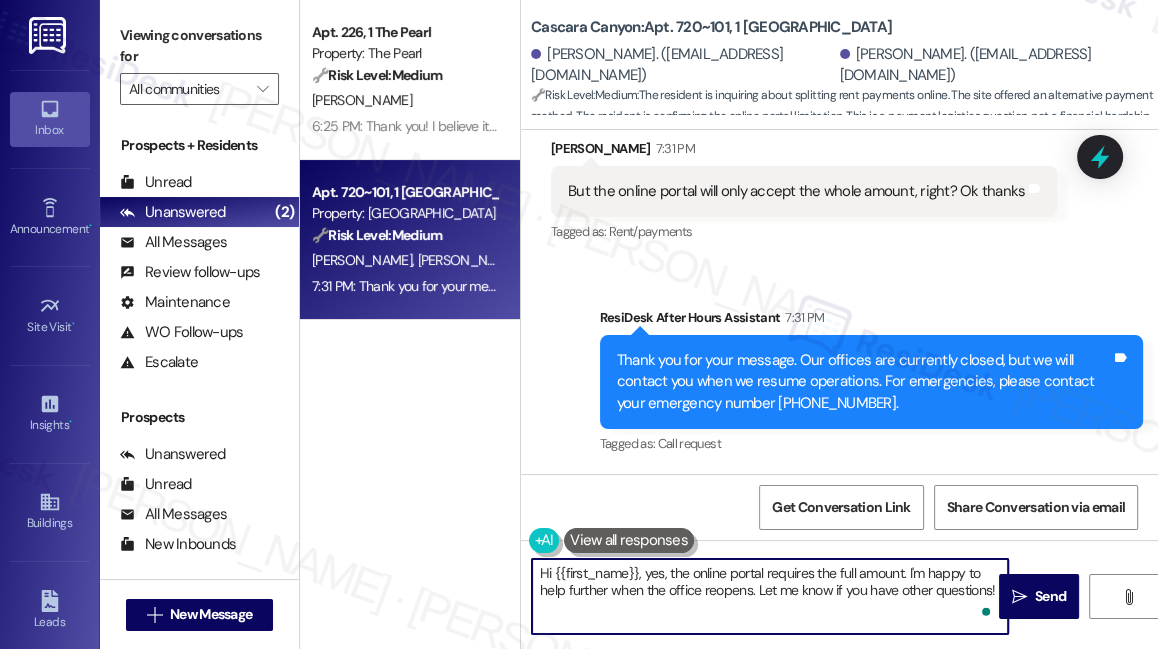 click on "Hi {{first_name}}, yes, the online portal requires the full amount. I'm happy to help further when the office reopens. Let me know if you have other questions!" at bounding box center (770, 596) 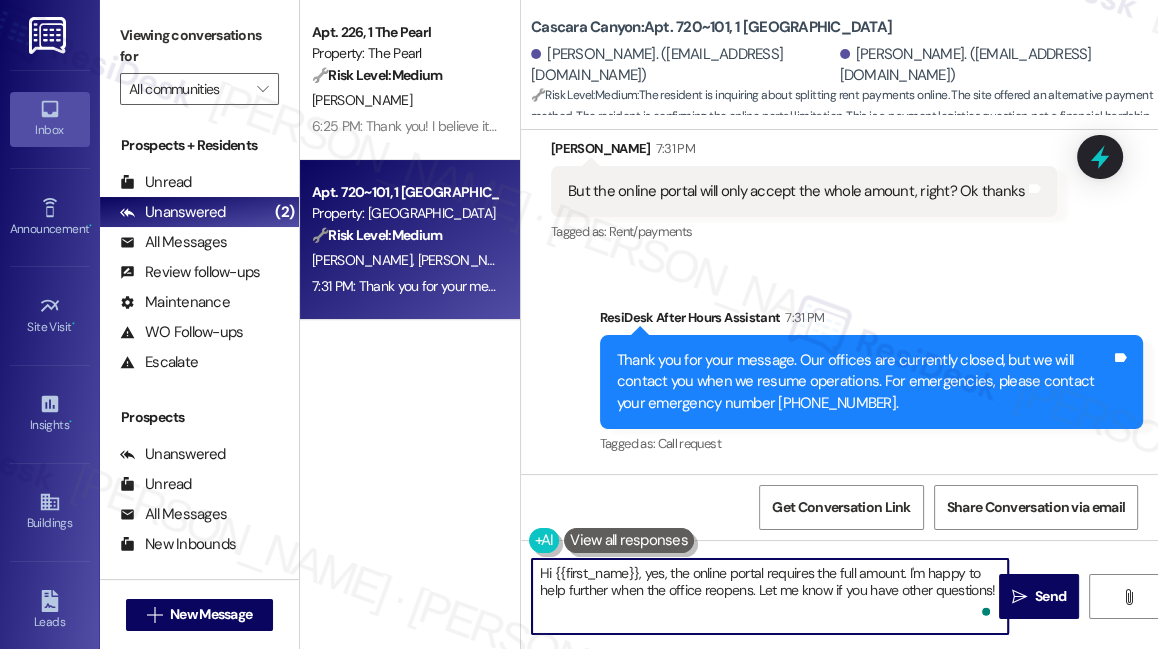click on "Hi {{first_name}}, yes, the online portal requires the full amount. I'm happy to help further when the office reopens. Let me know if you have other questions!" at bounding box center (770, 596) 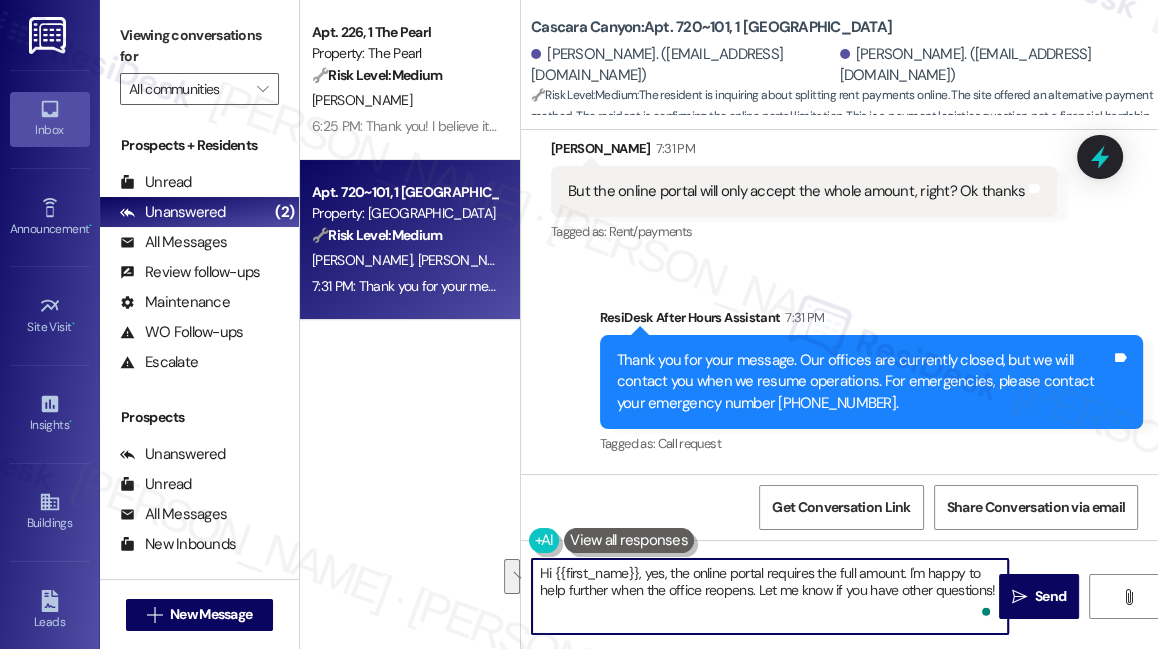click on "Hi {{first_name}}, yes, the online portal requires the full amount. I'm happy to help further when the office reopens. Let me know if you have other questions!" at bounding box center [770, 596] 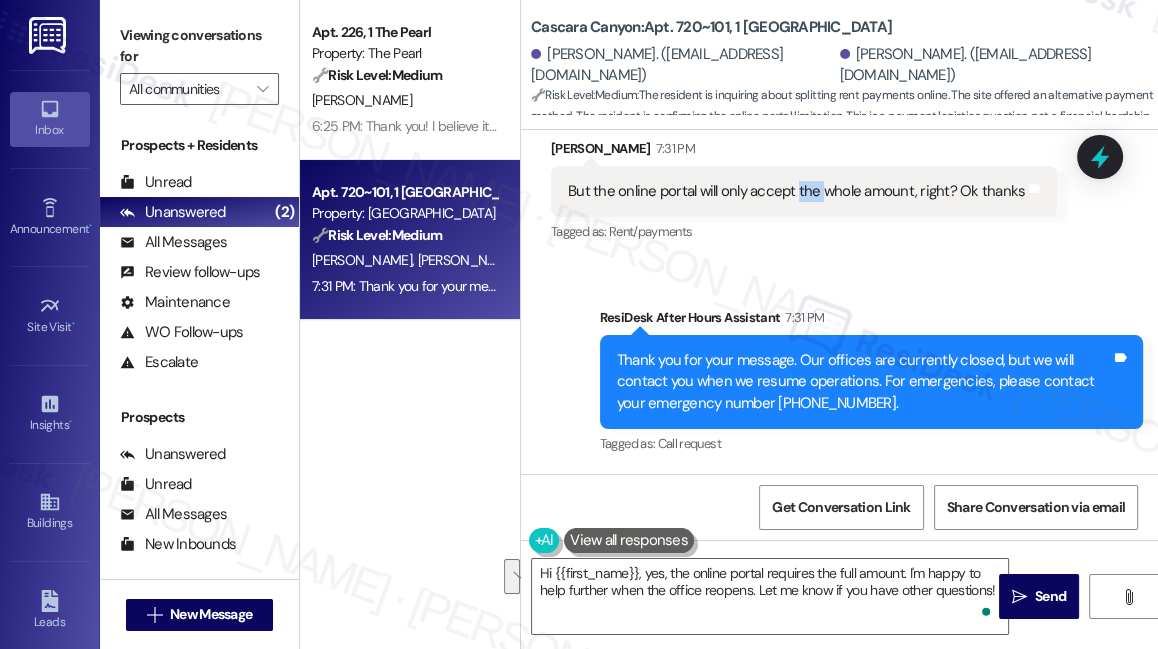 click on "But the online portal will only accept the whole amount, right?  Ok thanks" at bounding box center [796, 191] 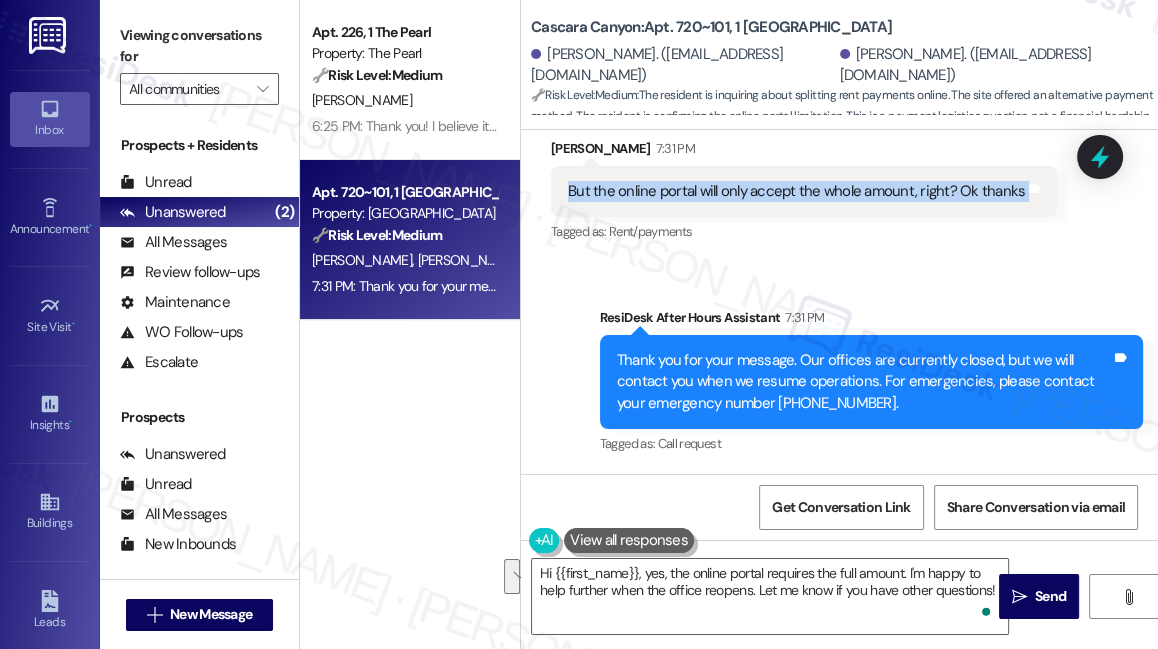 click on "But the online portal will only accept the whole amount, right?  Ok thanks" at bounding box center [796, 191] 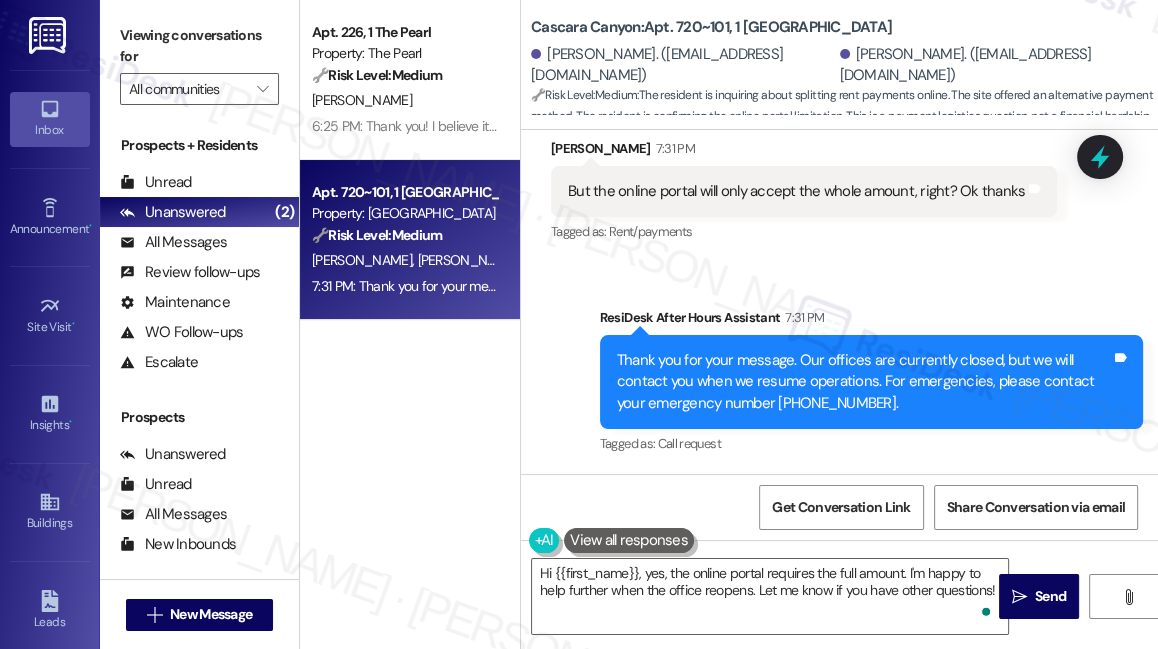 click on "Viewing conversations for" at bounding box center [199, 46] 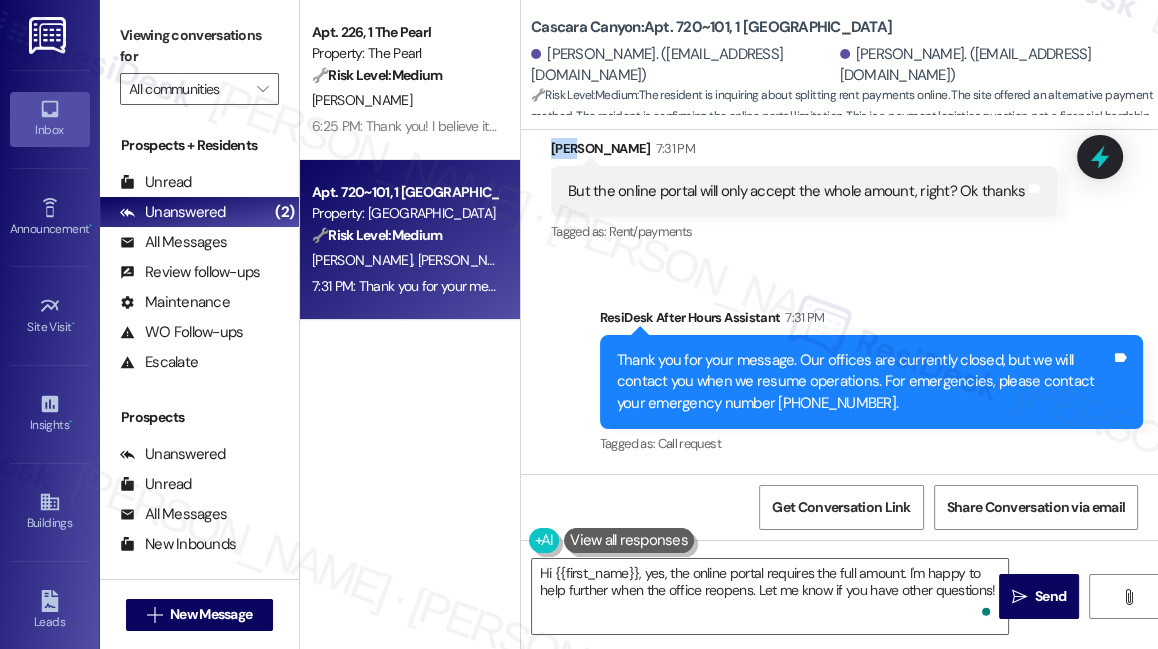 click on "[PERSON_NAME] 7:31 PM" at bounding box center (804, 152) 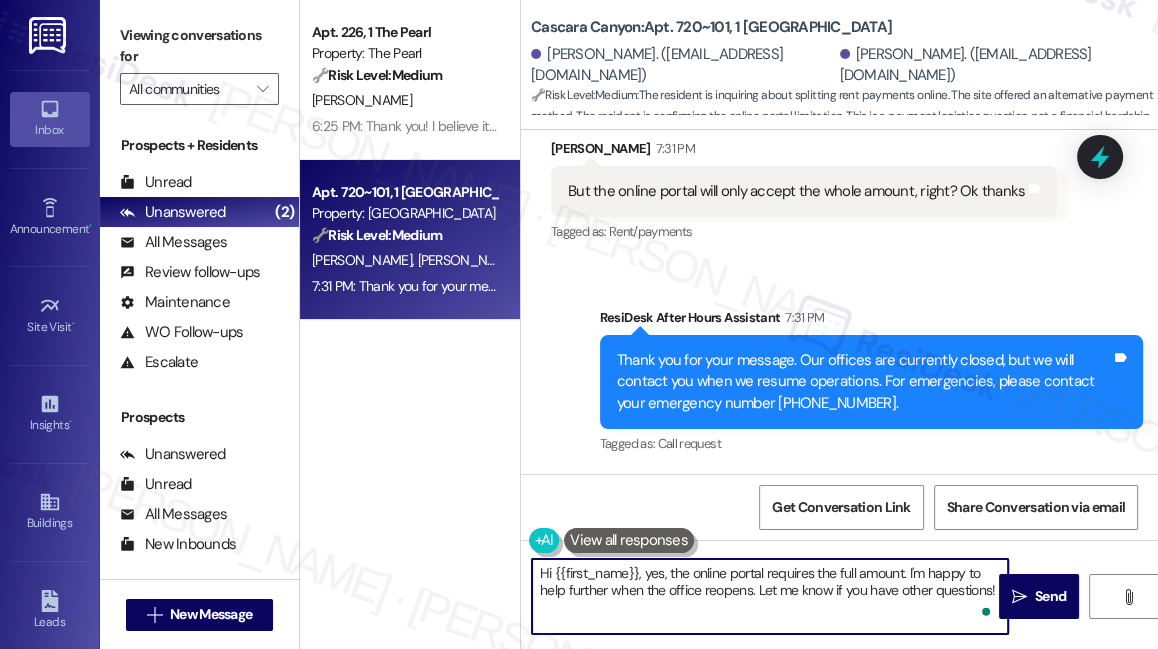 drag, startPoint x: 648, startPoint y: 574, endPoint x: 481, endPoint y: 574, distance: 167 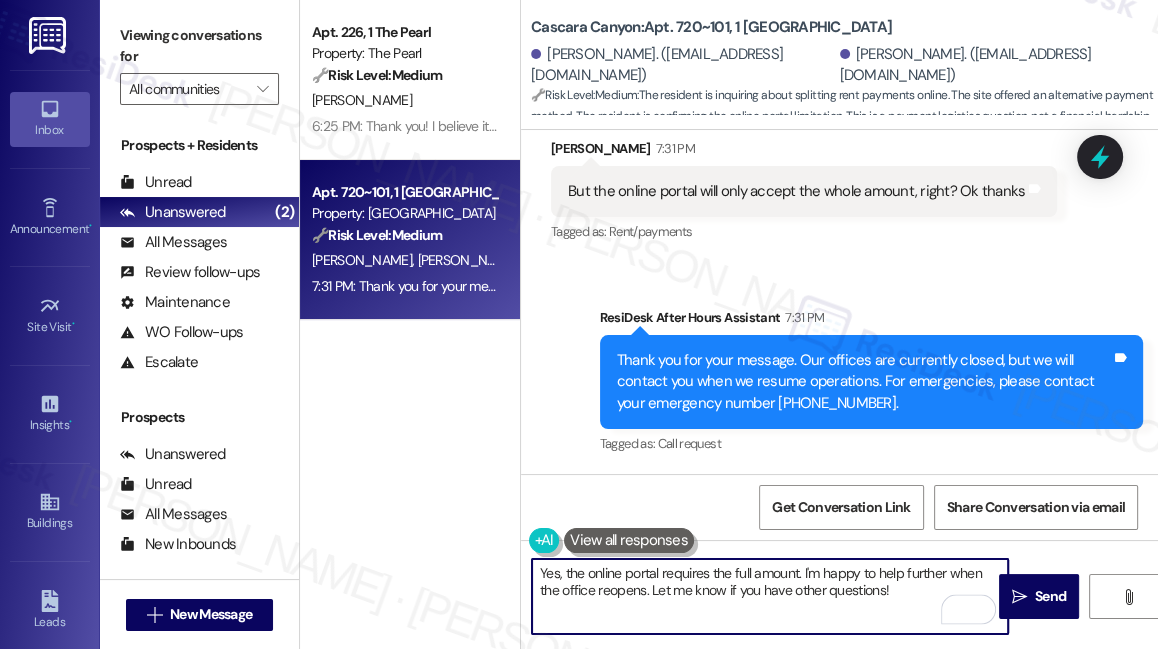 click on "Yes, the online portal requires the full amount. I'm happy to help further when the office reopens. Let me know if you have other questions!" at bounding box center (770, 596) 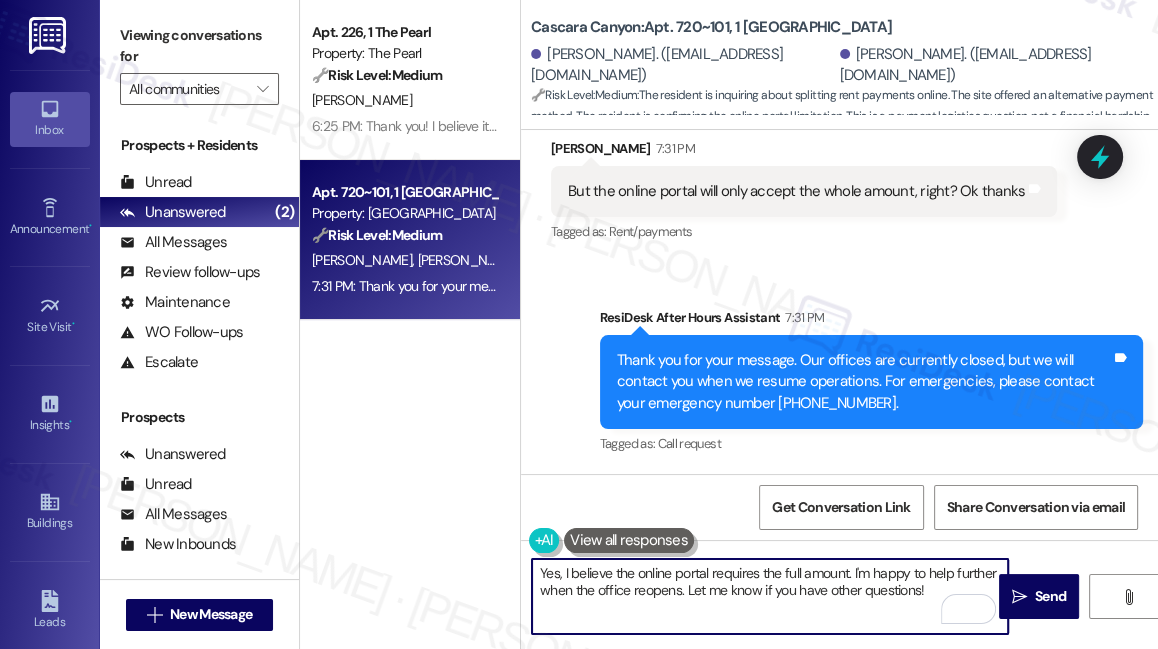 click on "Yes, I believe the online portal requires the full amount. I'm happy to help further when the office reopens. Let me know if you have other questions!" at bounding box center (770, 596) 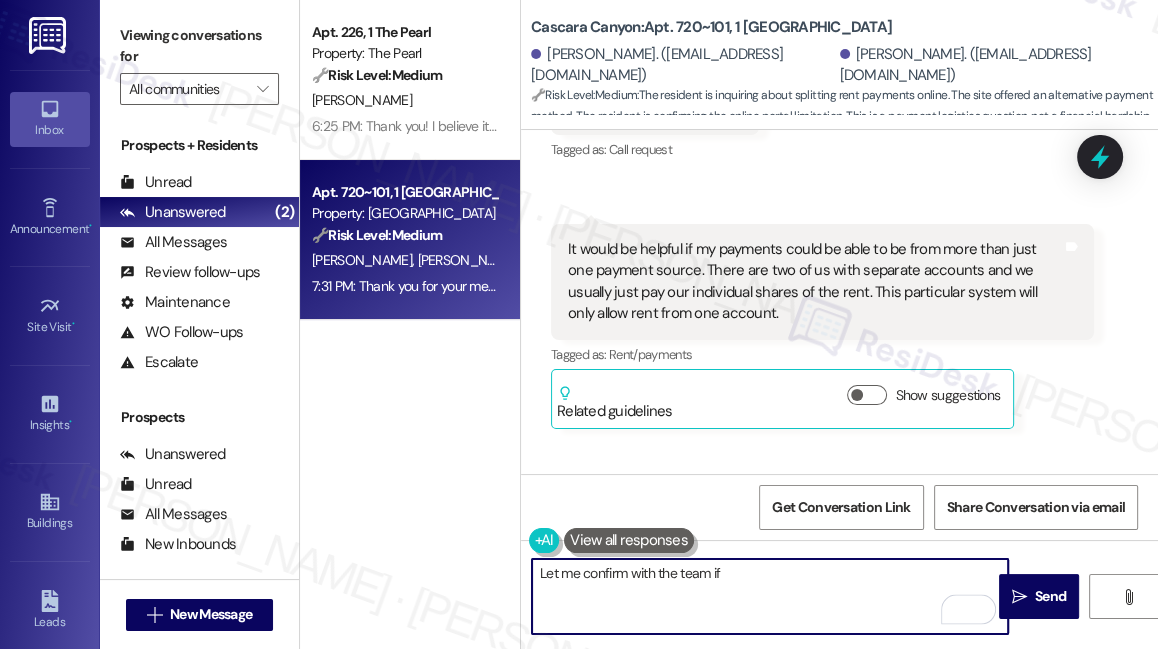 scroll, scrollTop: 1299, scrollLeft: 0, axis: vertical 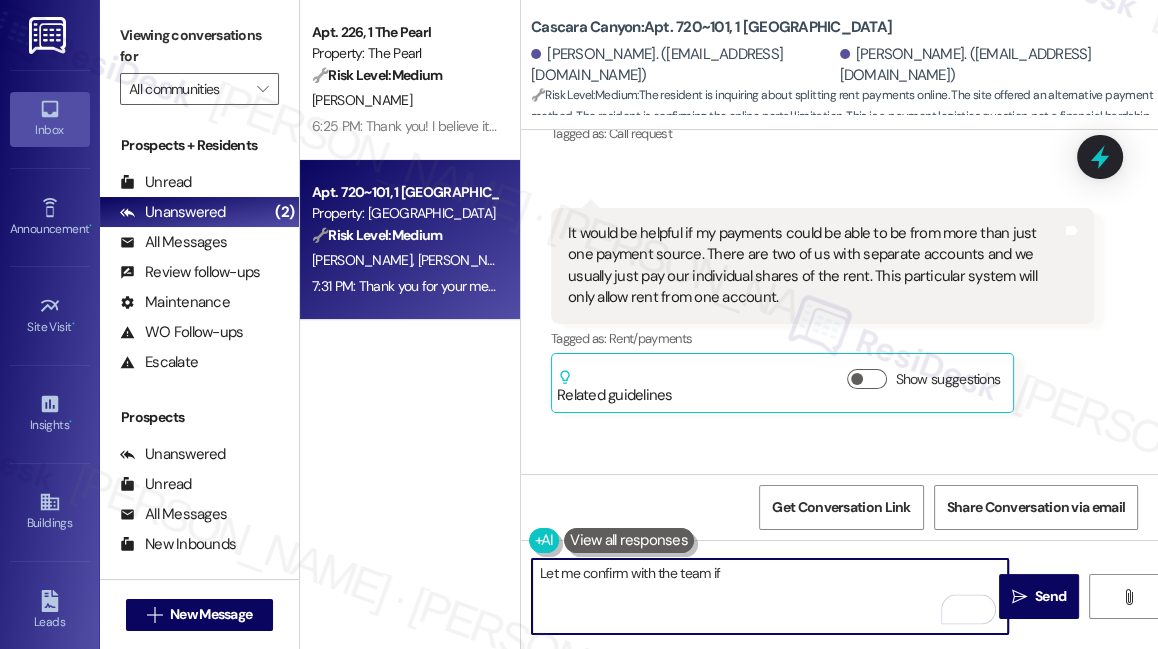 click on "It would be helpful if my payments could be able to be from more than just one payment source. There are two of us with separate accounts and we usually just pay our individual shares of the rent. This particular system will only allow rent from one account." at bounding box center [815, 266] 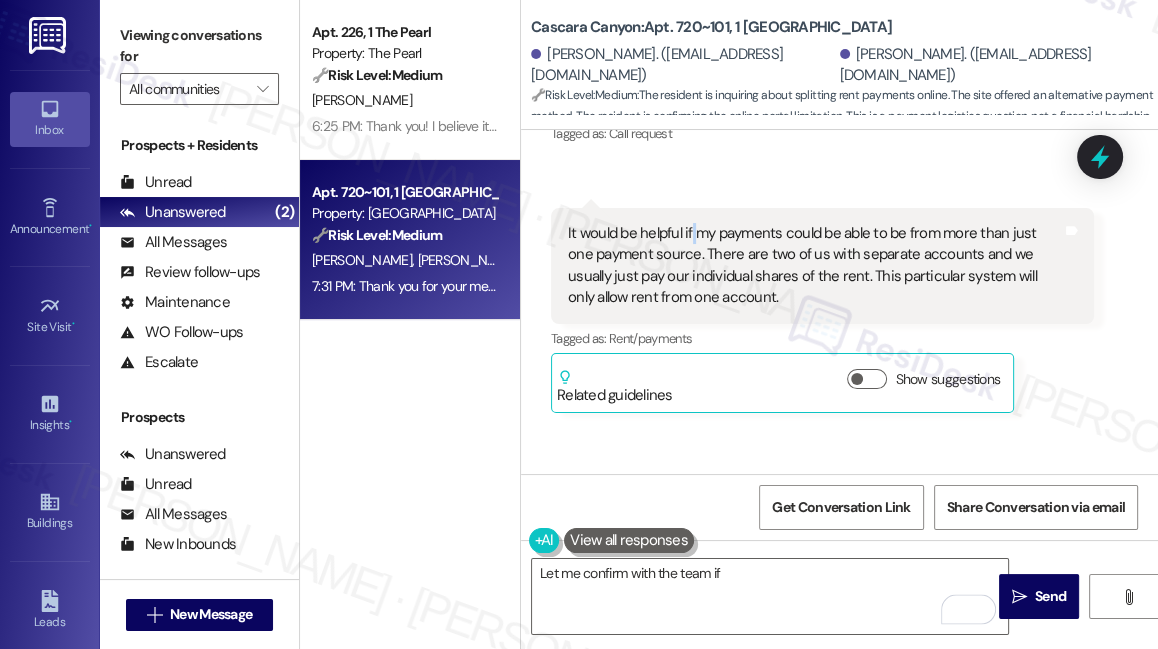 click on "It would be helpful if my payments could be able to be from more than just one payment source. There are two of us with separate accounts and we usually just pay our individual shares of the rent. This particular system will only allow rent from one account." at bounding box center [815, 266] 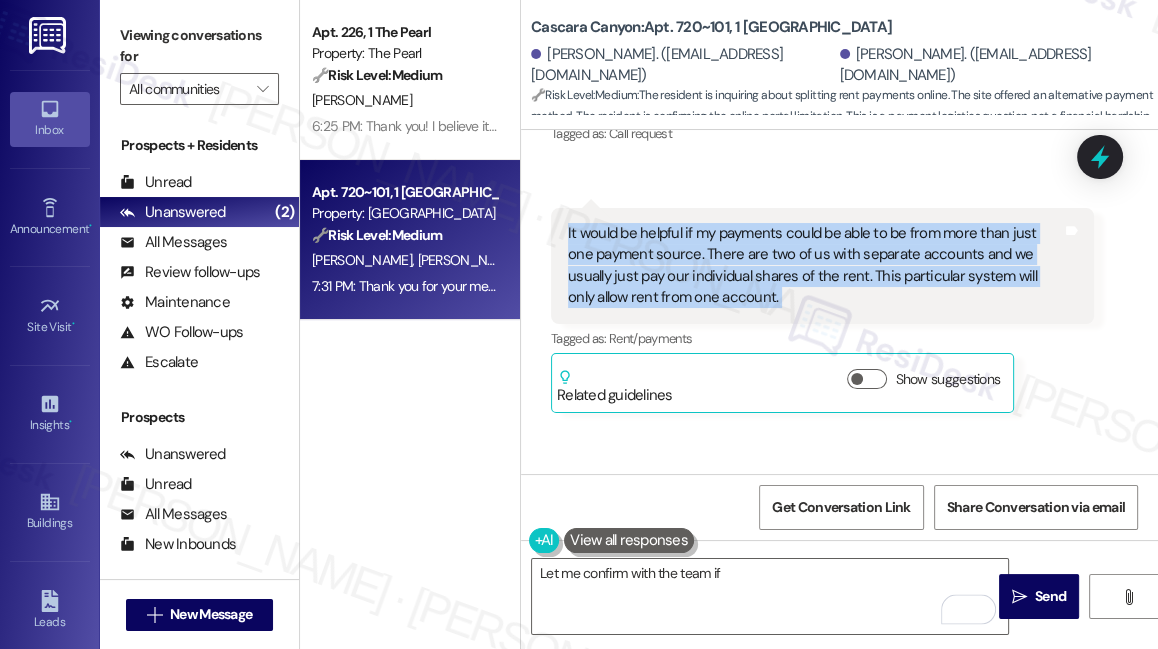 click on "It would be helpful if my payments could be able to be from more than just one payment source. There are two of us with separate accounts and we usually just pay our individual shares of the rent. This particular system will only allow rent from one account." at bounding box center (815, 266) 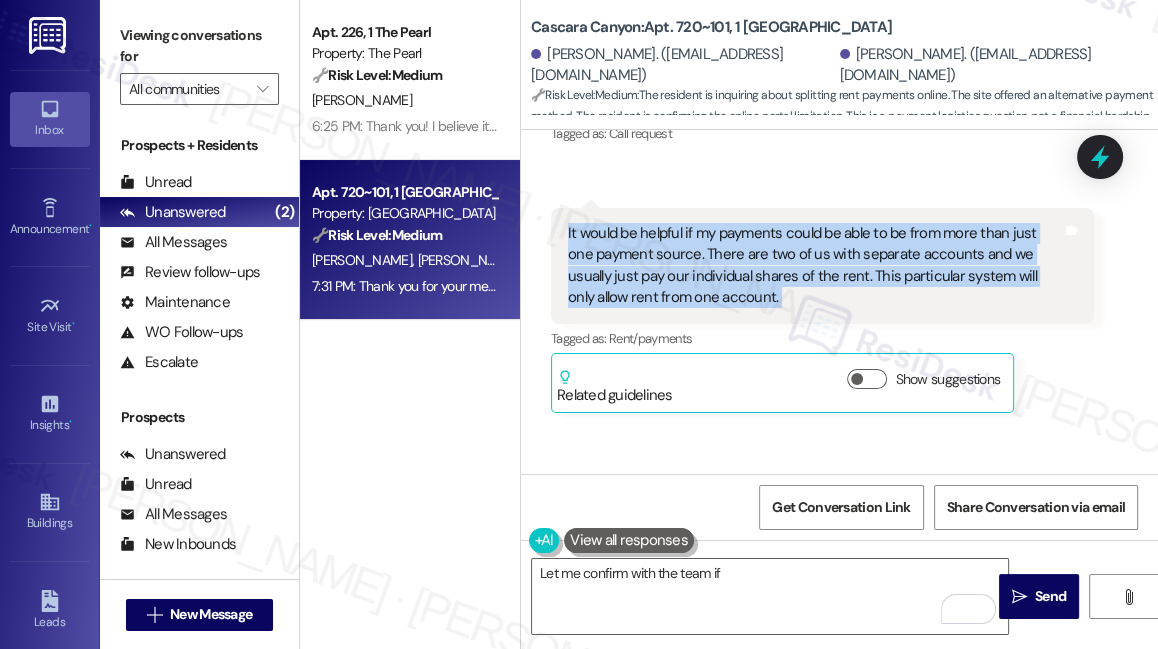 copy on "It would be helpful if my payments could be able to be from more than just one payment source. There are two of us with separate accounts and we usually just pay our individual shares of the rent. This particular system will only allow rent from one account. Tags and notes" 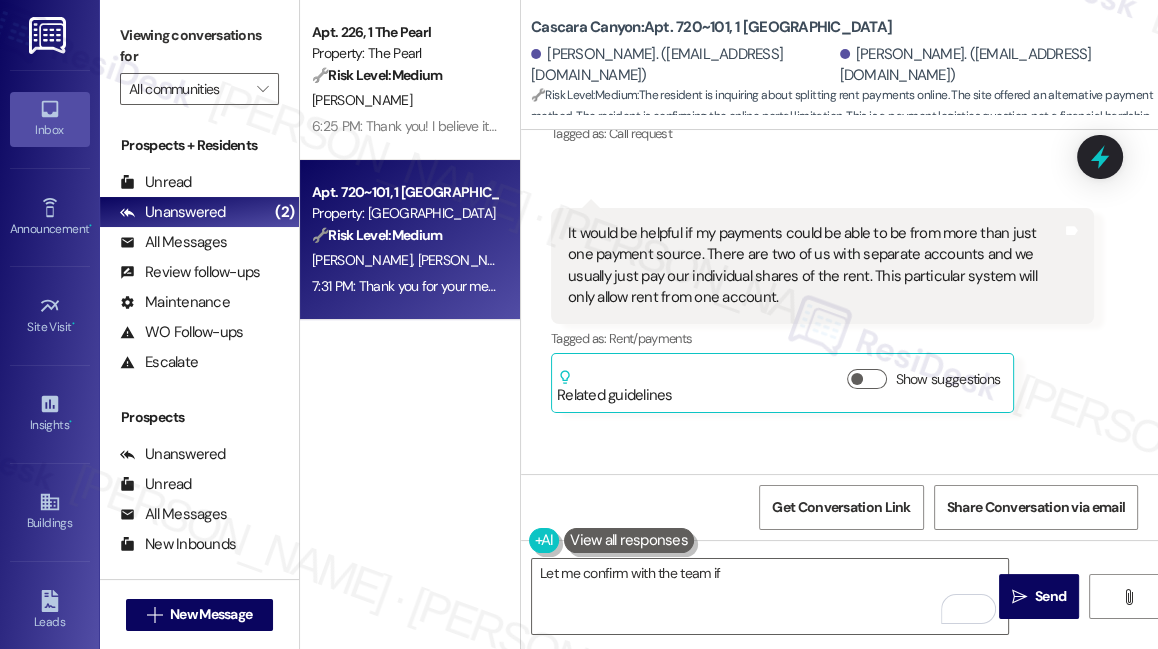 click on "Viewing conversations for" at bounding box center [199, 46] 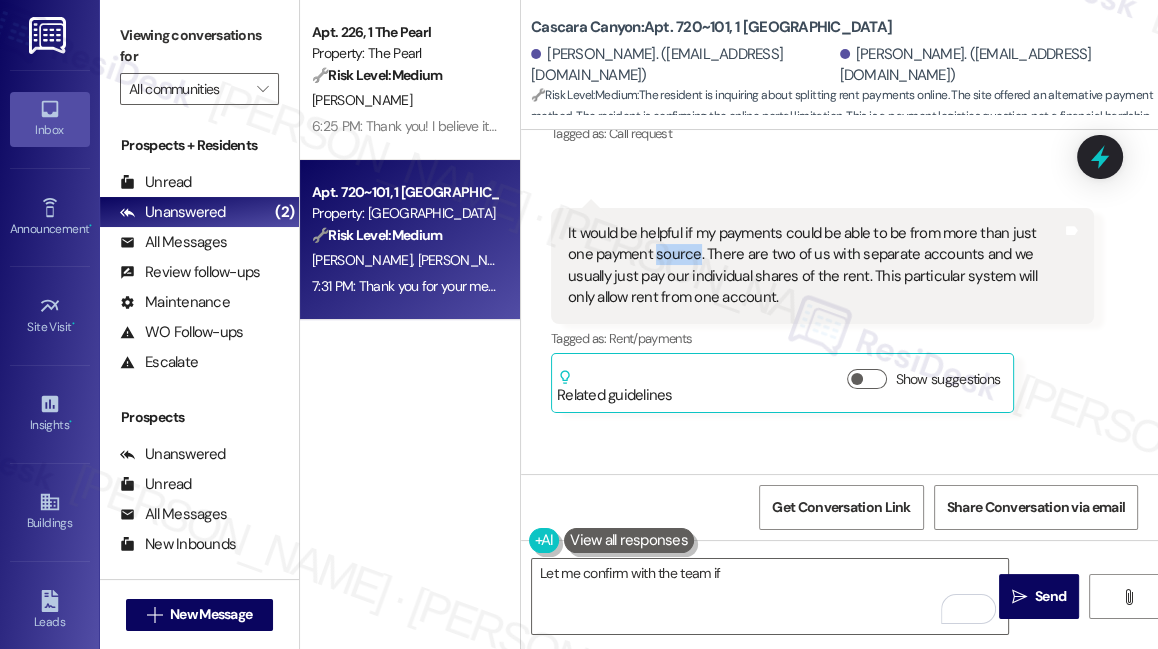click on "It would be helpful if my payments could be able to be from more than just one payment source. There are two of us with separate accounts and we usually just pay our individual shares of the rent. This particular system will only allow rent from one account." at bounding box center (815, 266) 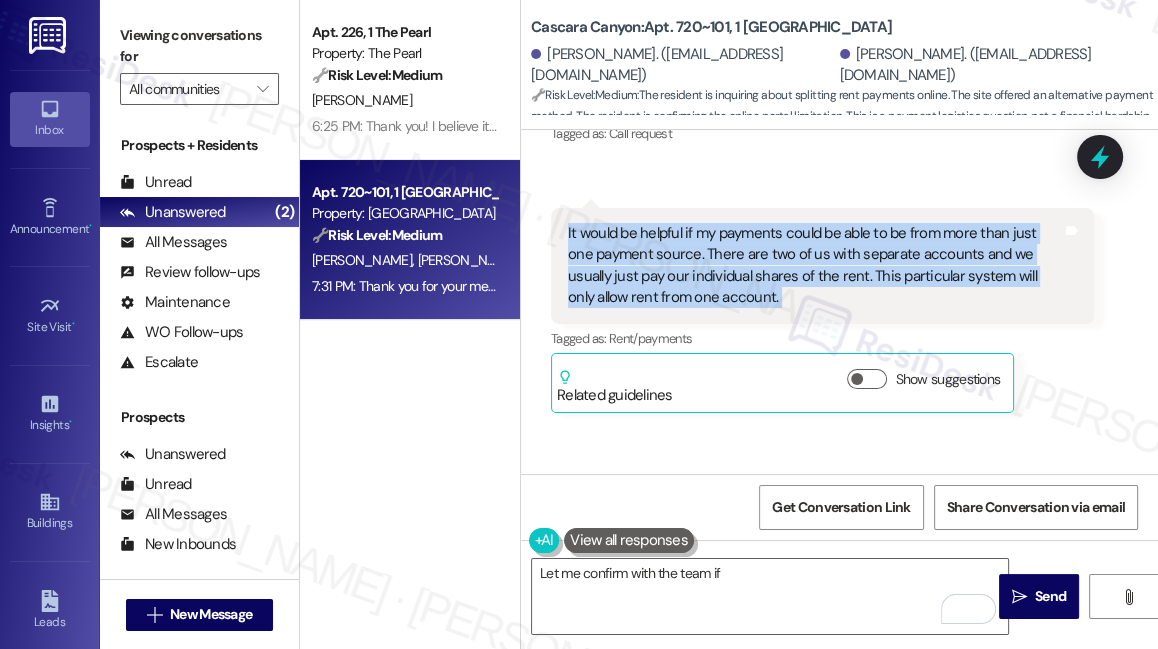 click on "It would be helpful if my payments could be able to be from more than just one payment source. There are two of us with separate accounts and we usually just pay our individual shares of the rent. This particular system will only allow rent from one account." at bounding box center [815, 266] 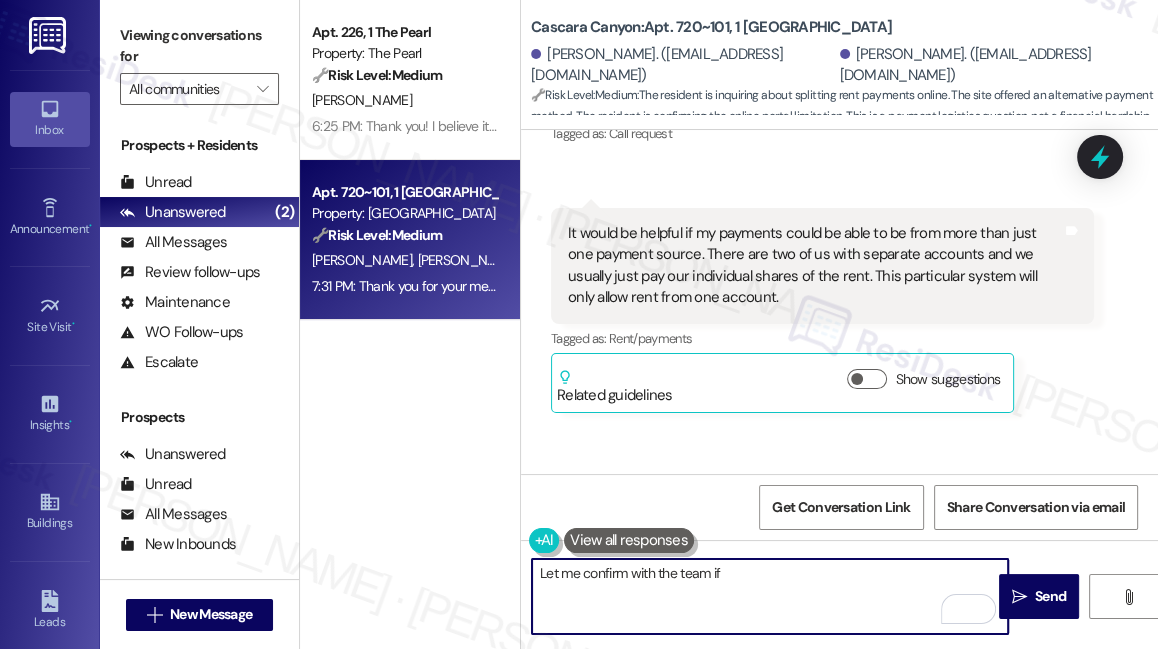 click on "Let me confirm with the team if" at bounding box center (770, 596) 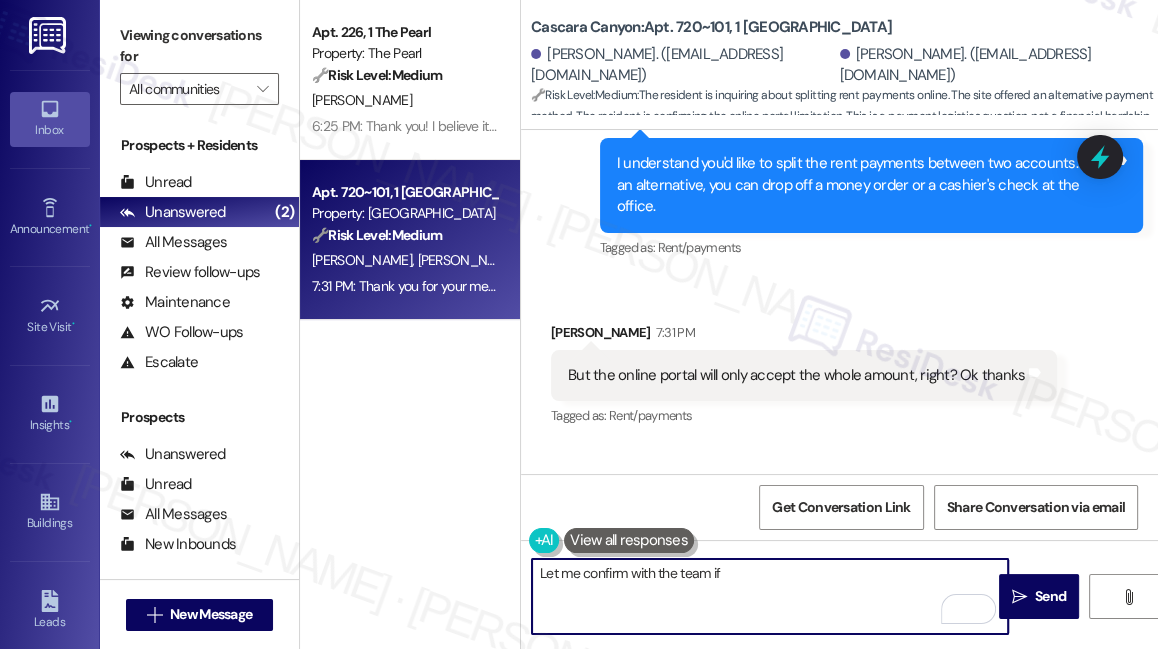 scroll, scrollTop: 1845, scrollLeft: 0, axis: vertical 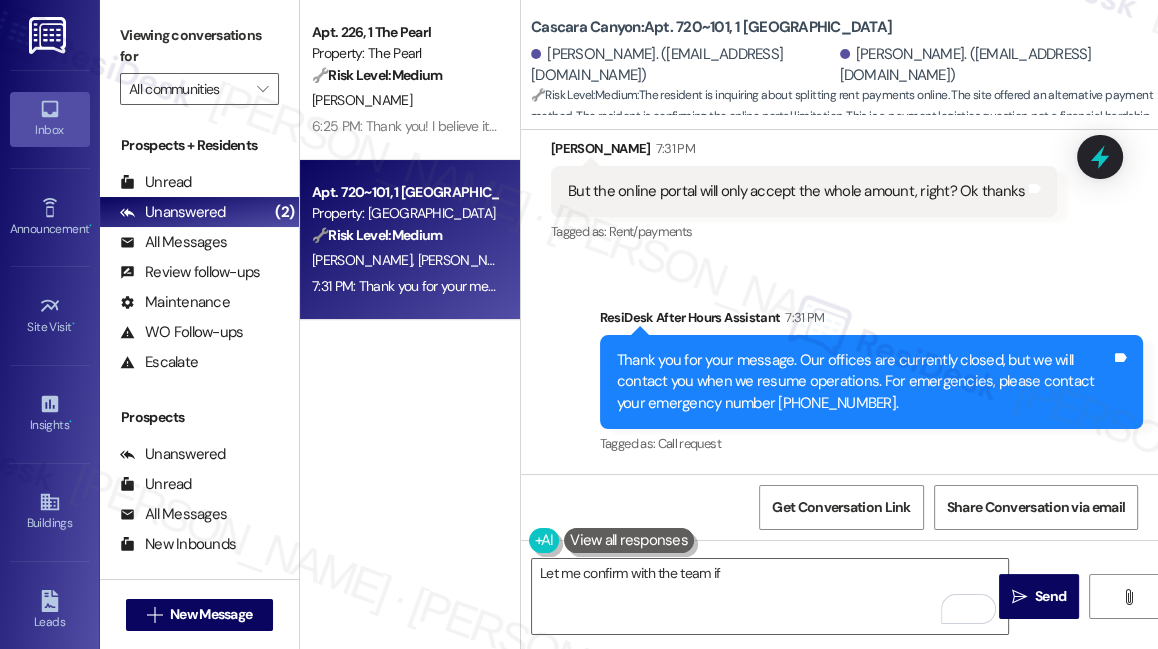 click on "But the online portal will only accept the whole amount, right?  Ok thanks" at bounding box center [796, 191] 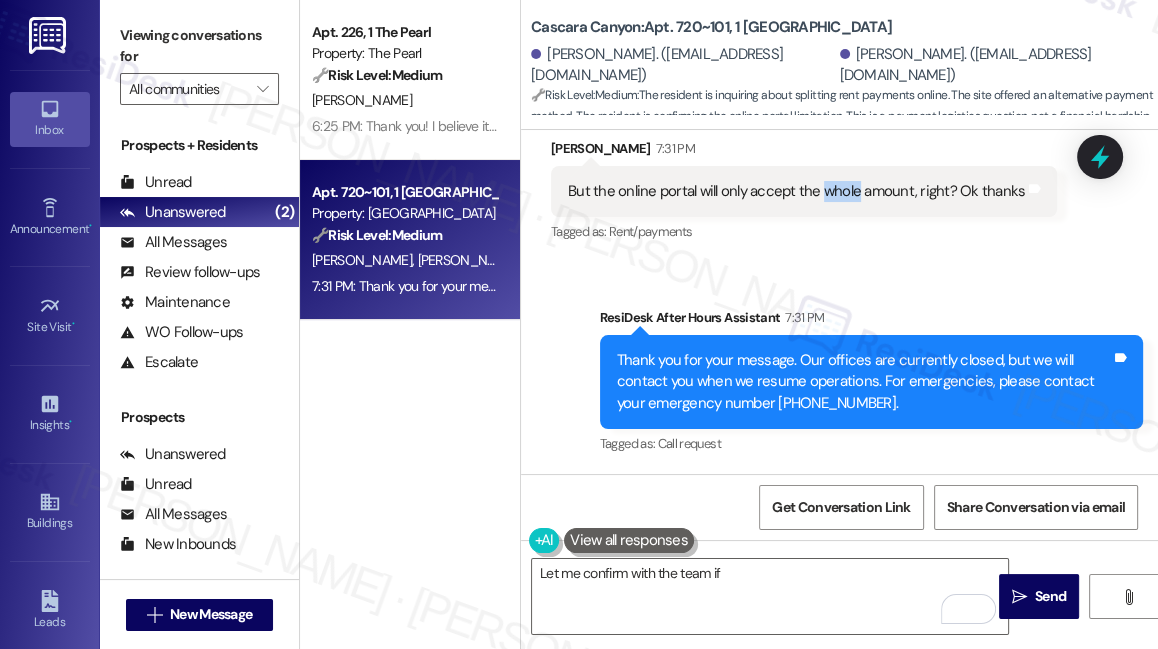 click on "But the online portal will only accept the whole amount, right?  Ok thanks" at bounding box center [796, 191] 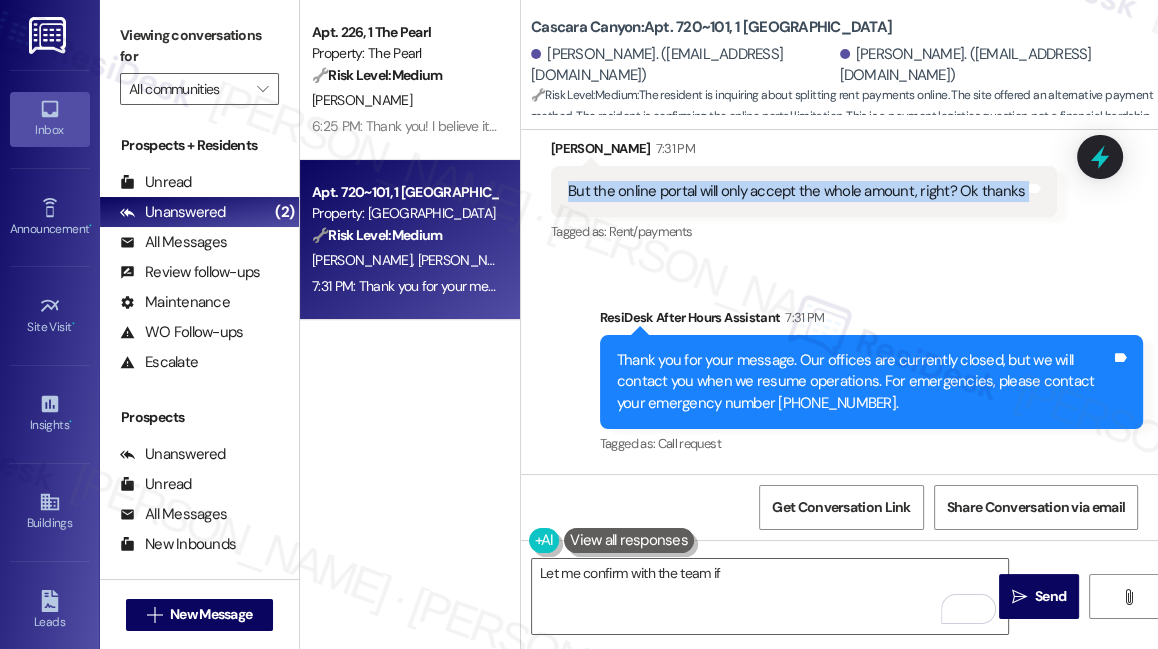 click on "But the online portal will only accept the whole amount, right?  Ok thanks" at bounding box center (796, 191) 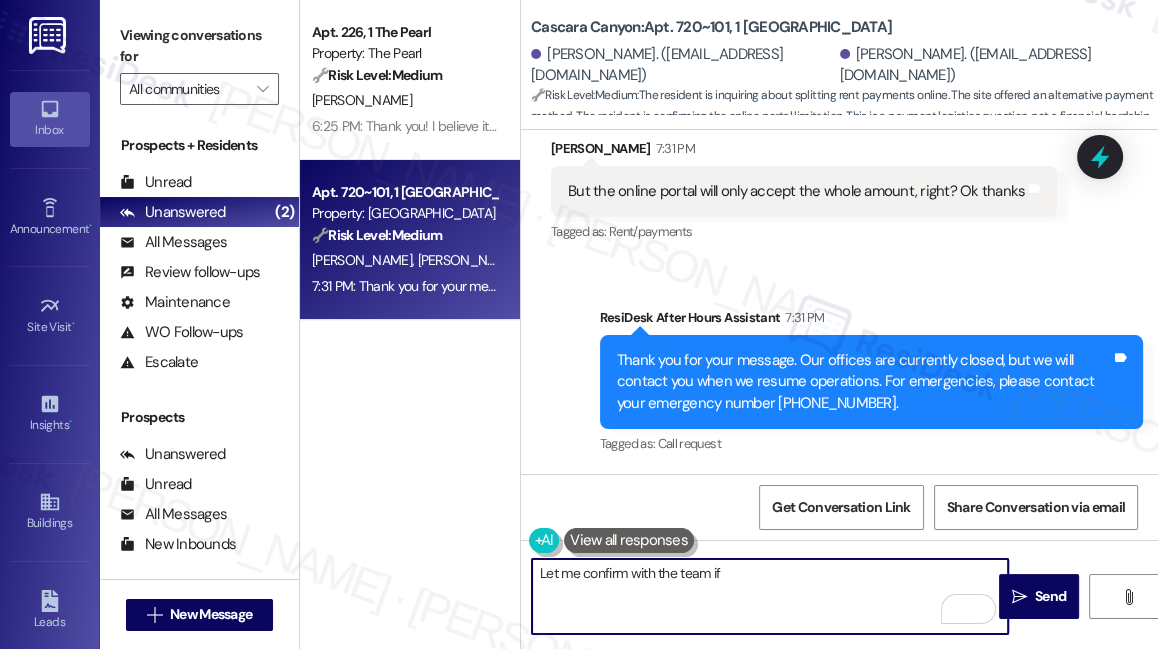 click on "Let me confirm with the team if" at bounding box center (770, 596) 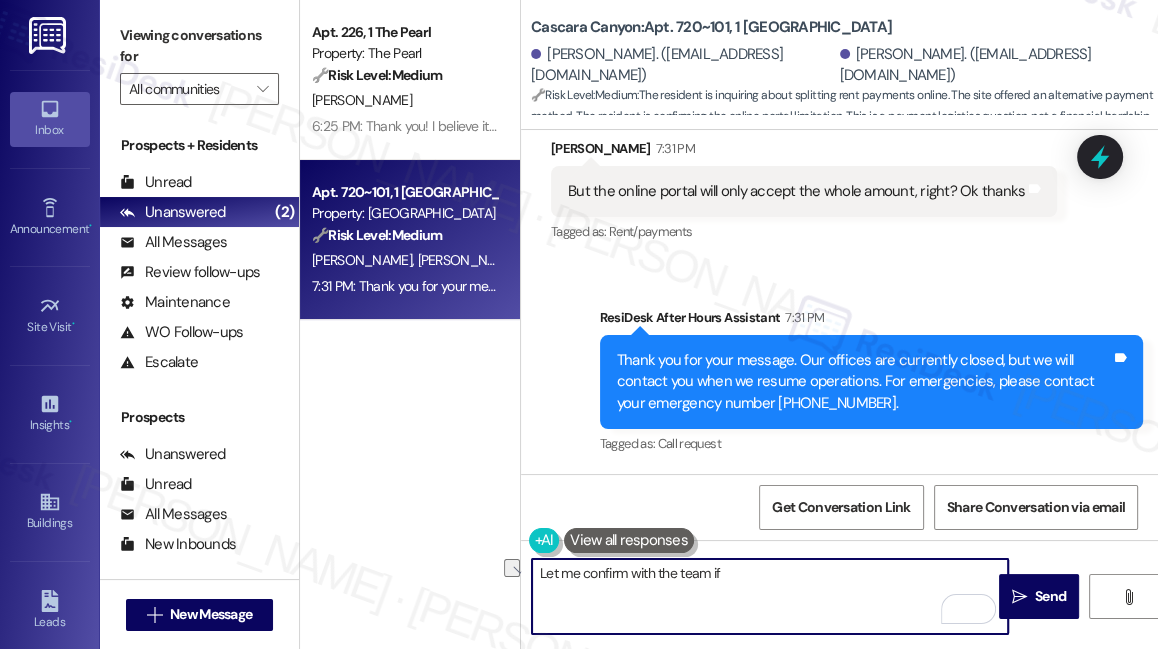 paste on "Some rent portals allow payments from more than one bank account, while others only allow a single source per payment. To make sure we give you the right info, I’ll confirm with the site team and get back to you." 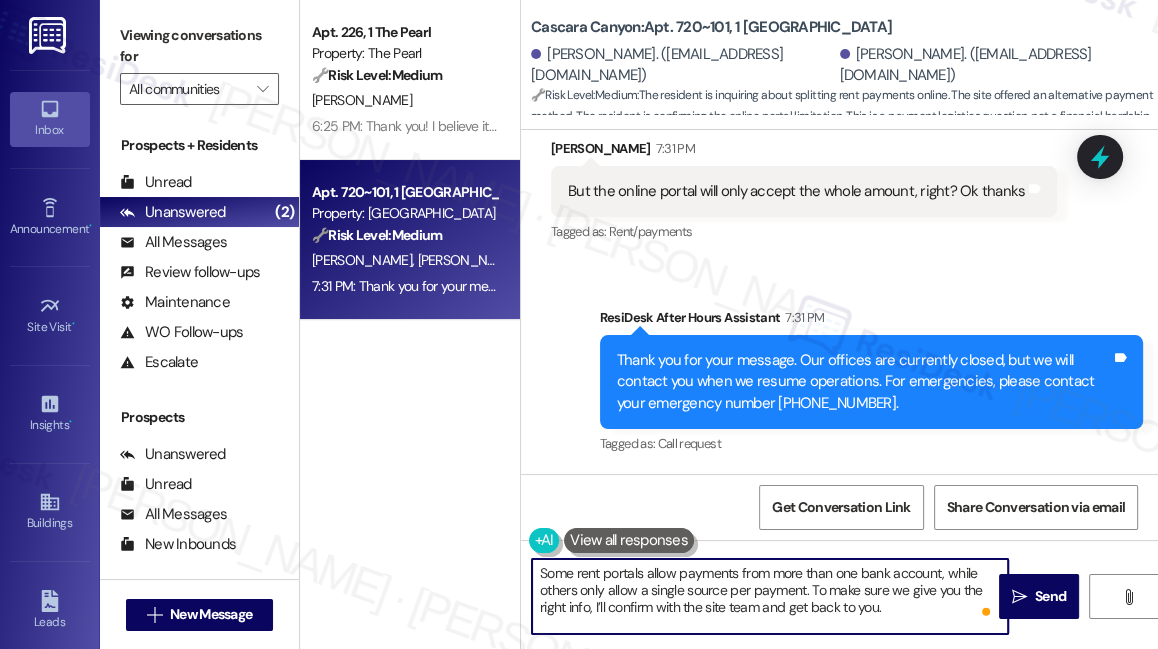 click on "Some rent portals allow payments from more than one bank account, while others only allow a single source per payment. To make sure we give you the right info, I’ll confirm with the site team and get back to you." at bounding box center [770, 596] 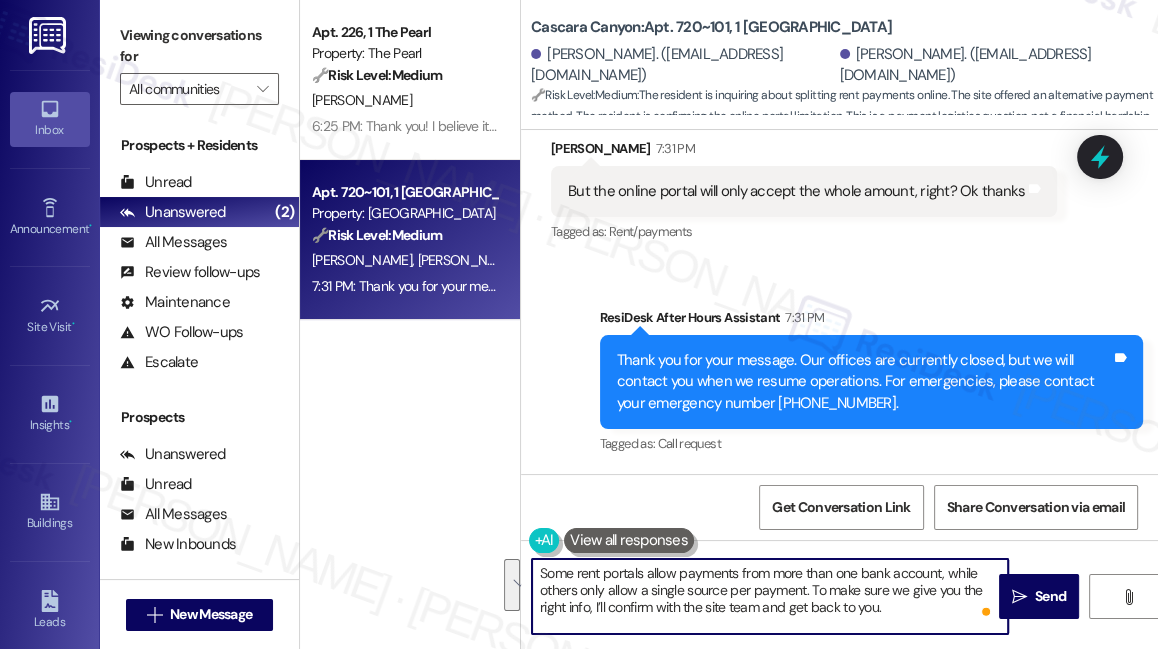 click on "Some rent portals allow payments from more than one bank account, while others only allow a single source per payment. To make sure we give you the right info, I’ll confirm with the site team and get back to you." at bounding box center [770, 596] 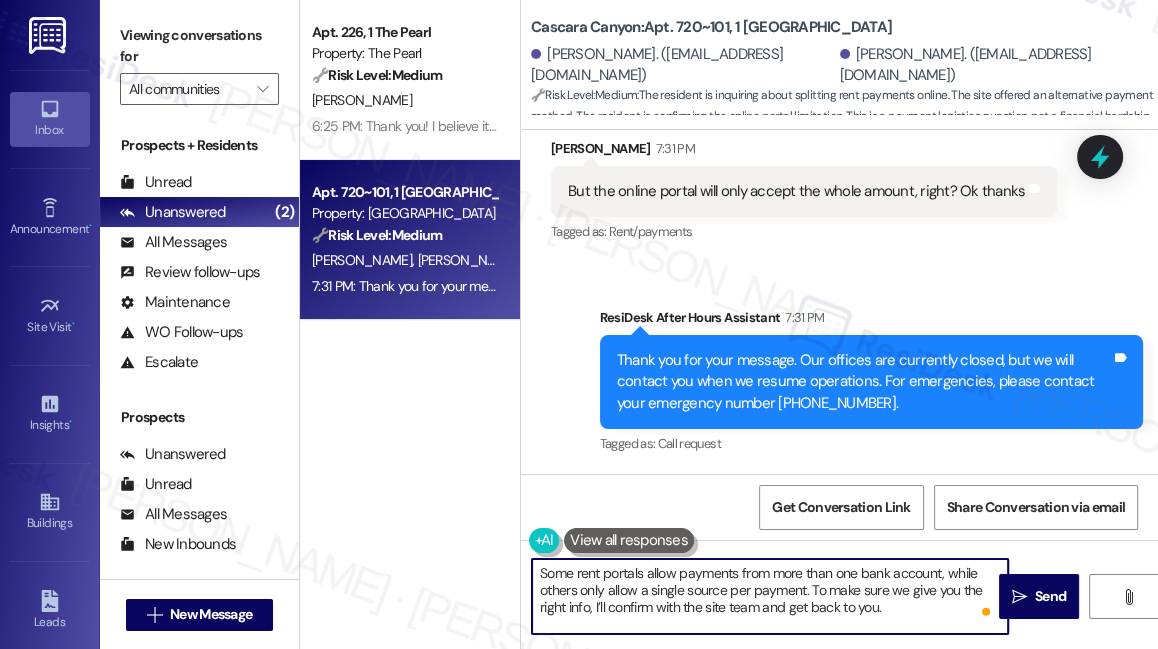 click on "Some rent portals allow payments from more than one bank account, while others only allow a single source per payment. To make sure we give you the right info, I’ll confirm with the site team and get back to you." at bounding box center (770, 596) 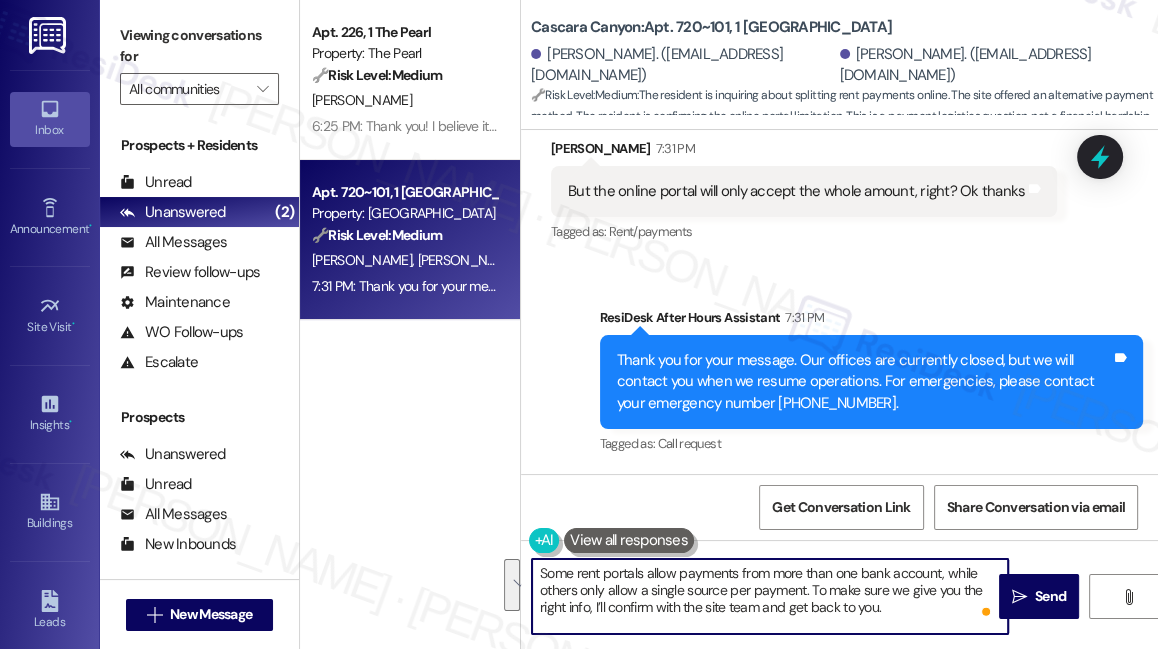 click on "Some rent portals allow payments from more than one bank account, while others only allow a single source per payment. To make sure we give you the right info, I’ll confirm with the site team and get back to you." at bounding box center [770, 596] 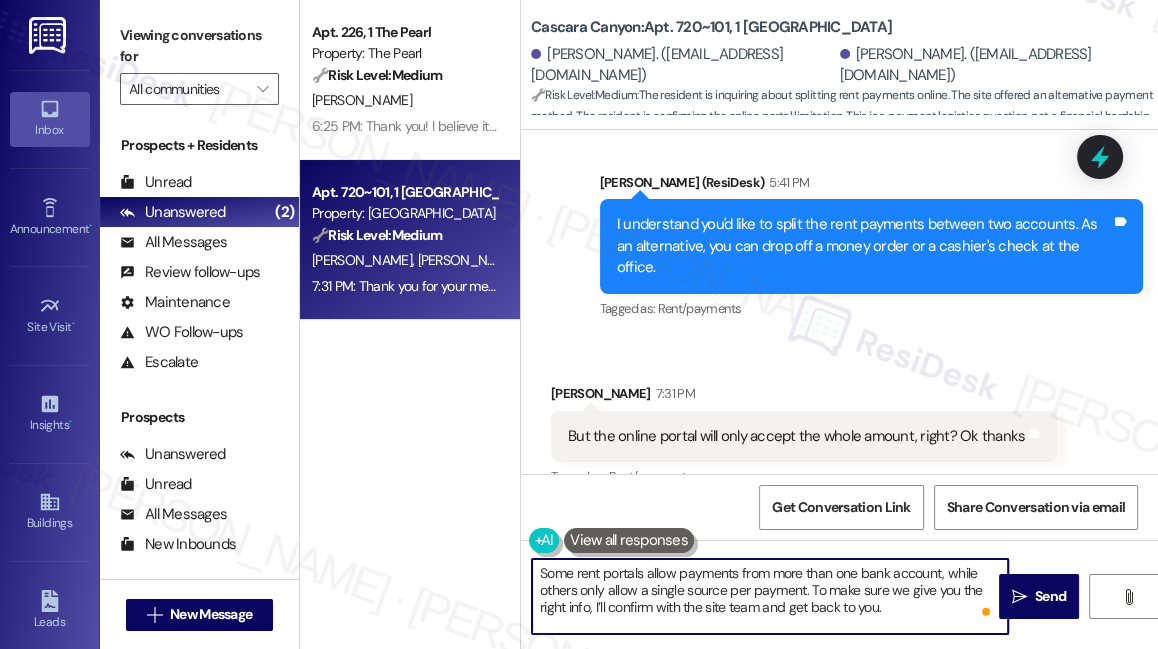 scroll, scrollTop: 1390, scrollLeft: 0, axis: vertical 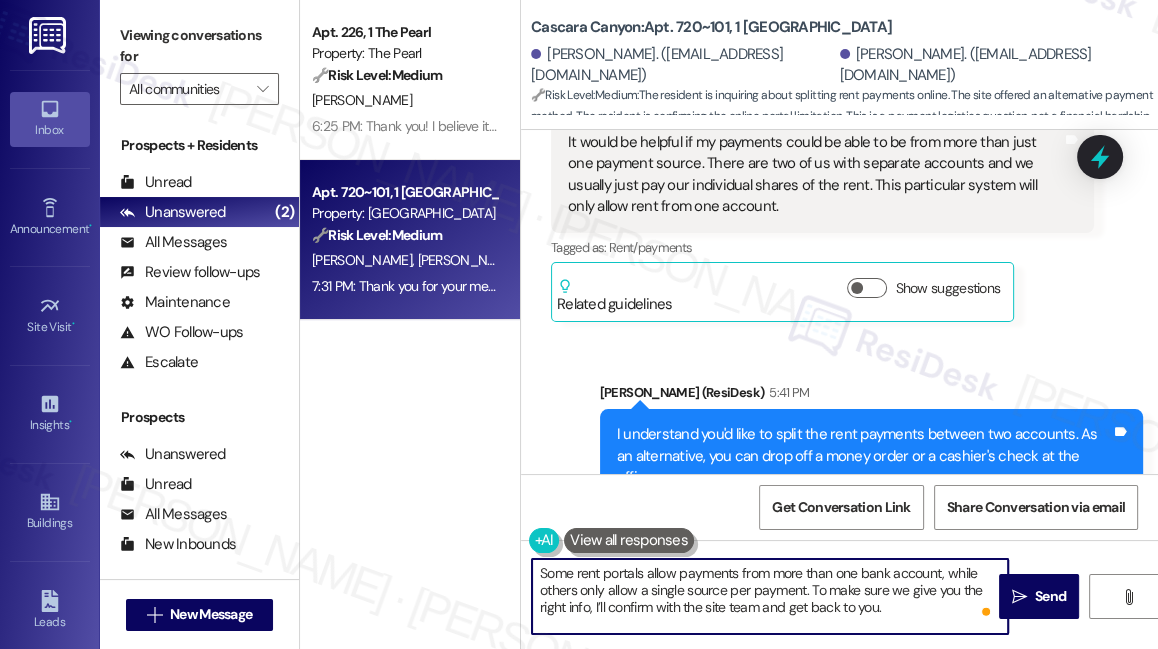 type on "Some rent portals allow payments from more than one bank account, while others only allow a single source per payment. To make sure we give you the right info, I’ll confirm with the site team and get back to you." 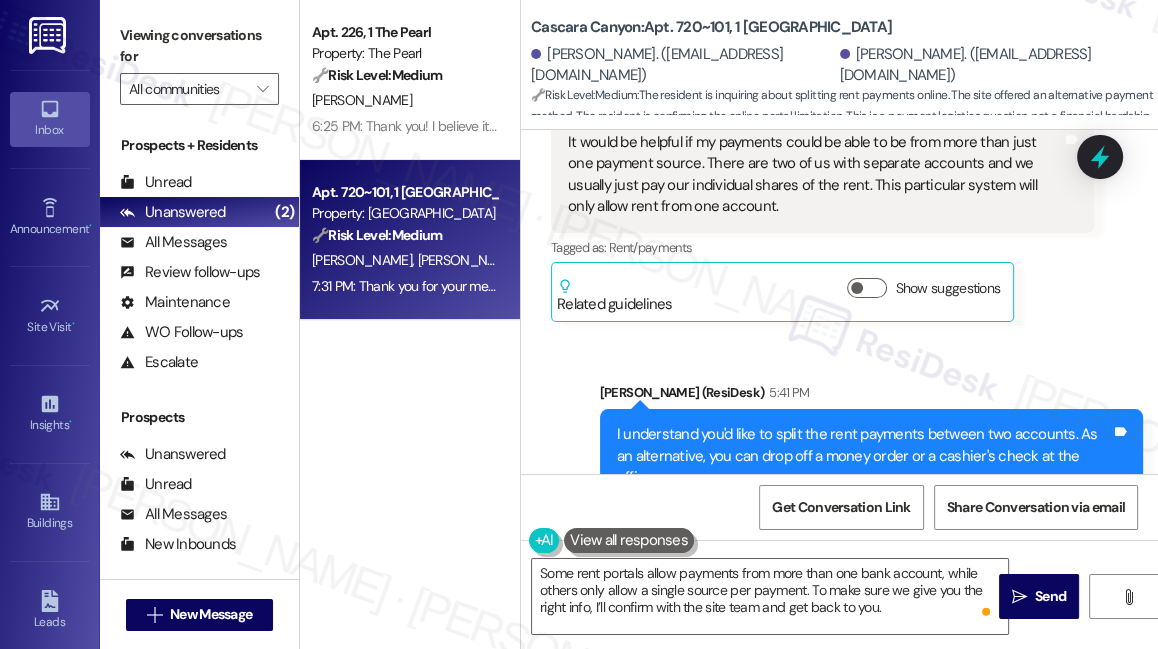 click on "Viewing conversations for" at bounding box center (199, 46) 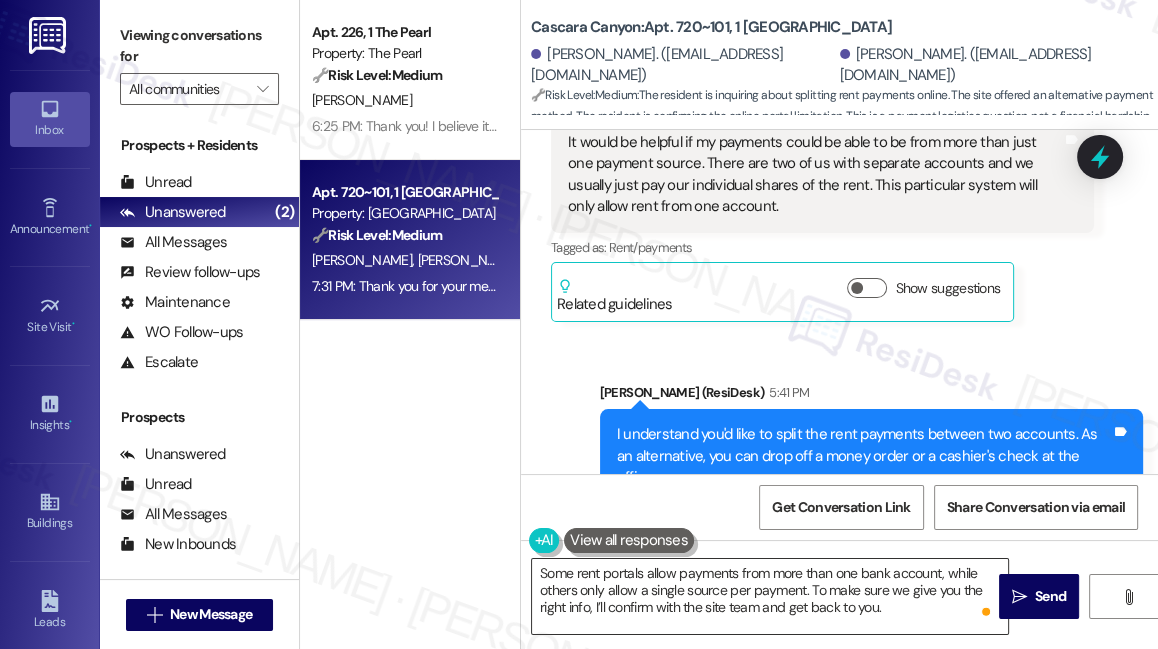 click on "Some rent portals allow payments from more than one bank account, while others only allow a single source per payment. To make sure we give you the right info, I’ll confirm with the site team and get back to you." at bounding box center [770, 596] 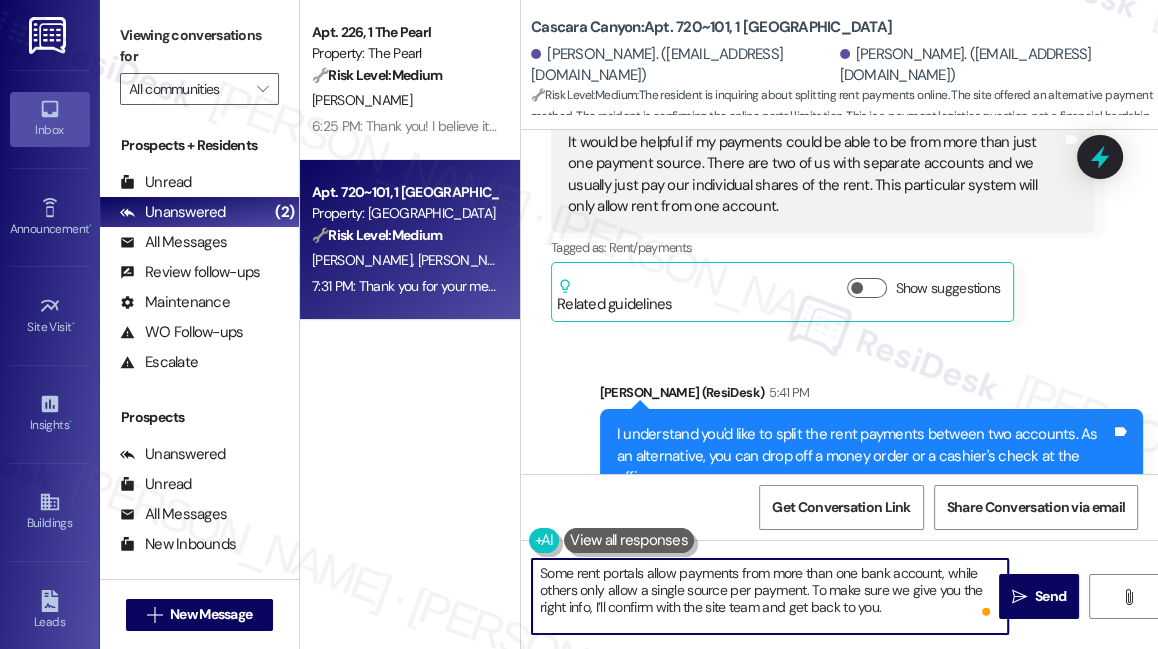 click on "Some rent portals allow payments from more than one bank account, while others only allow a single source per payment. To make sure we give you the right info, I’ll confirm with the site team and get back to you." at bounding box center (770, 596) 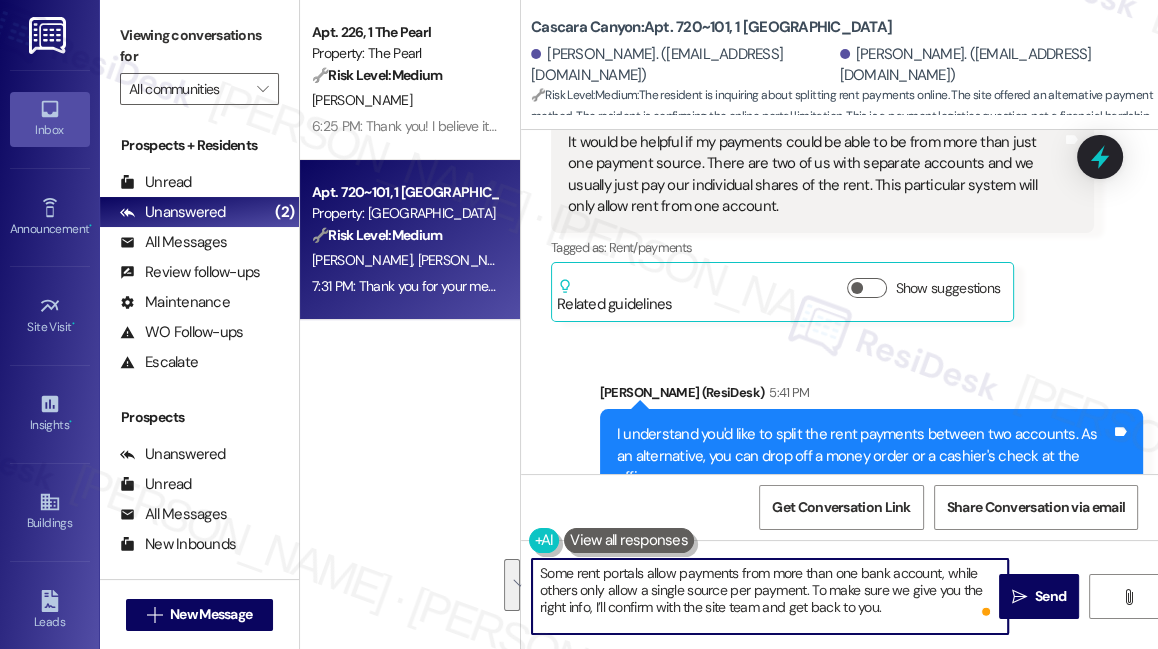 click on "Some rent portals allow payments from more than one bank account, while others only allow a single source per payment. To make sure we give you the right info, I’ll confirm with the site team and get back to you." at bounding box center (770, 596) 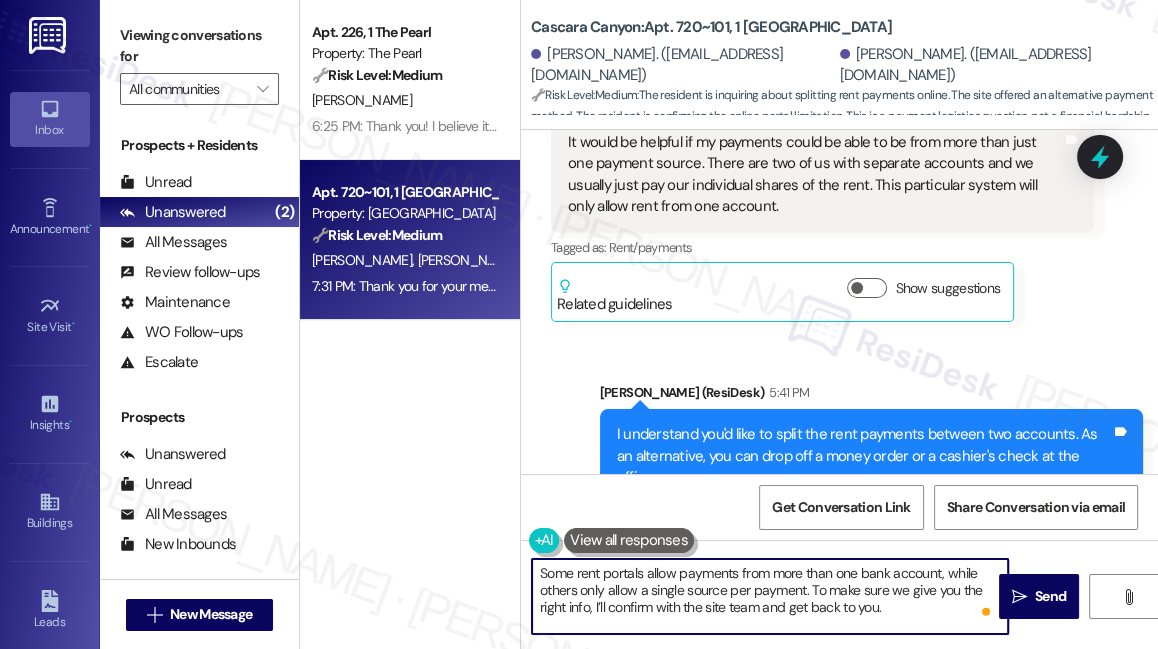 click on "Some rent portals allow payments from more than one bank account, while others only allow a single source per payment. To make sure we give you the right info, I’ll confirm with the site team and get back to you." at bounding box center [770, 596] 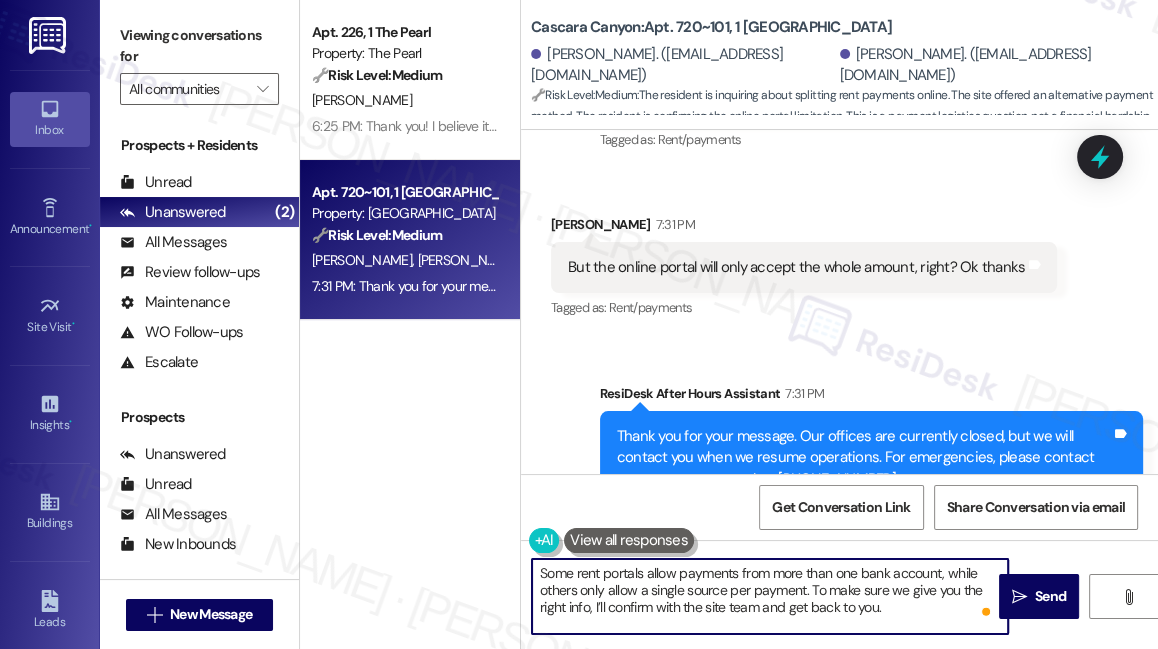 scroll, scrollTop: 1572, scrollLeft: 0, axis: vertical 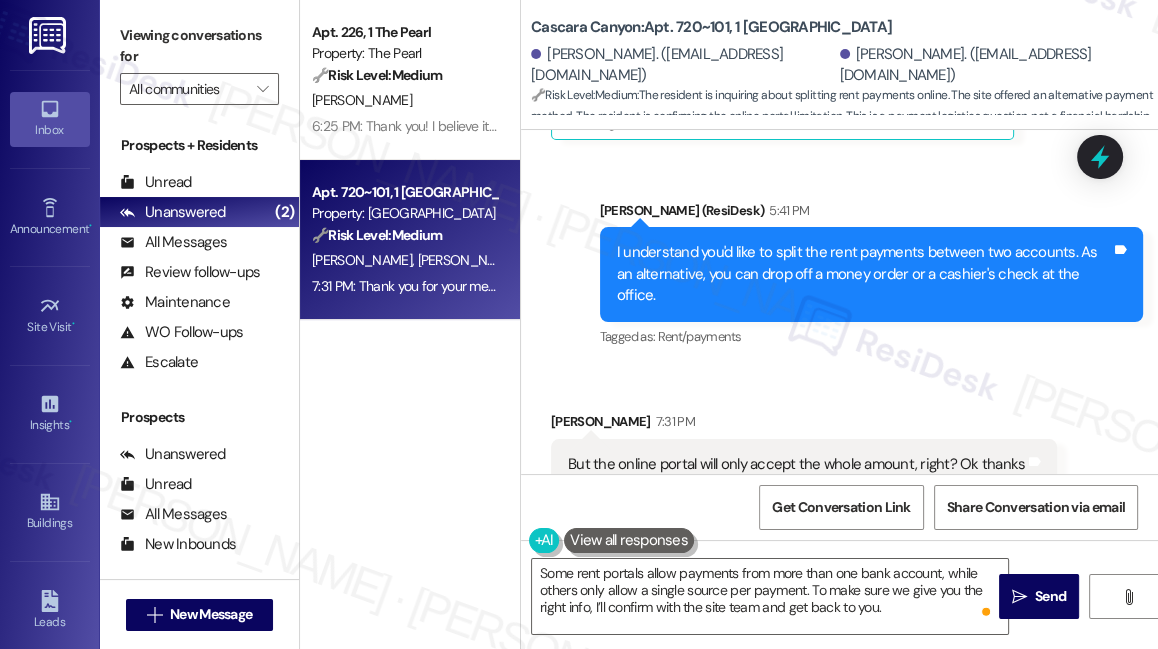 click on "I understand you'd like to split the rent payments between two accounts. As an alternative, you can drop off a money order or a cashier's check at the office." at bounding box center (864, 274) 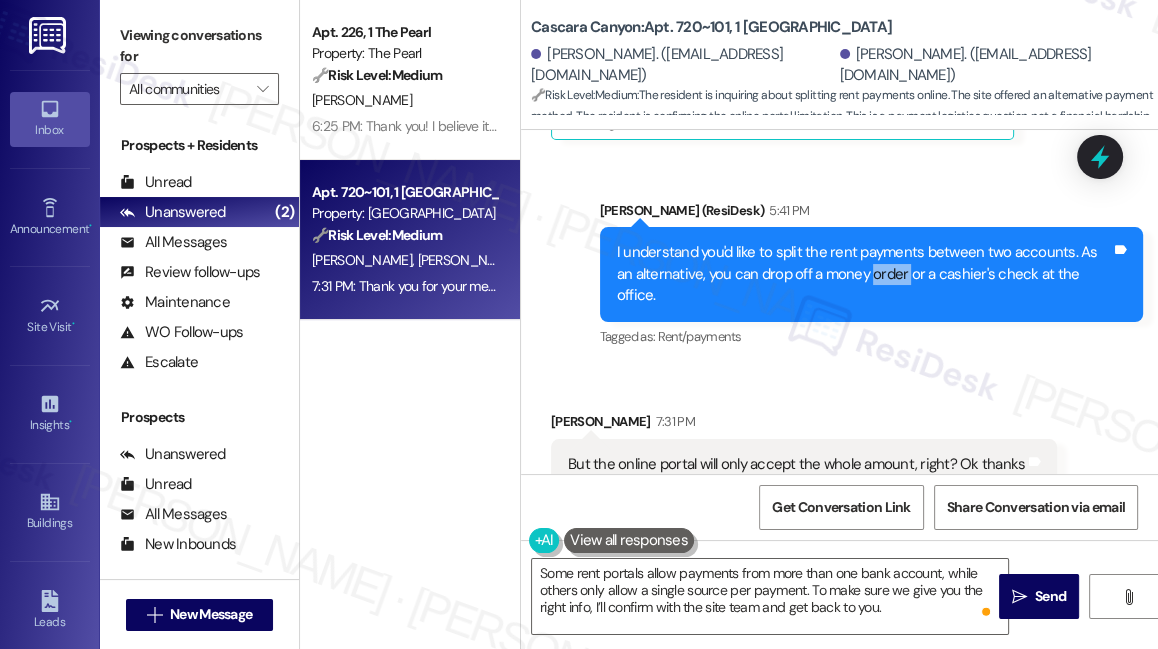 click on "I understand you'd like to split the rent payments between two accounts. As an alternative, you can drop off a money order or a cashier's check at the office." at bounding box center (864, 274) 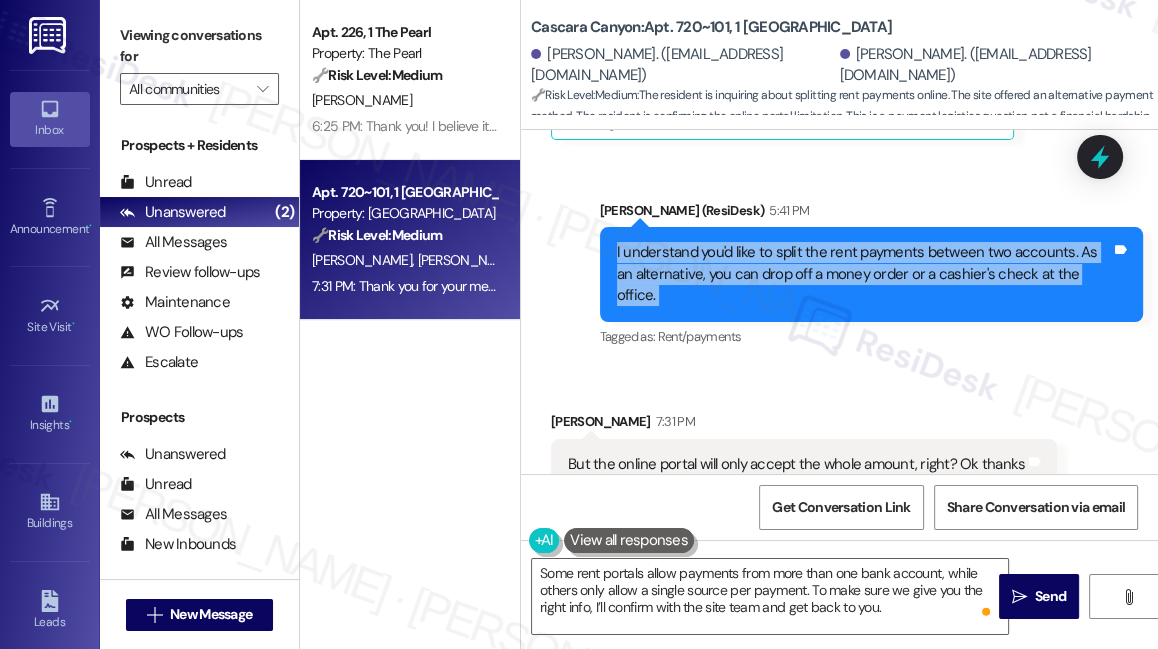 click on "I understand you'd like to split the rent payments between two accounts. As an alternative, you can drop off a money order or a cashier's check at the office." at bounding box center (864, 274) 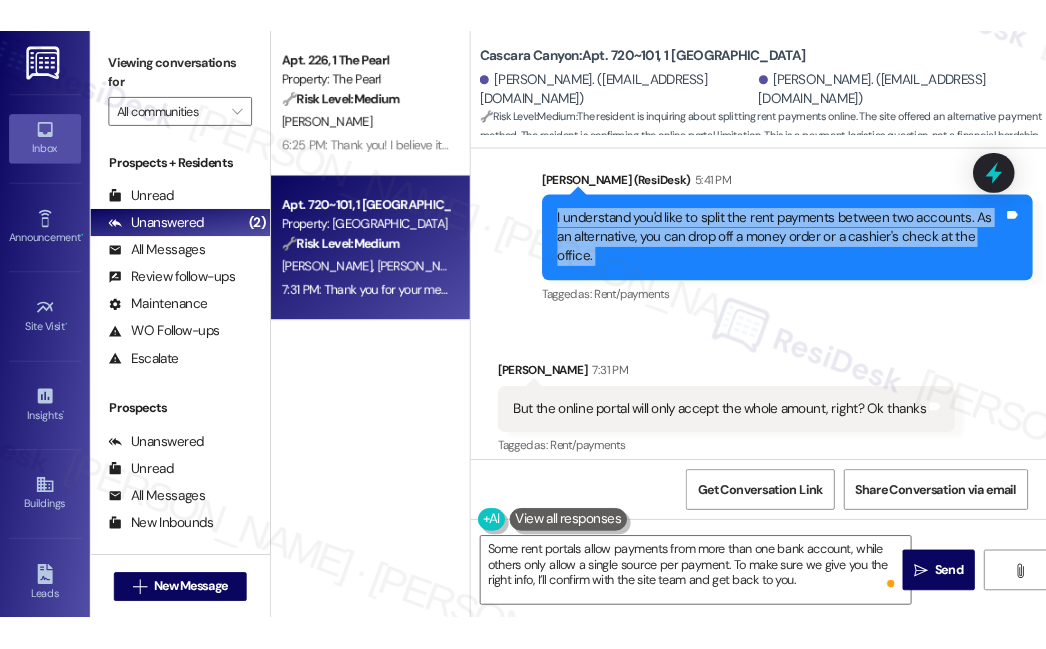 scroll, scrollTop: 1845, scrollLeft: 0, axis: vertical 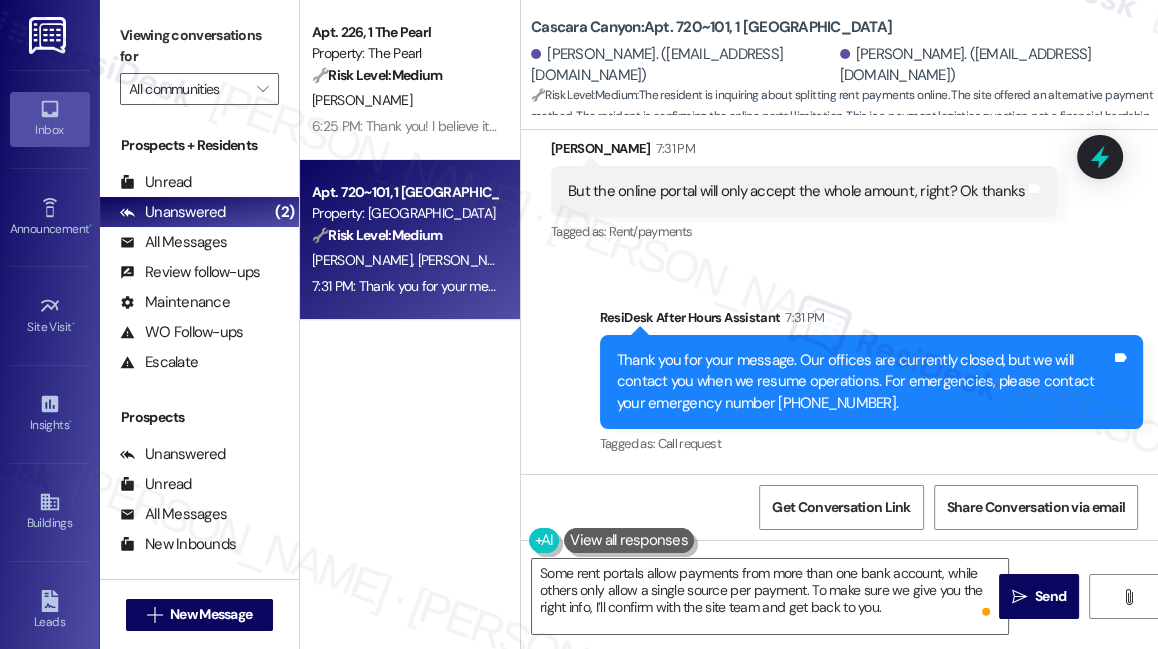 click on "But the online portal will only accept the whole amount, right?  Ok thanks Tags and notes" at bounding box center [804, 191] 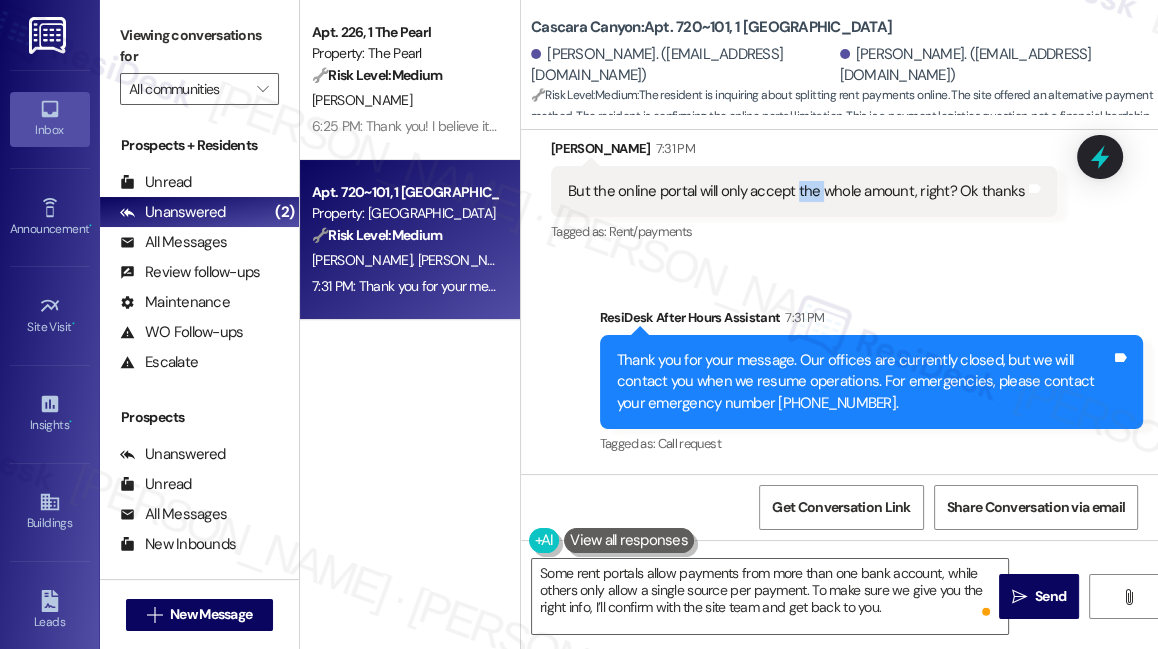 click on "But the online portal will only accept the whole amount, right?  Ok thanks Tags and notes" at bounding box center (804, 191) 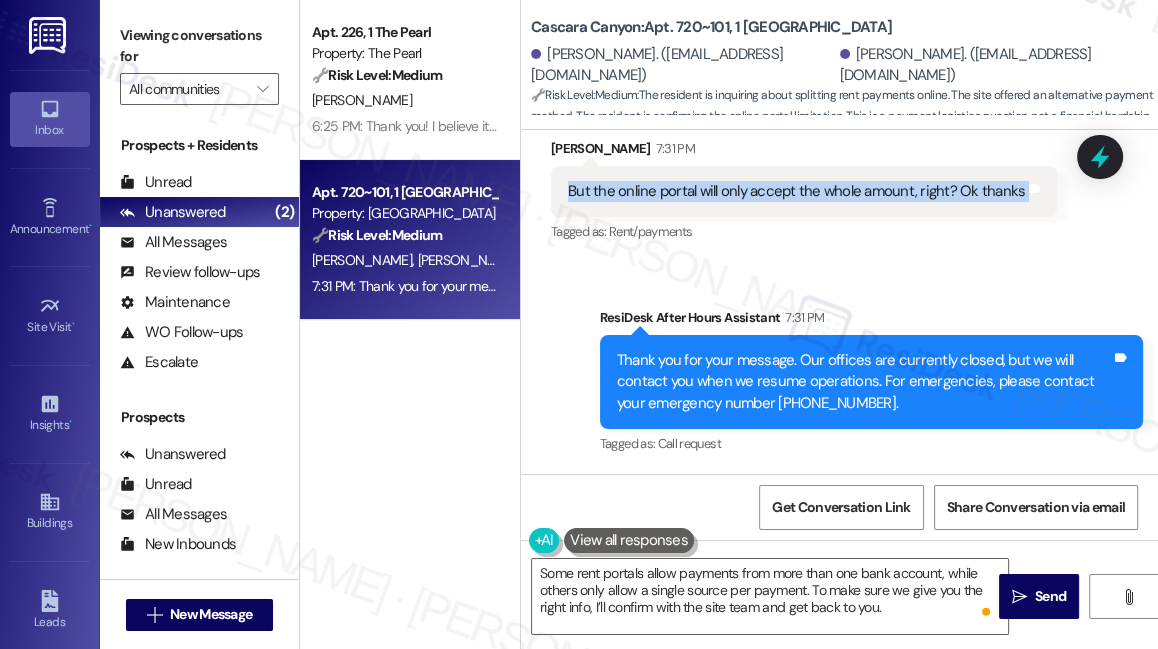 click on "But the online portal will only accept the whole amount, right?  Ok thanks Tags and notes" at bounding box center (804, 191) 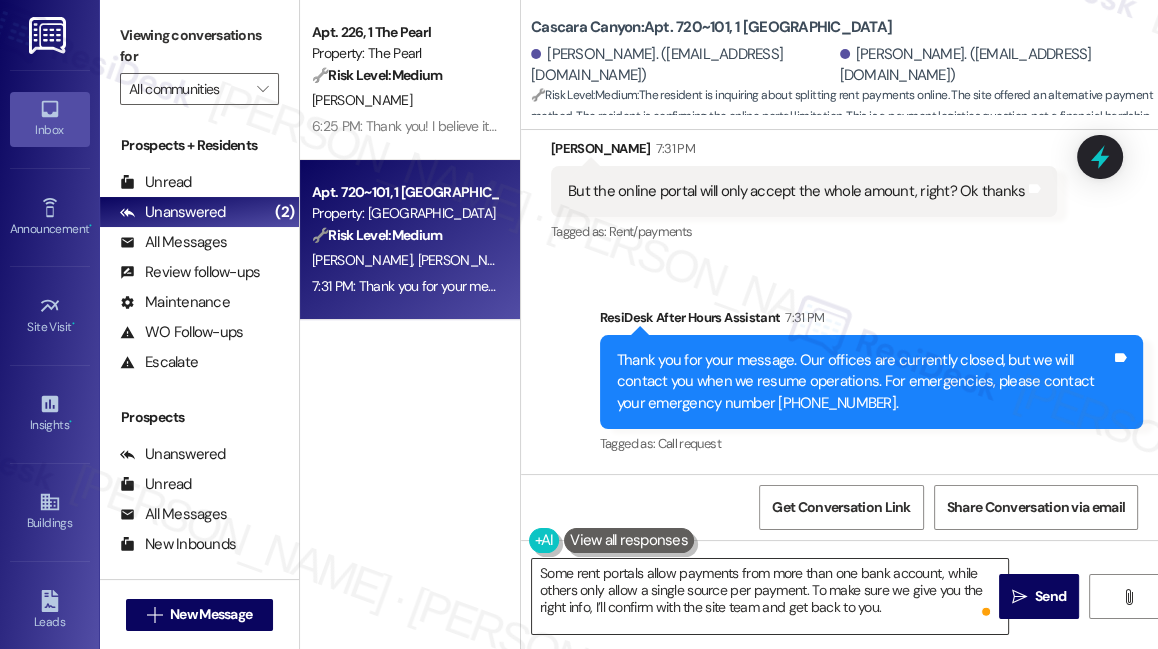 click on "Some rent portals allow payments from more than one bank account, while others only allow a single source per payment. To make sure we give you the right info, I’ll confirm with the site team and get back to you." at bounding box center [770, 596] 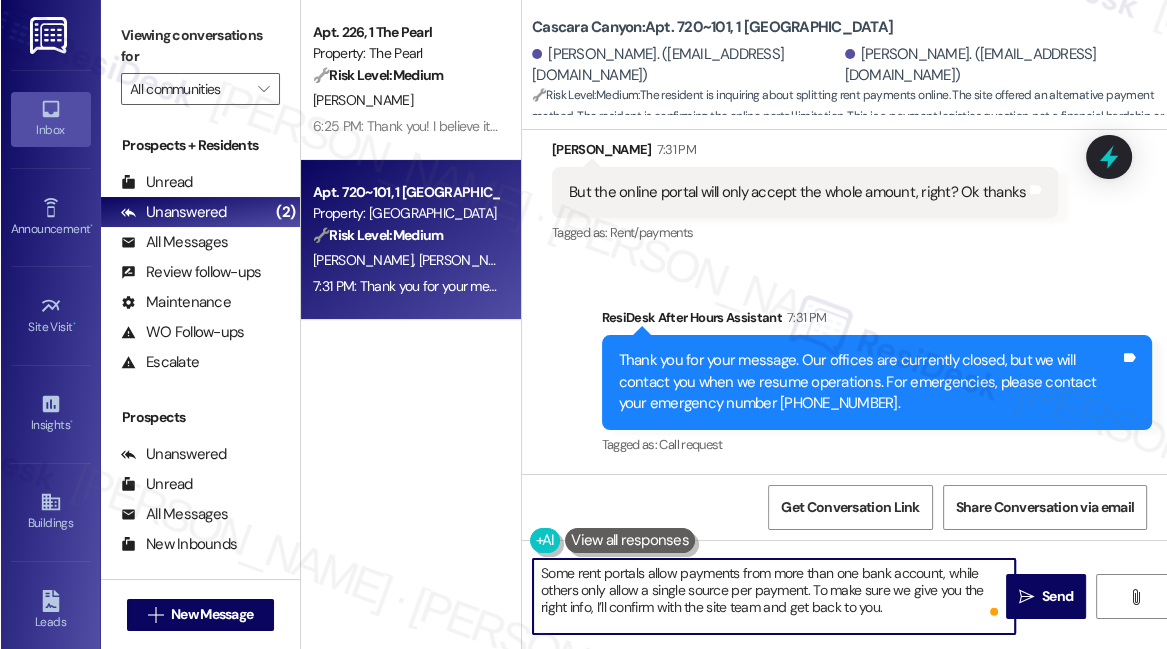 scroll, scrollTop: 1823, scrollLeft: 0, axis: vertical 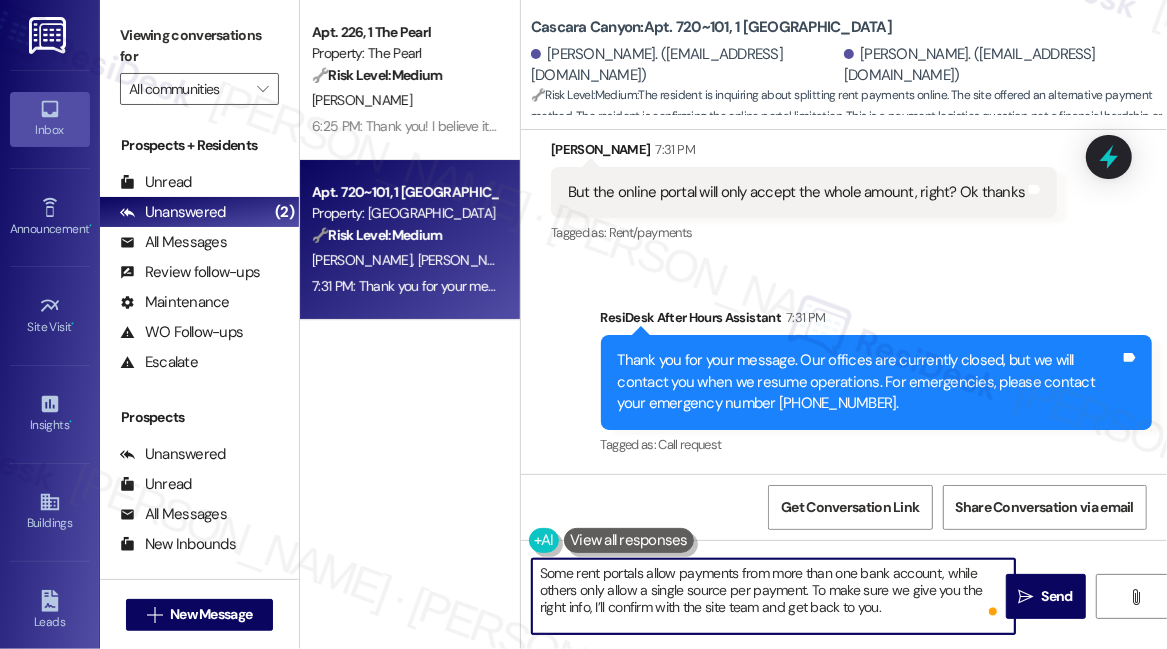 click on "Some rent portals allow payments from more than one bank account, while others only allow a single source per payment. To make sure we give you the right info, I’ll confirm with the site team and get back to you." at bounding box center (773, 596) 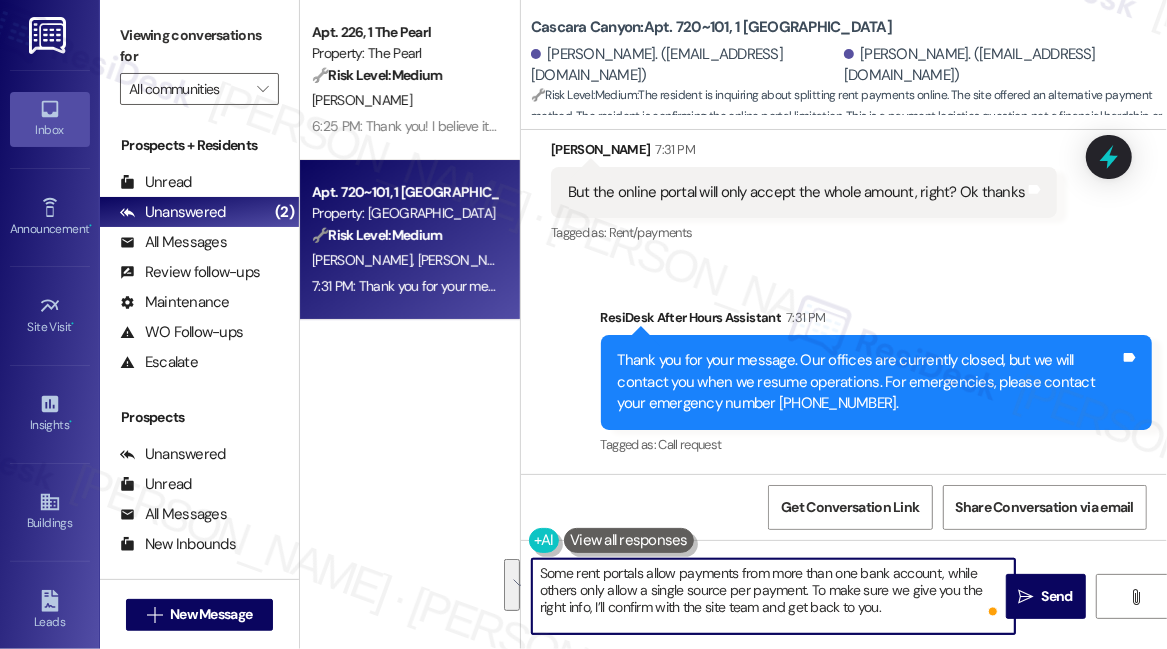 click on "Some rent portals allow payments from more than one bank account, while others only allow a single source per payment. To make sure we give you the right info, I’ll confirm with the site team and get back to you." at bounding box center (773, 596) 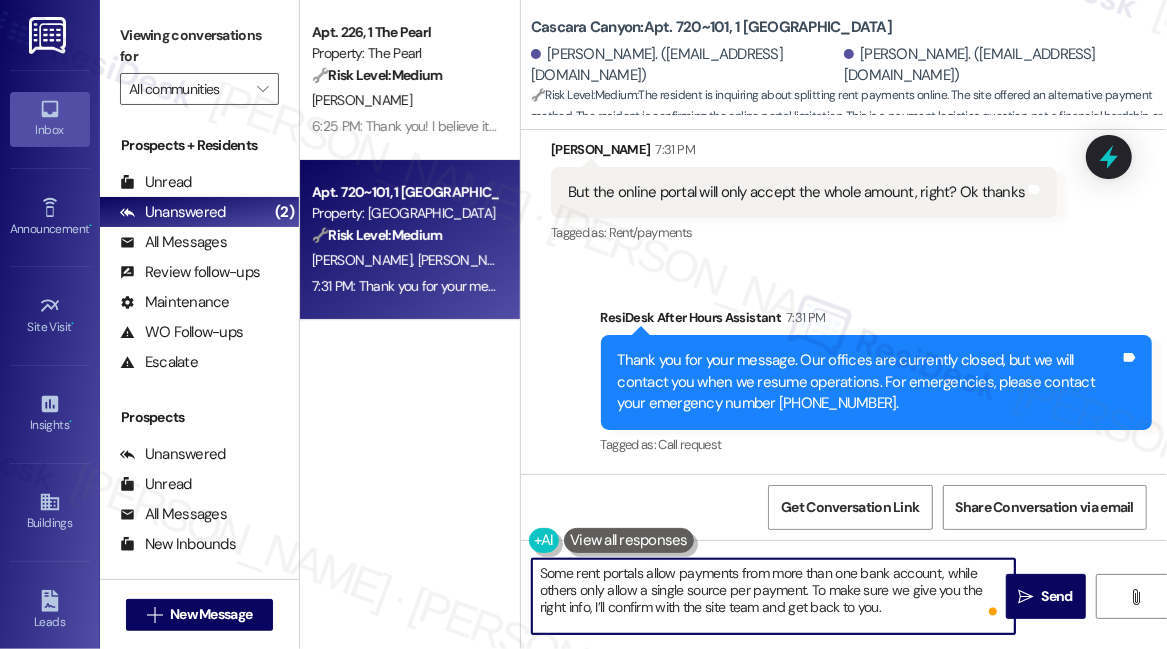 click on "Some rent portals allow payments from more than one bank account, while others only allow a single source per payment. To make sure we give you the right info, I’ll confirm with the site team and get back to you." at bounding box center [773, 596] 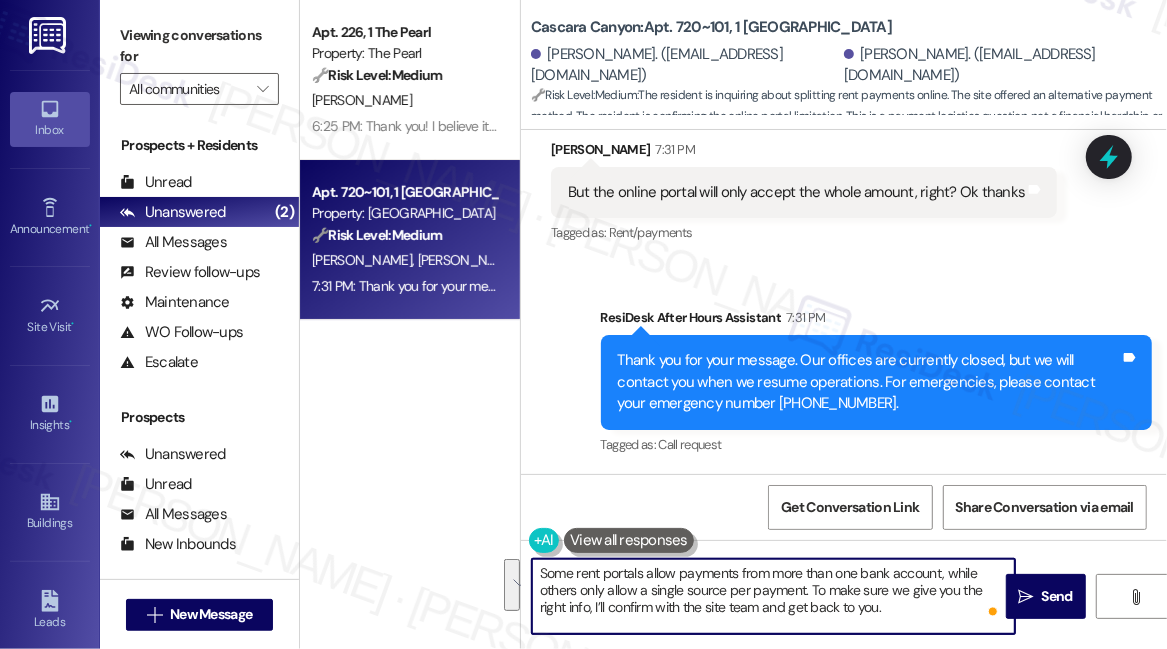 click on "Some rent portals allow payments from more than one bank account, while others only allow a single source per payment. To make sure we give you the right info, I’ll confirm with the site team and get back to you." at bounding box center (773, 596) 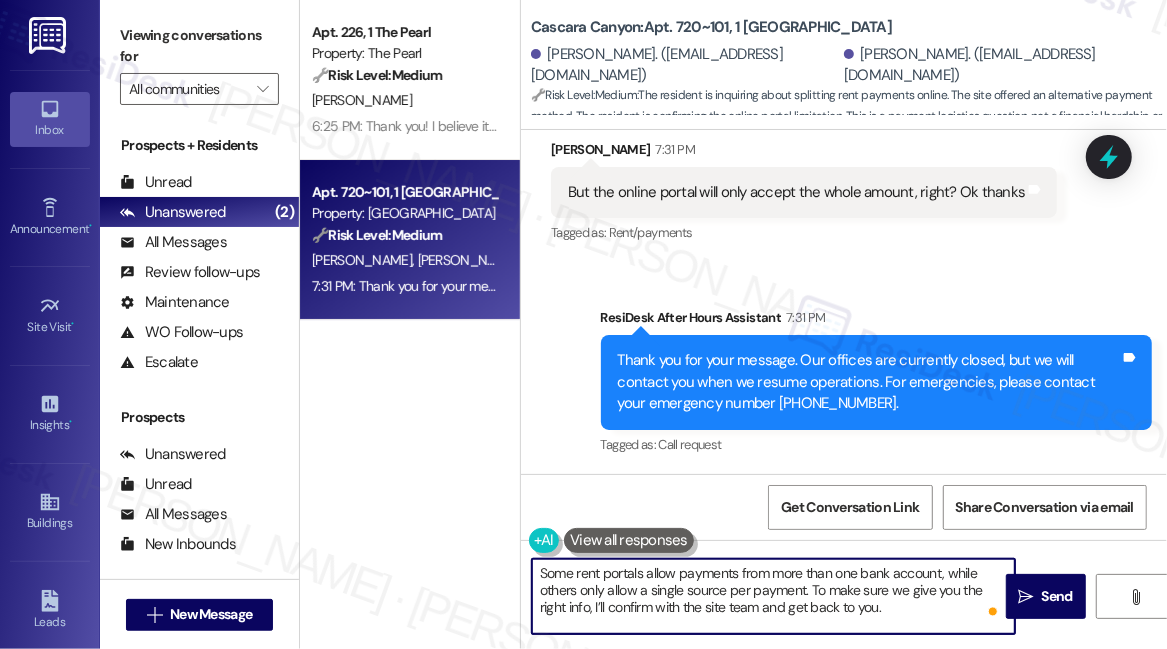click on "Some rent portals allow payments from more than one bank account, while others only allow a single source per payment. To make sure we give you the right info, I’ll confirm with the site team and get back to you." at bounding box center [773, 596] 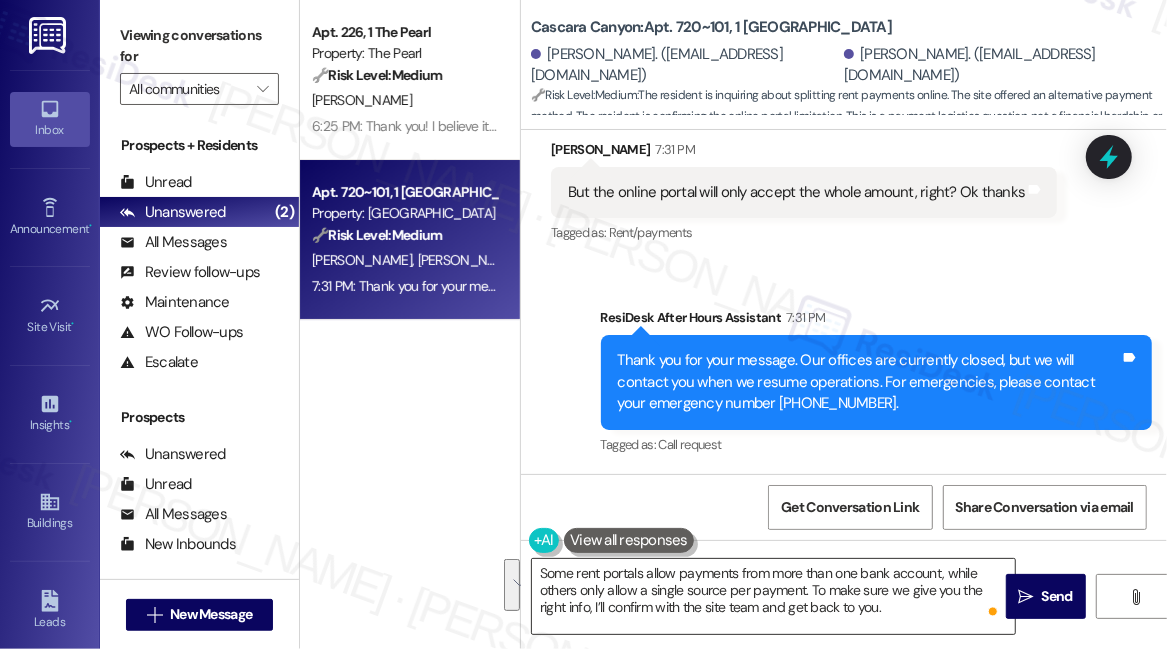 drag, startPoint x: 1016, startPoint y: 589, endPoint x: 837, endPoint y: 589, distance: 179 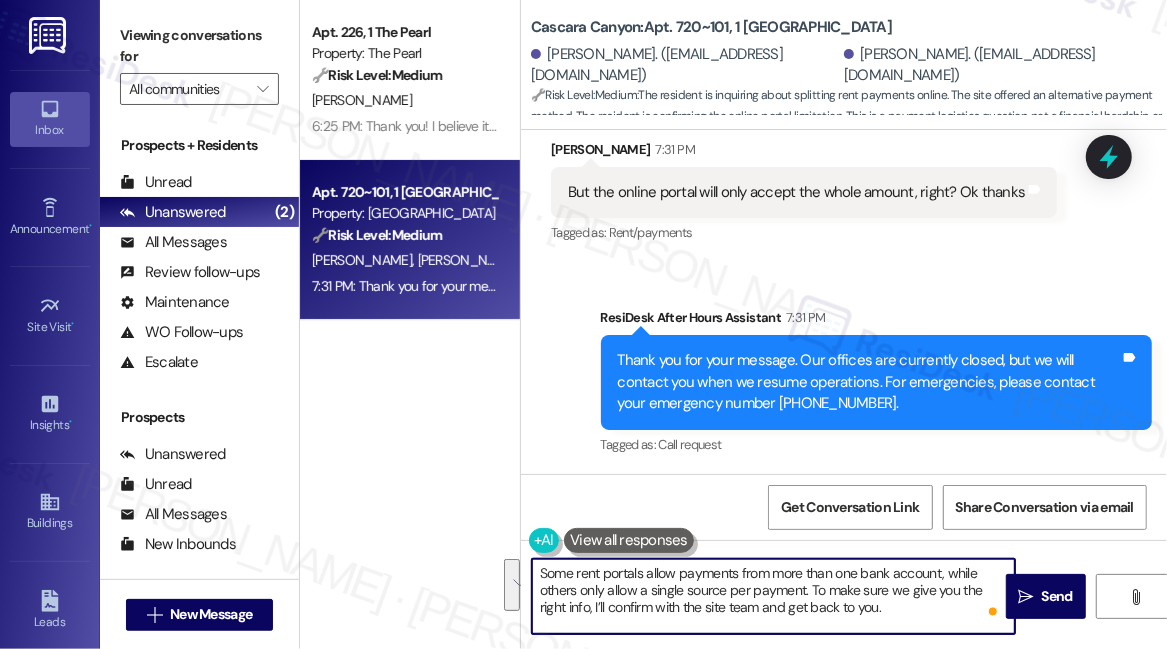 click on "Some rent portals allow payments from more than one bank account, while others only allow a single source per payment. To make sure we give you the right info, I’ll confirm with the site team and get back to you." at bounding box center (773, 596) 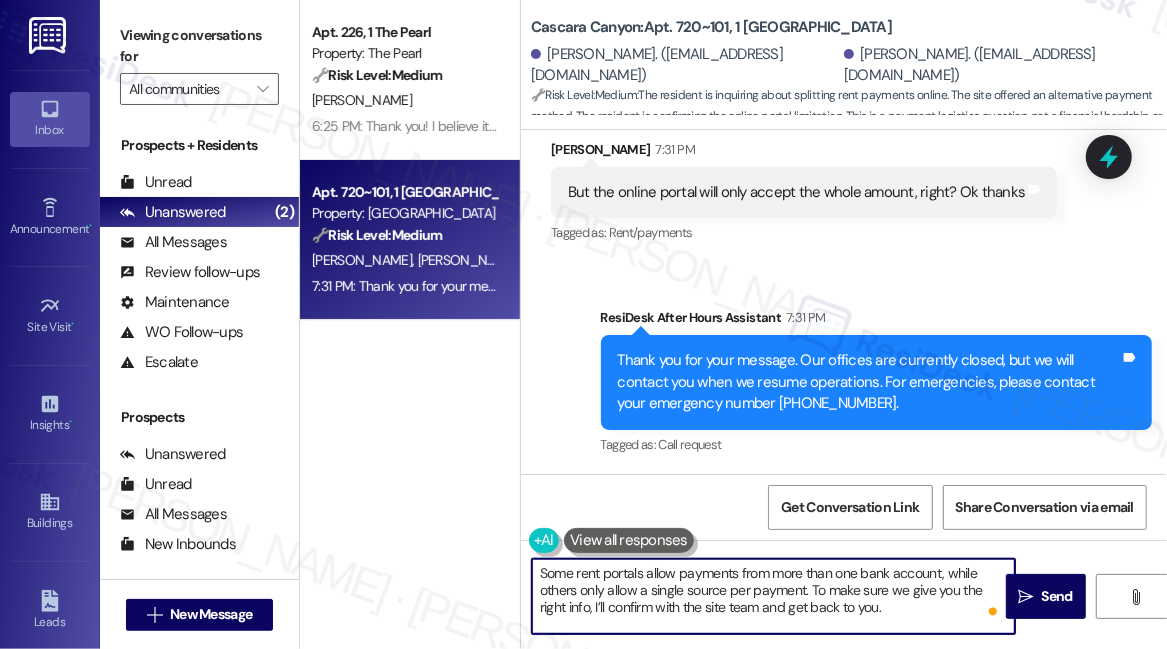 click on "Some rent portals allow payments from more than one bank account, while others only allow a single source per payment. To make sure we give you the right info, I’ll confirm with the site team and get back to you." at bounding box center (773, 596) 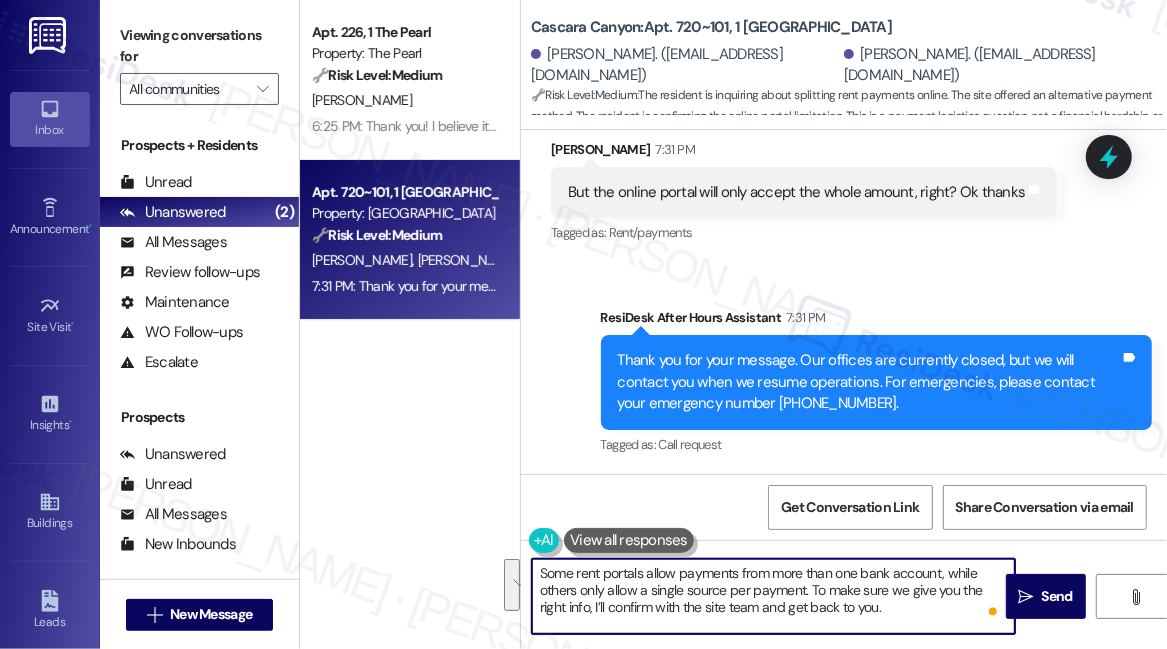 click on "Some rent portals allow payments from more than one bank account, while others only allow a single source per payment. To make sure we give you the right info, I’ll confirm with the site team and get back to you." at bounding box center (773, 596) 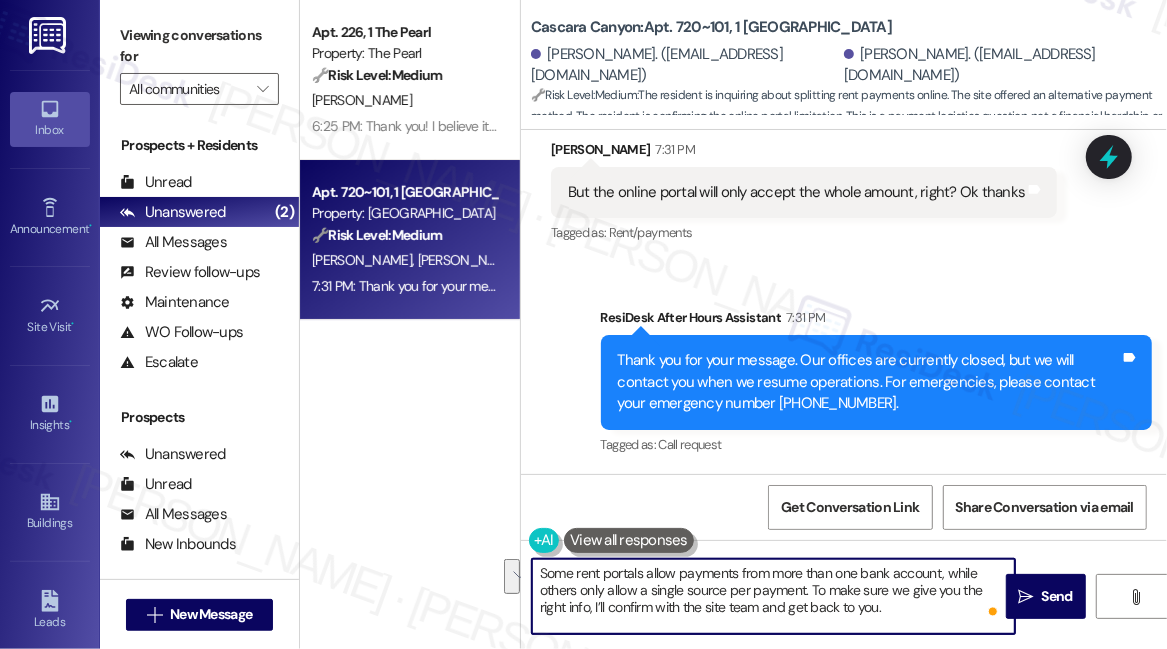 drag, startPoint x: 810, startPoint y: 590, endPoint x: 513, endPoint y: 532, distance: 302.61032 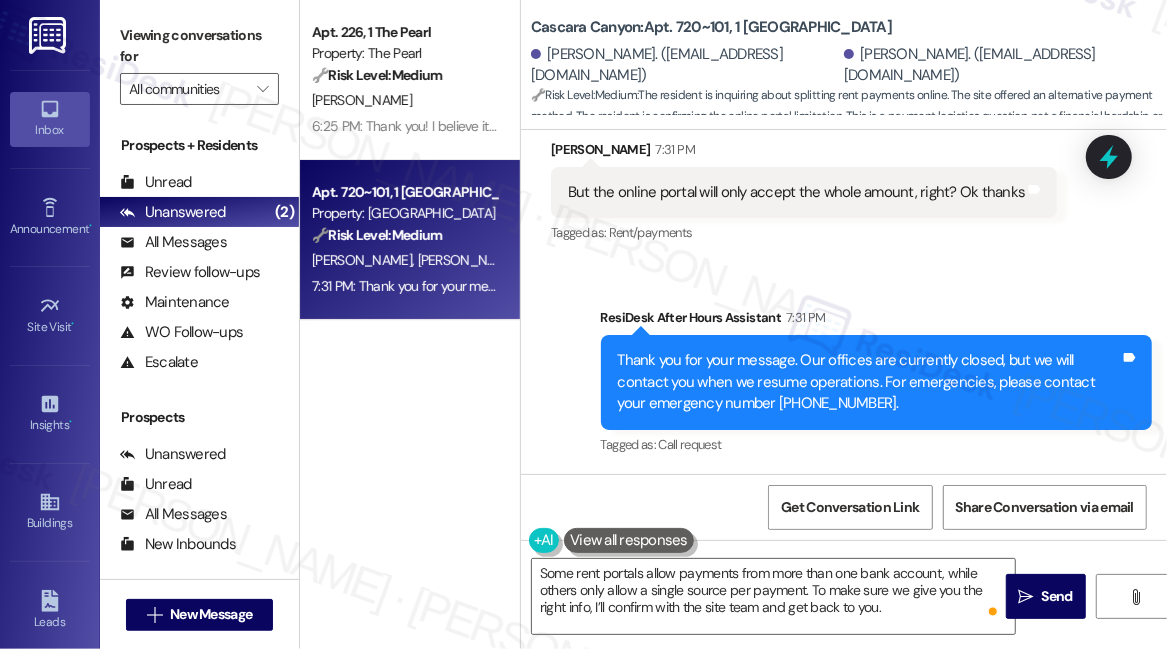 click on "Viewing conversations for" at bounding box center (199, 46) 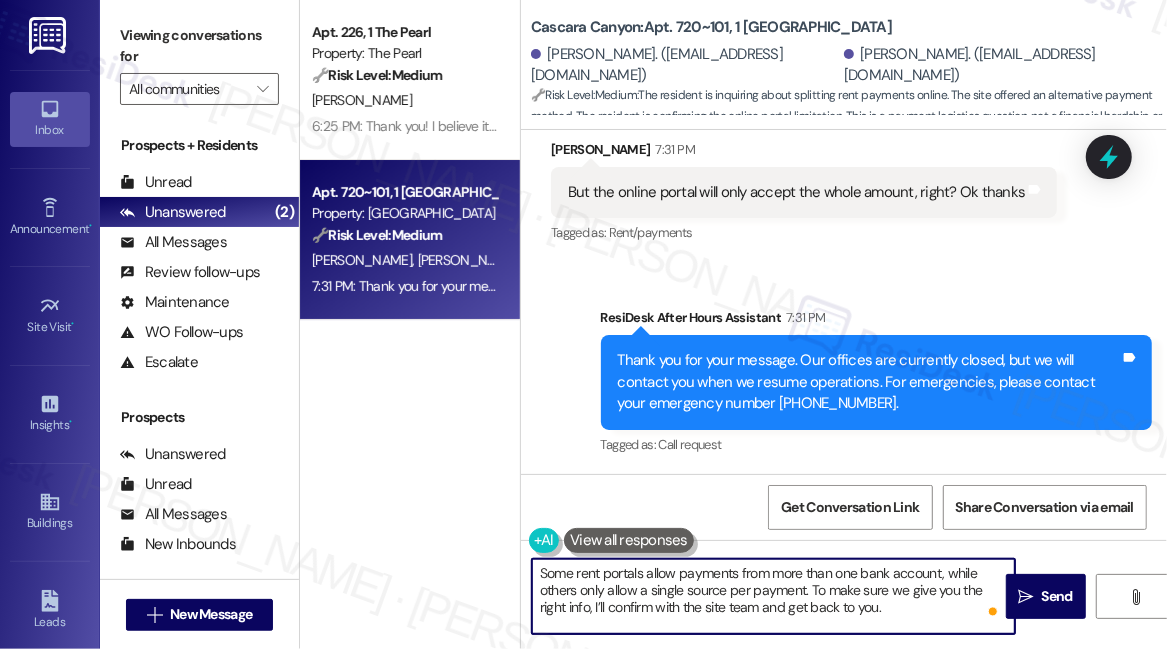 click on "Some rent portals allow payments from more than one bank account, while others only allow a single source per payment. To make sure we give you the right info, I’ll confirm with the site team and get back to you." at bounding box center [773, 596] 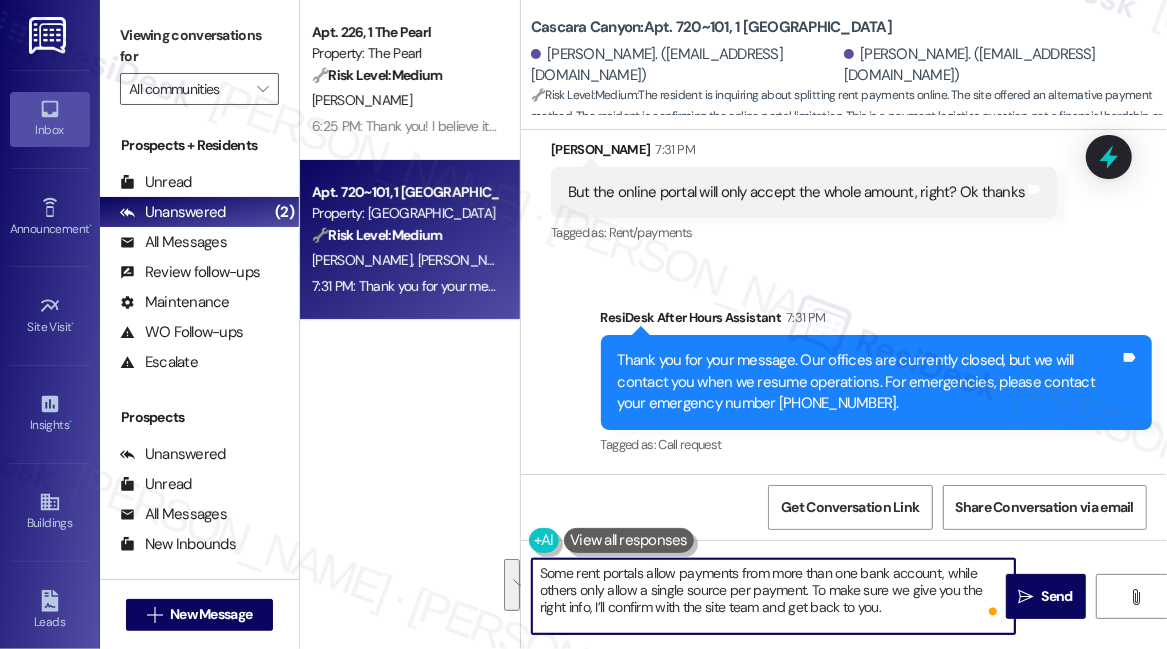click on "Some rent portals allow payments from more than one bank account, while others only allow a single source per payment. To make sure we give you the right info, I’ll confirm with the site team and get back to you." at bounding box center [773, 596] 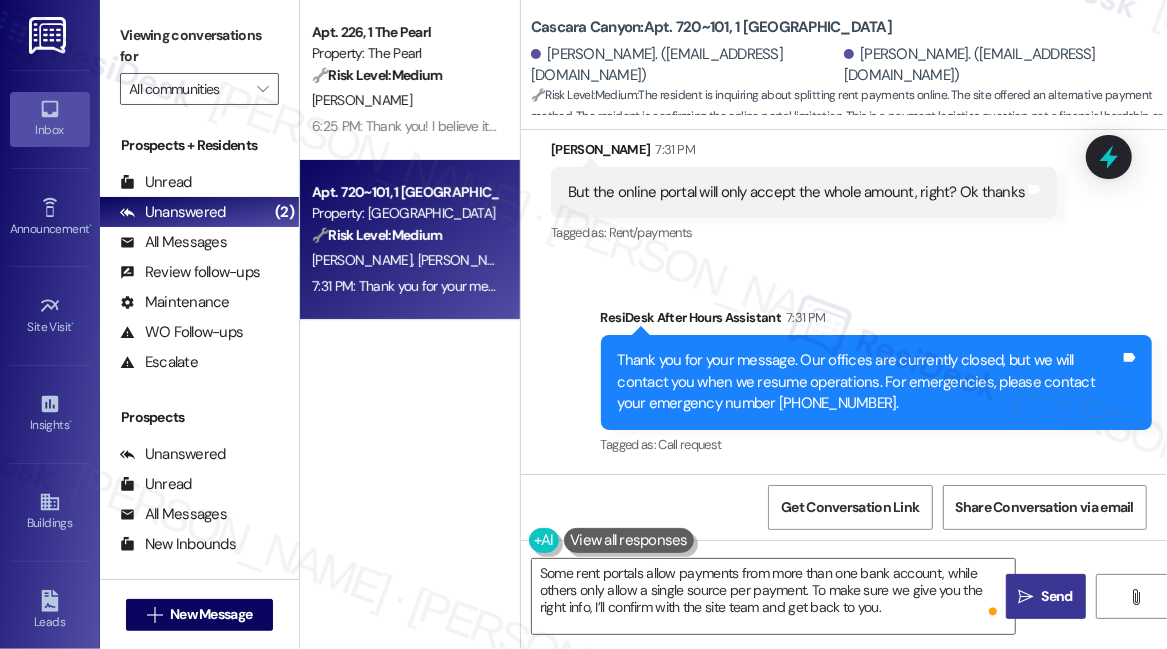 click on " Send" at bounding box center (1045, 596) 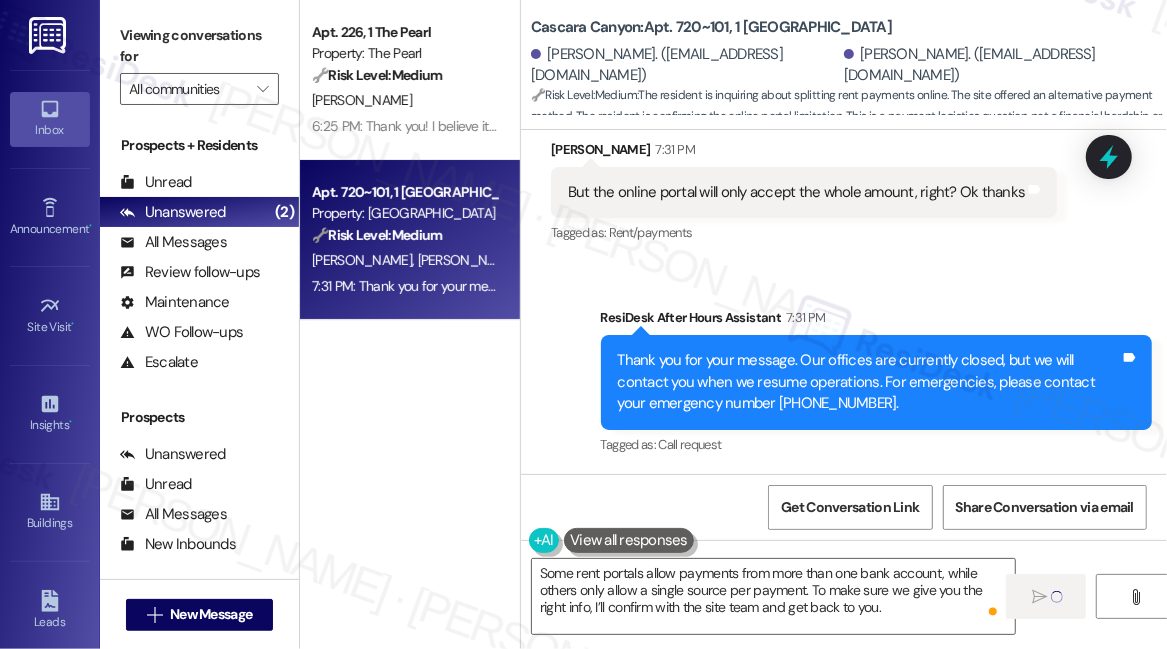 type 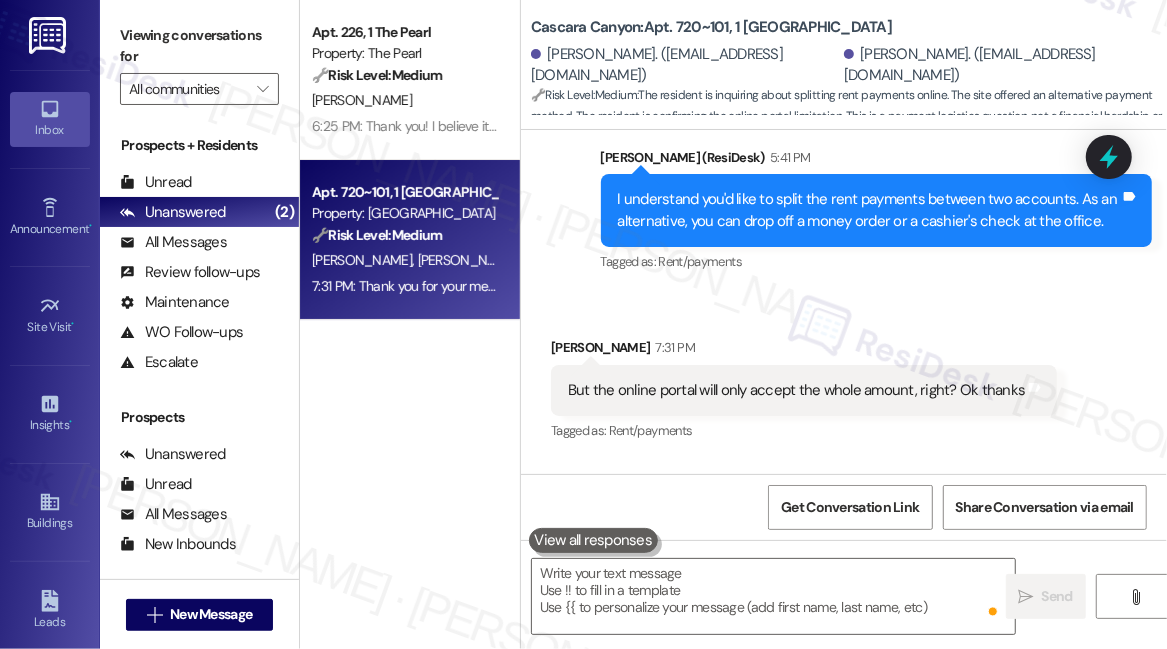 scroll, scrollTop: 1611, scrollLeft: 0, axis: vertical 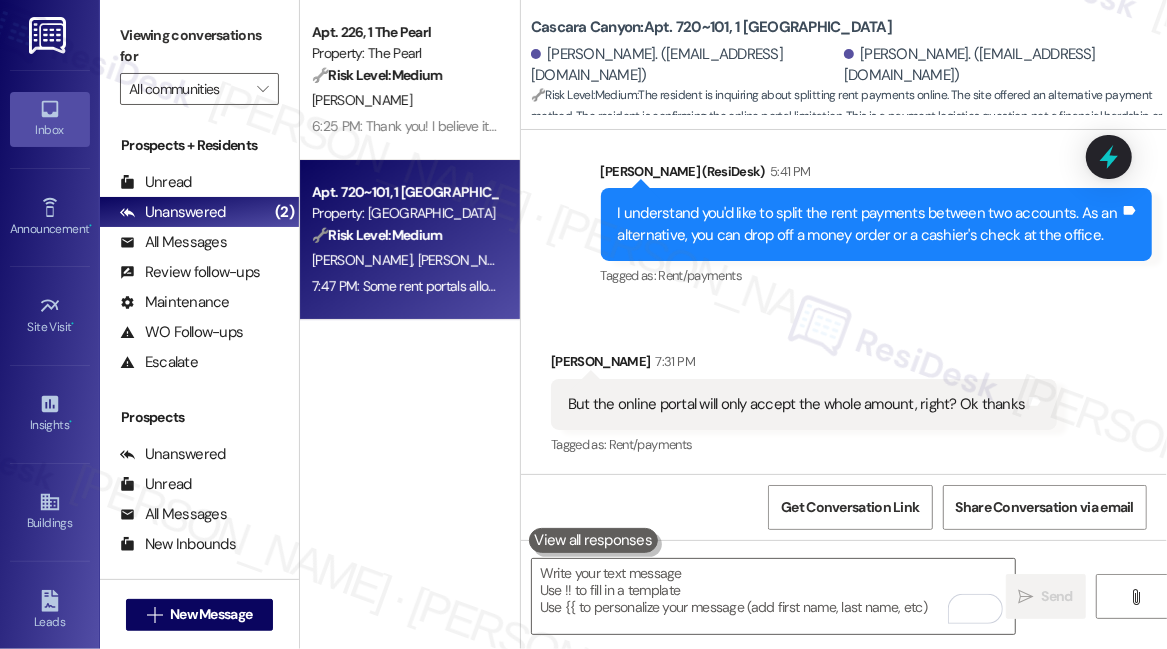 click on "Viewing conversations for" at bounding box center (199, 46) 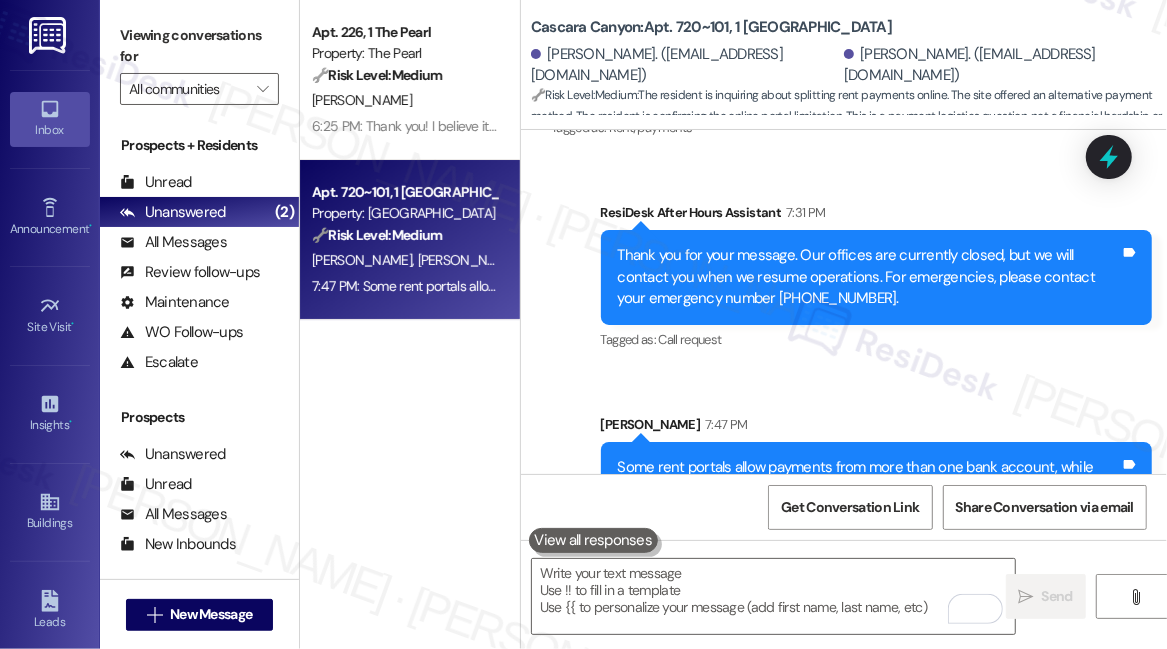 scroll, scrollTop: 2006, scrollLeft: 0, axis: vertical 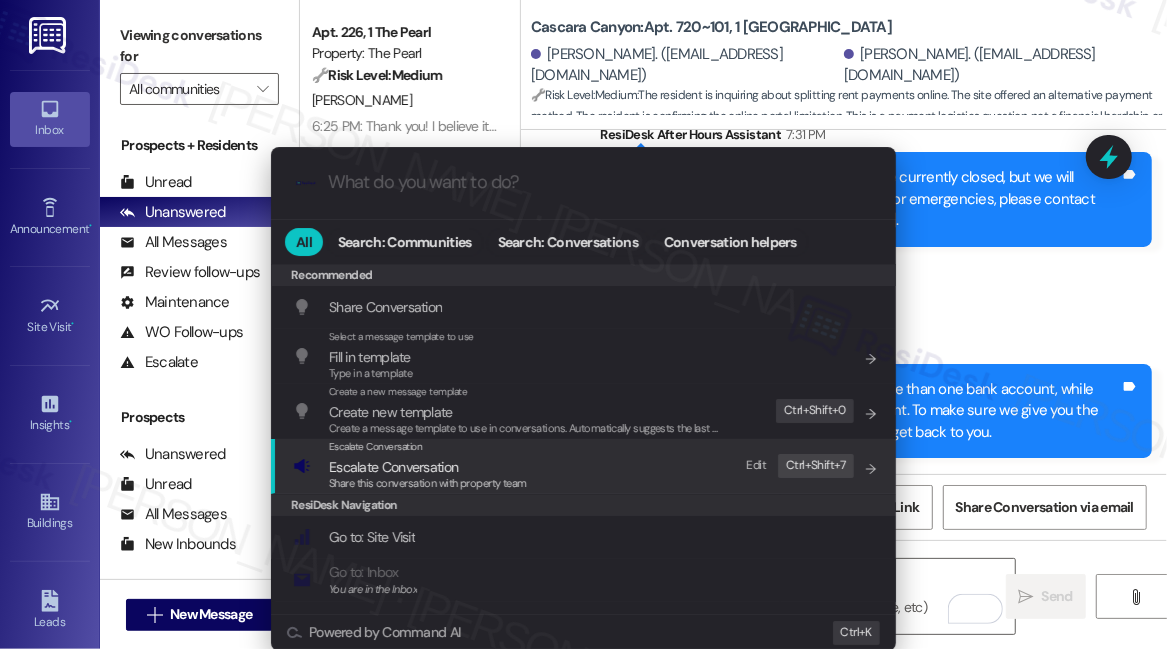 click on "Escalate Conversation" at bounding box center [428, 467] 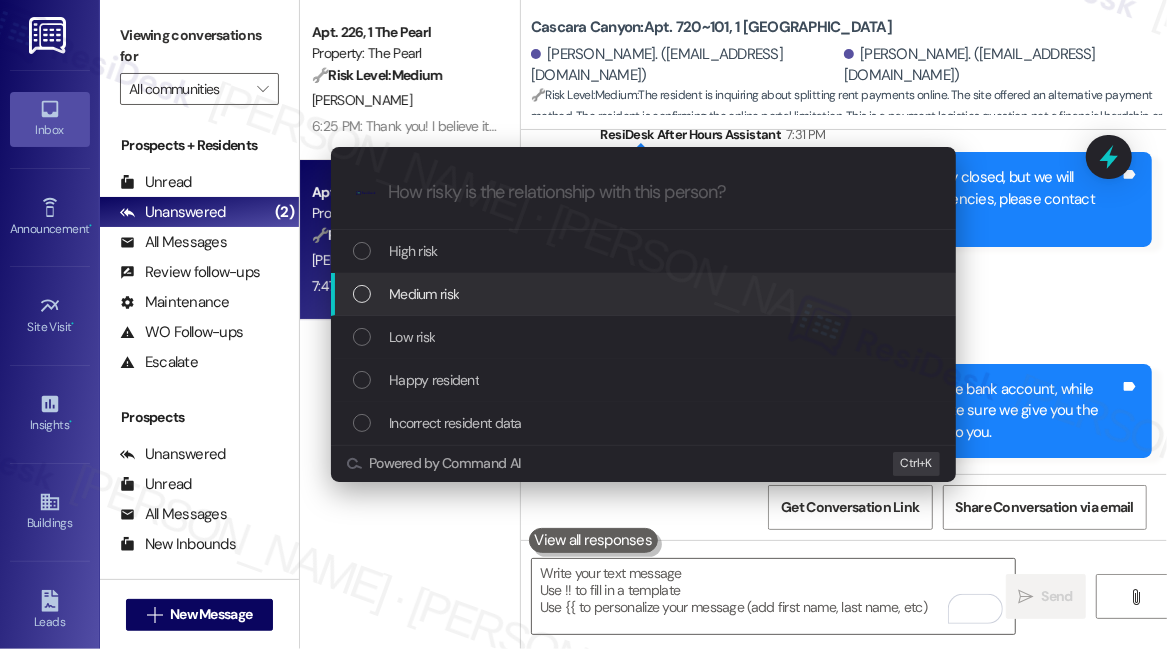 click on "Medium risk" at bounding box center [645, 294] 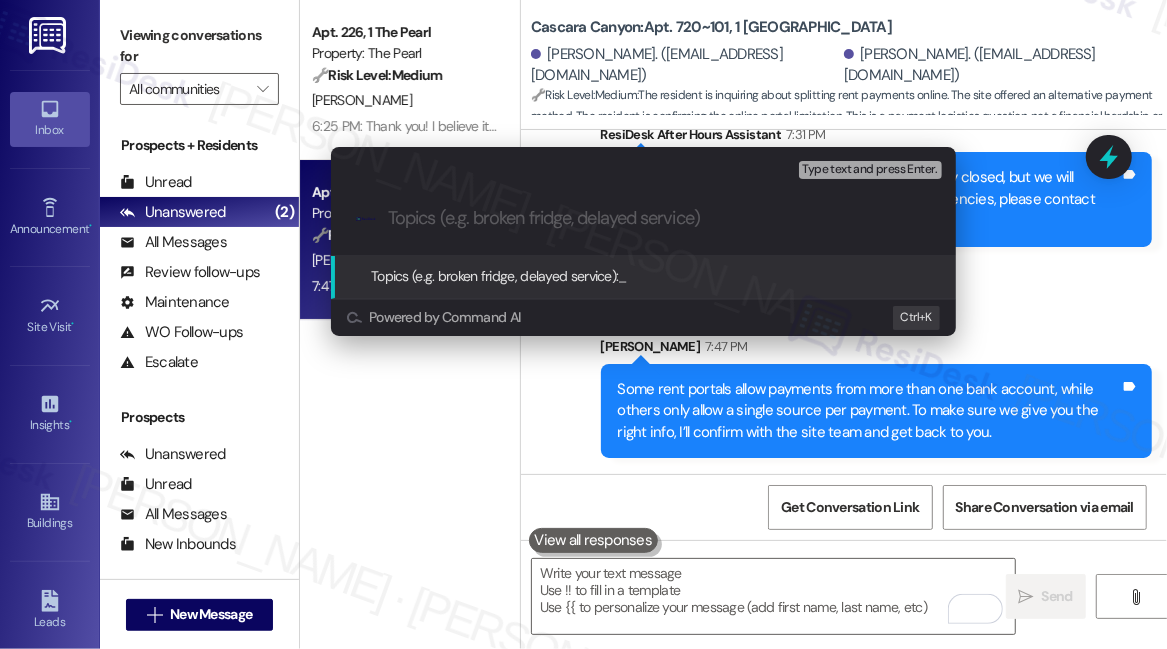 paste on "Clarification on Splitting Rent Payment Between Two Bank Accounts" 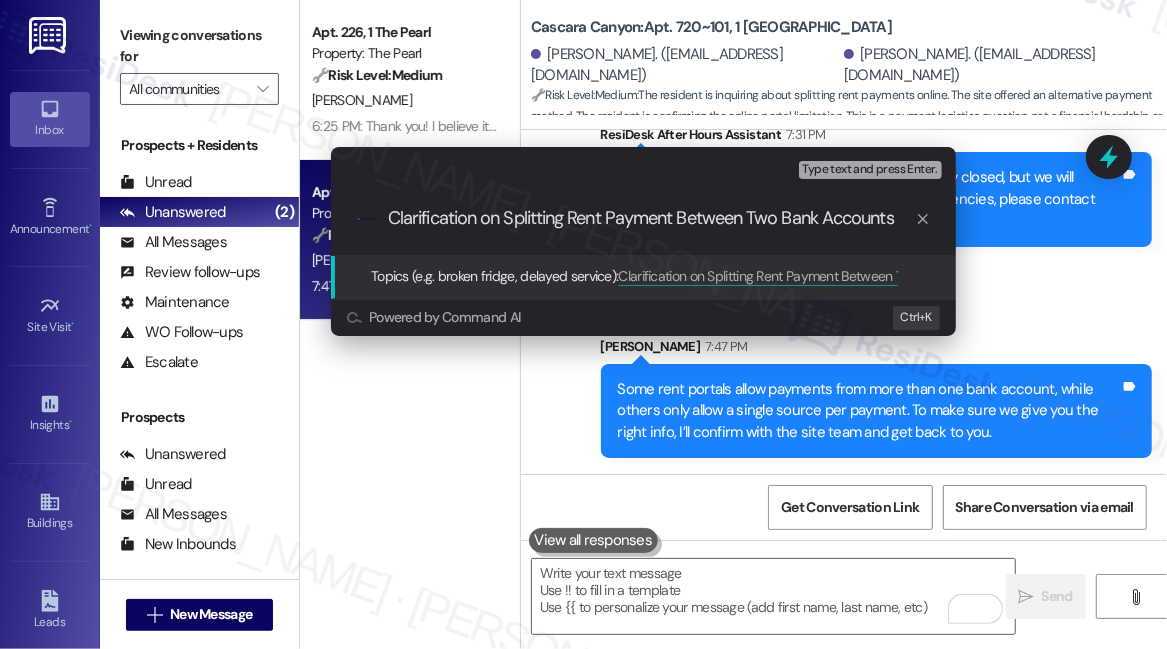 type 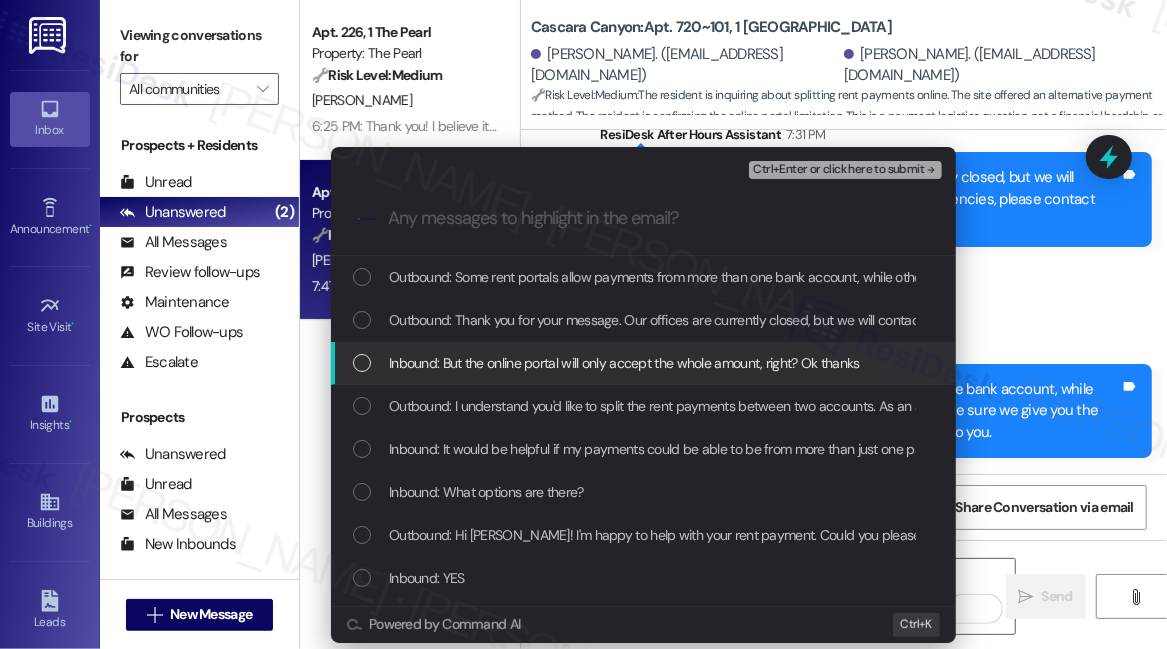 click on "Inbound: But the online portal will only accept the whole amount, right?  Ok thanks" at bounding box center (624, 363) 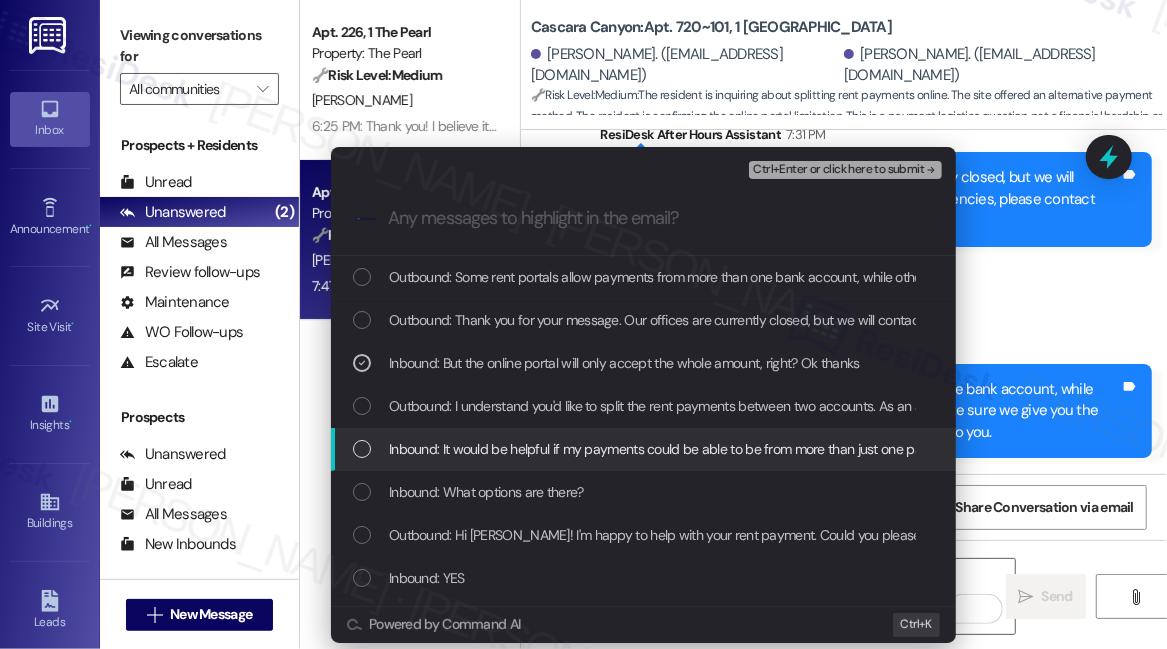 click on "Inbound: It would be helpful if my payments could be able to be from more than just one payment source. There are two of us with separate accounts and we usually just pay our individual shares of the rent. This particular system will only allow rent from one account." at bounding box center [1163, 449] 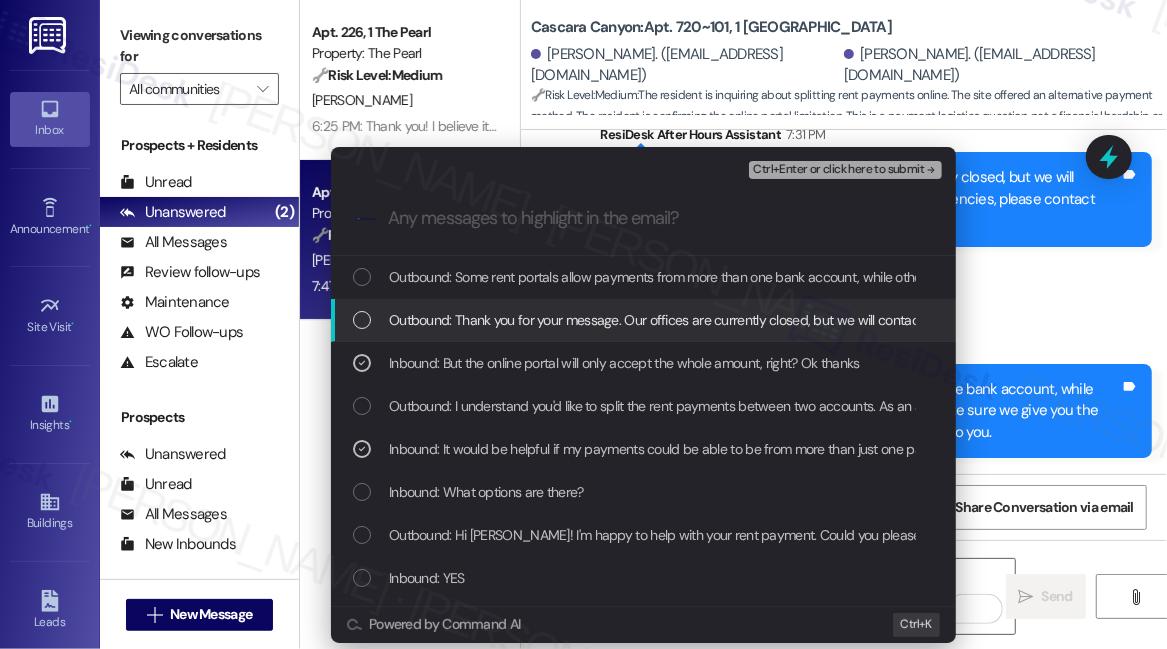 scroll, scrollTop: 0, scrollLeft: 0, axis: both 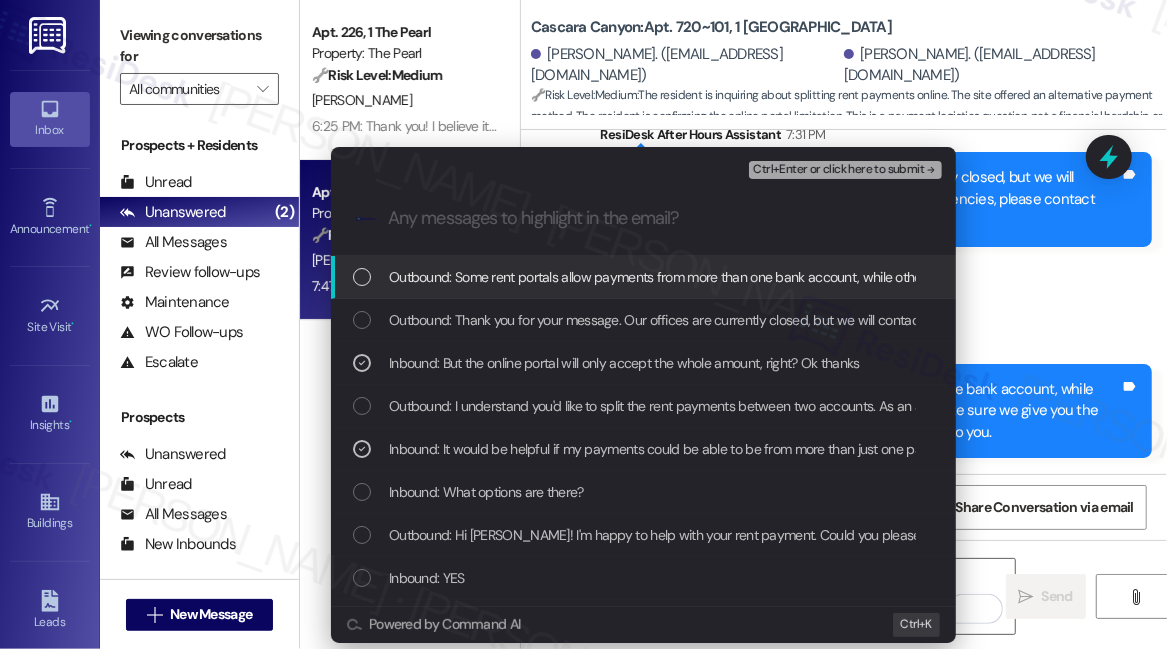 click on "Ctrl+Enter or click here to submit" at bounding box center (845, 170) 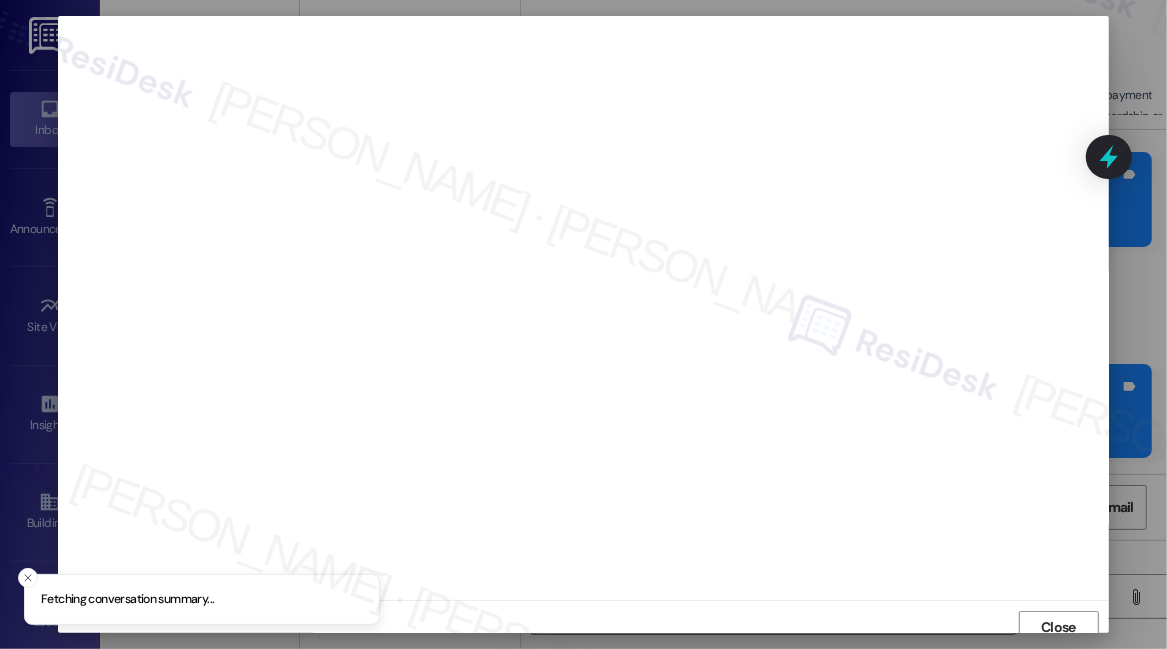 scroll, scrollTop: 10, scrollLeft: 0, axis: vertical 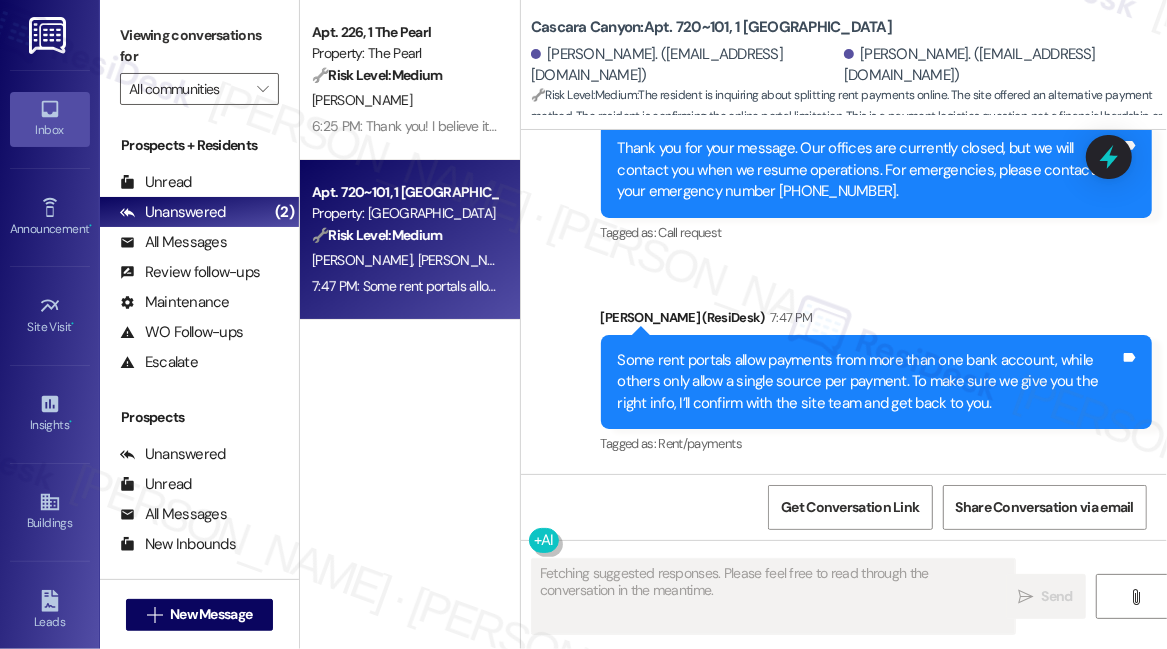 click on "Some rent portals allow payments from more than one bank account, while others only allow a single source per payment. To make sure we give you the right info, I’ll confirm with the site team and get back to you." at bounding box center [869, 382] 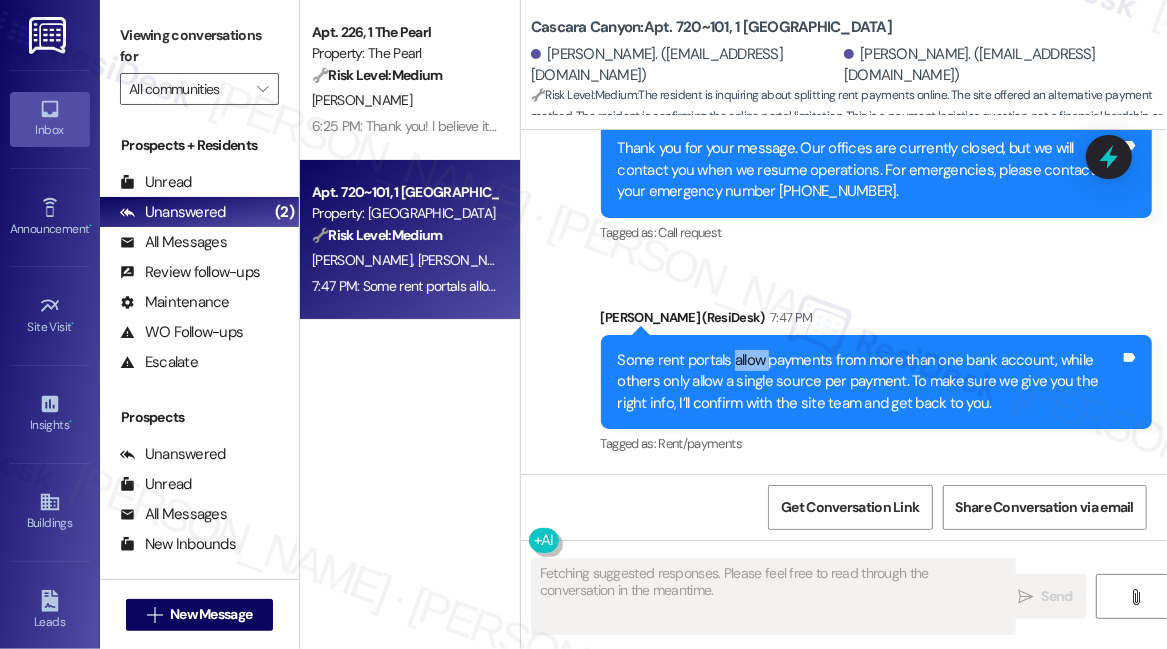 click on "Some rent portals allow payments from more than one bank account, while others only allow a single source per payment. To make sure we give you the right info, I’ll confirm with the site team and get back to you." at bounding box center (869, 382) 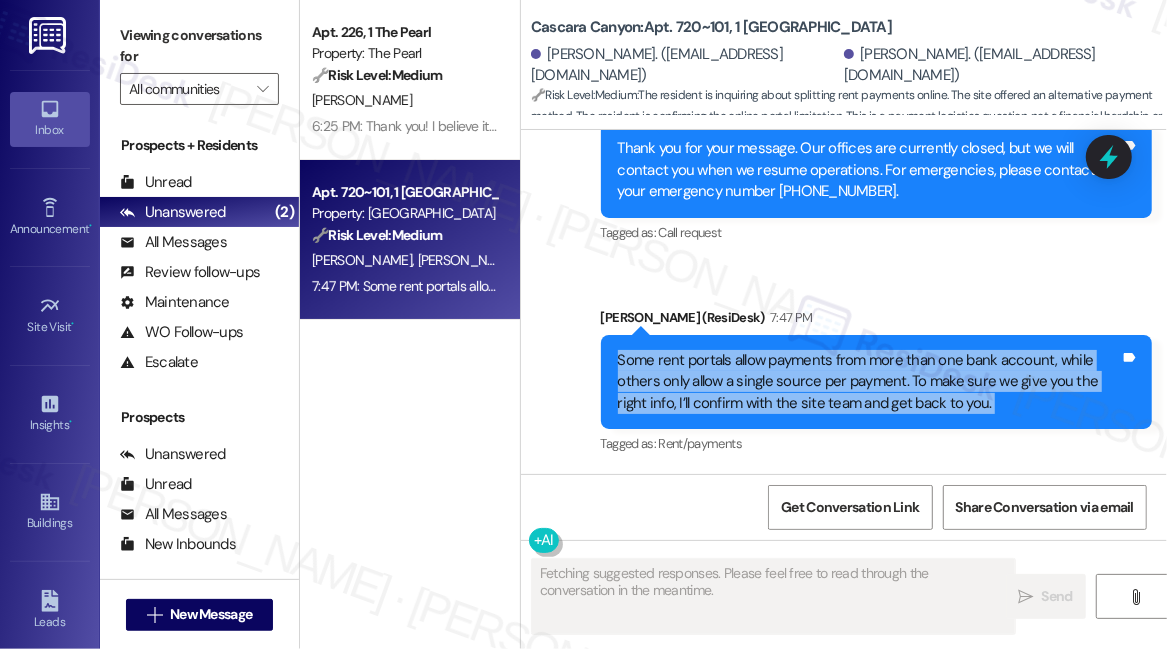 click on "Some rent portals allow payments from more than one bank account, while others only allow a single source per payment. To make sure we give you the right info, I’ll confirm with the site team and get back to you." at bounding box center [869, 382] 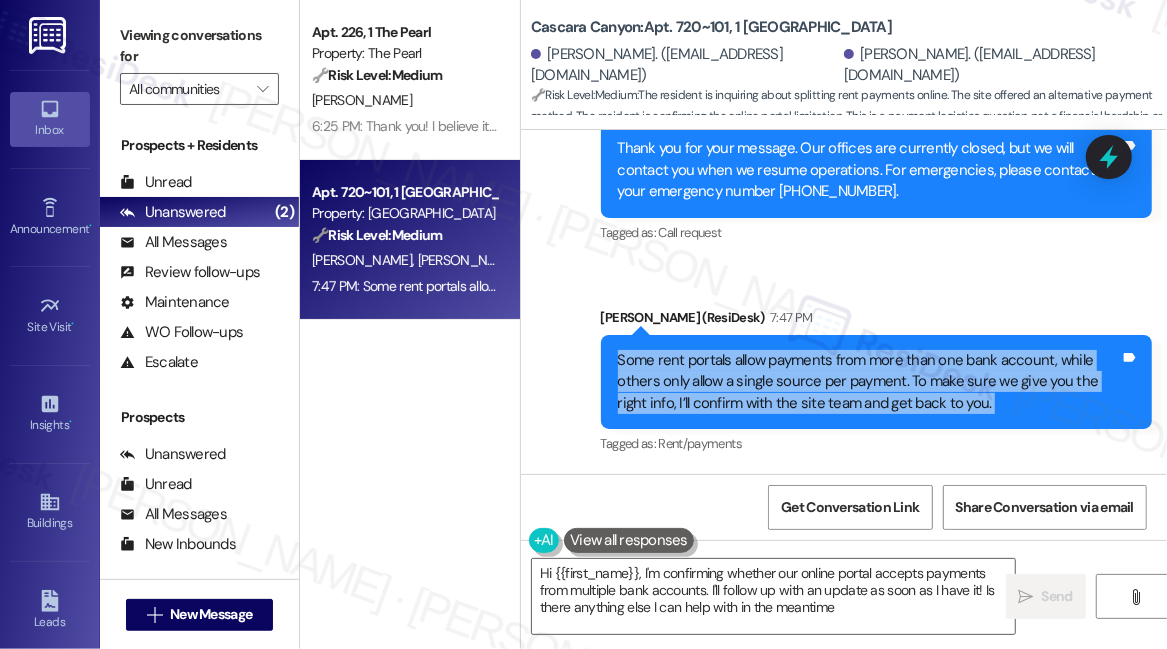 type on "Hi {{first_name}}, I'm confirming whether our online portal accepts payments from multiple bank accounts. I'll follow up with an update as soon as I have it! Is there anything else I can help with in the meantime?" 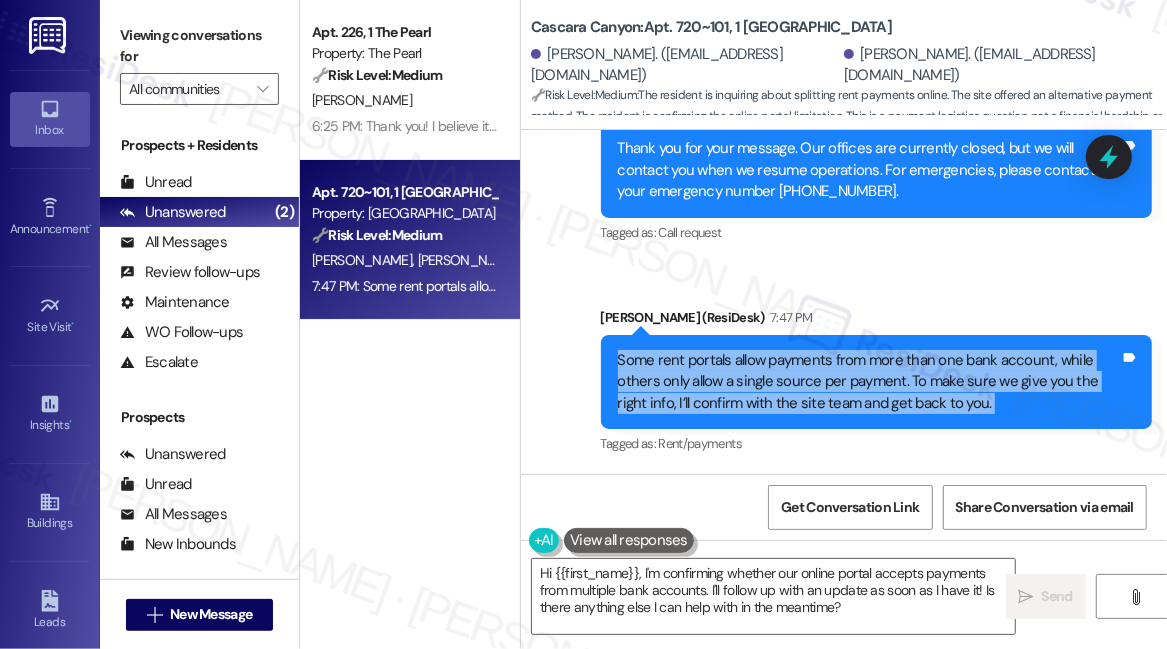 click on "Some rent portals allow payments from more than one bank account, while others only allow a single source per payment. To make sure we give you the right info, I’ll confirm with the site team and get back to you." at bounding box center [869, 382] 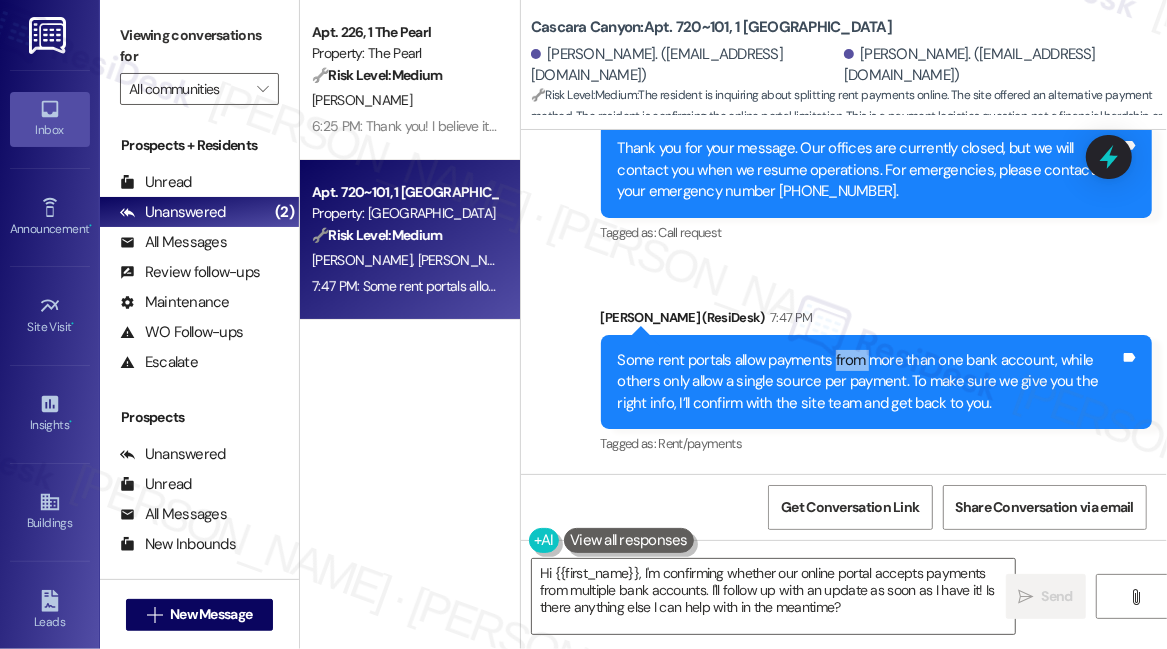 click on "Some rent portals allow payments from more than one bank account, while others only allow a single source per payment. To make sure we give you the right info, I’ll confirm with the site team and get back to you." at bounding box center (869, 382) 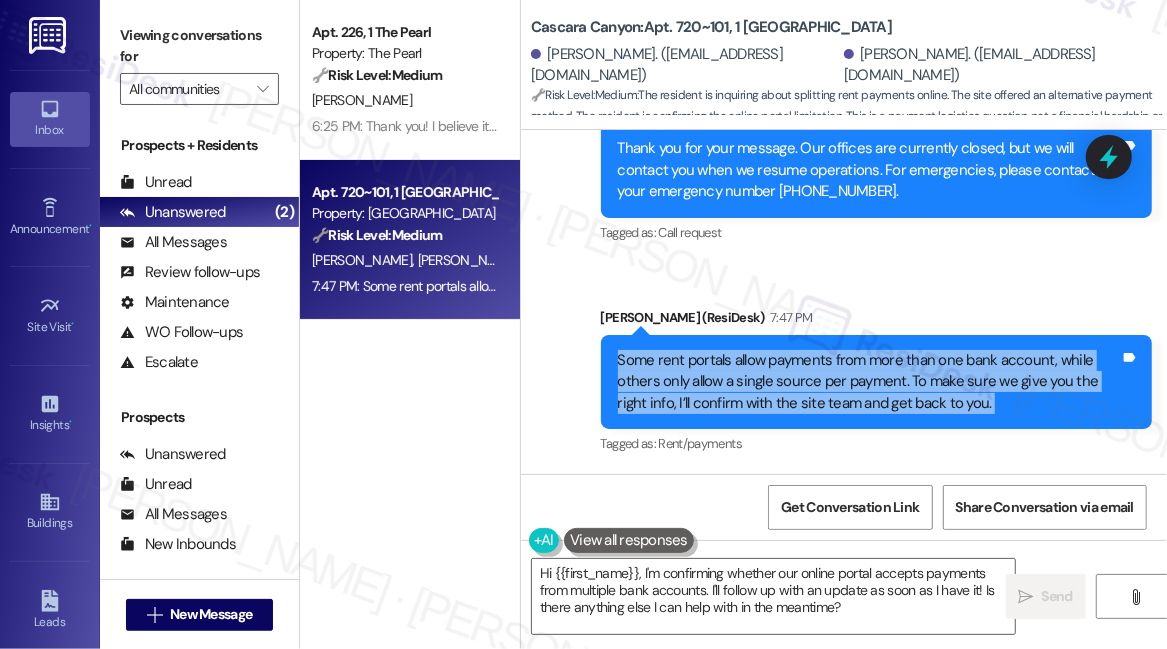 click on "Some rent portals allow payments from more than one bank account, while others only allow a single source per payment. To make sure we give you the right info, I’ll confirm with the site team and get back to you." at bounding box center [869, 382] 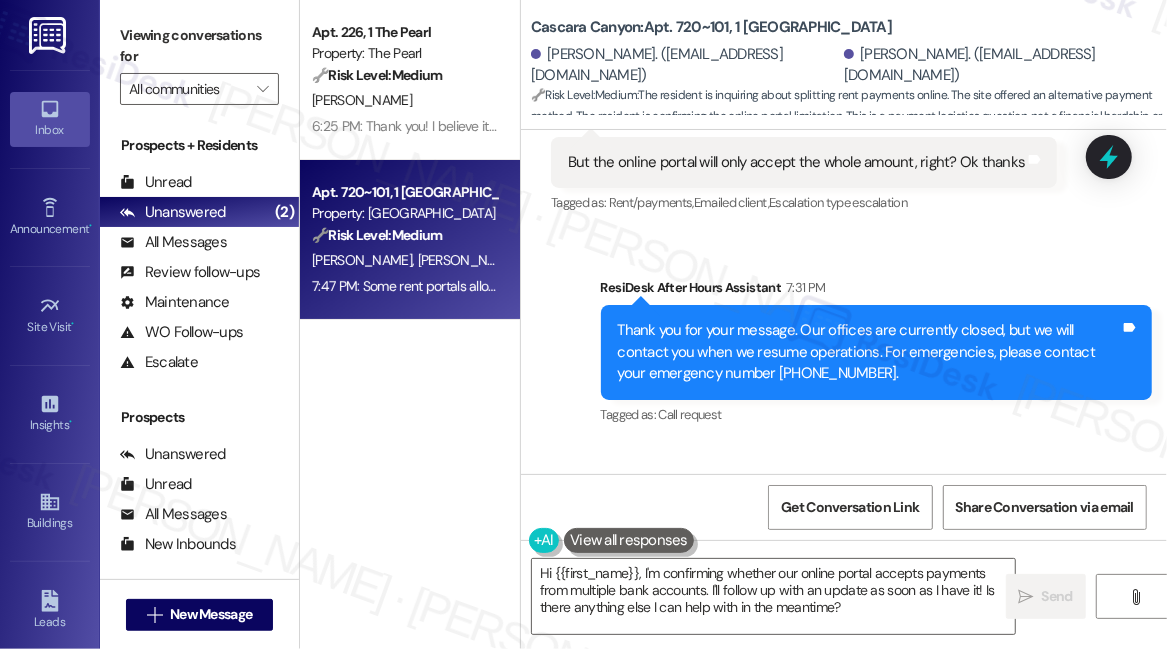 scroll, scrollTop: 1762, scrollLeft: 0, axis: vertical 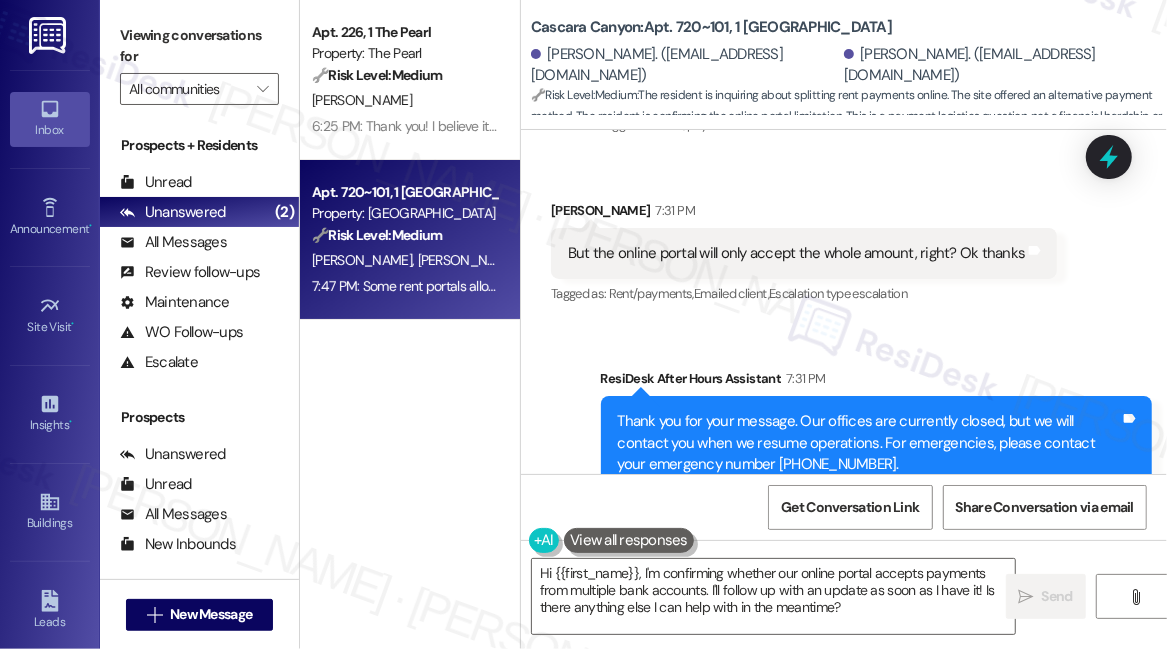 click on "But the online portal will only accept the whole amount, right?  Ok thanks" at bounding box center (796, 253) 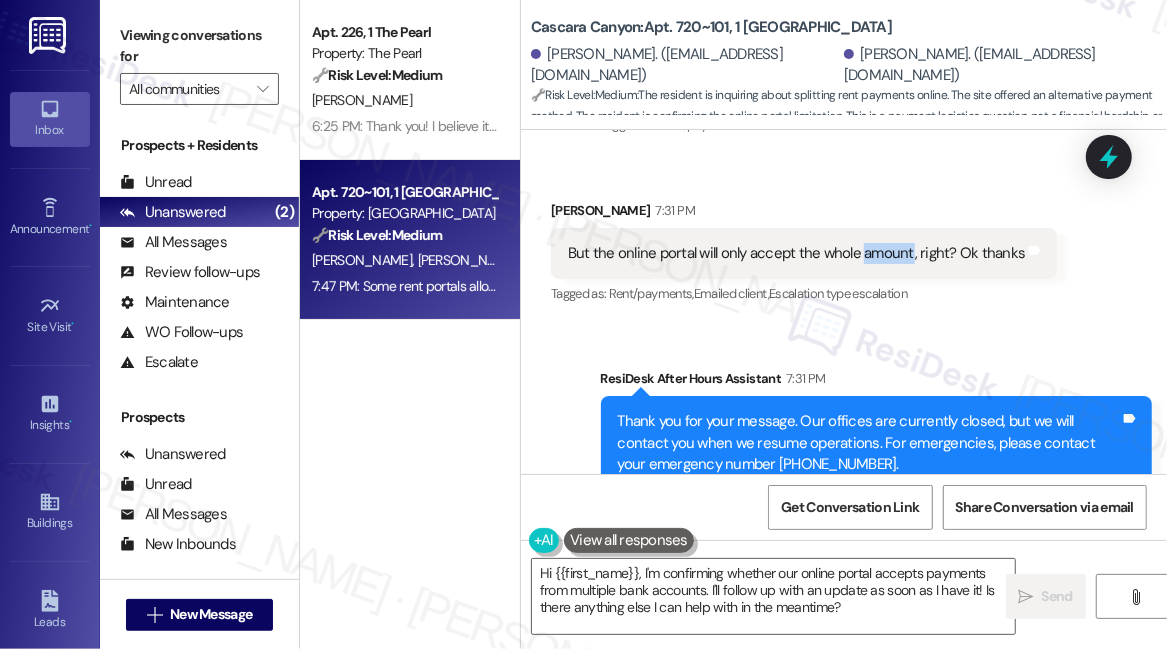 click on "But the online portal will only accept the whole amount, right?  Ok thanks" at bounding box center (796, 253) 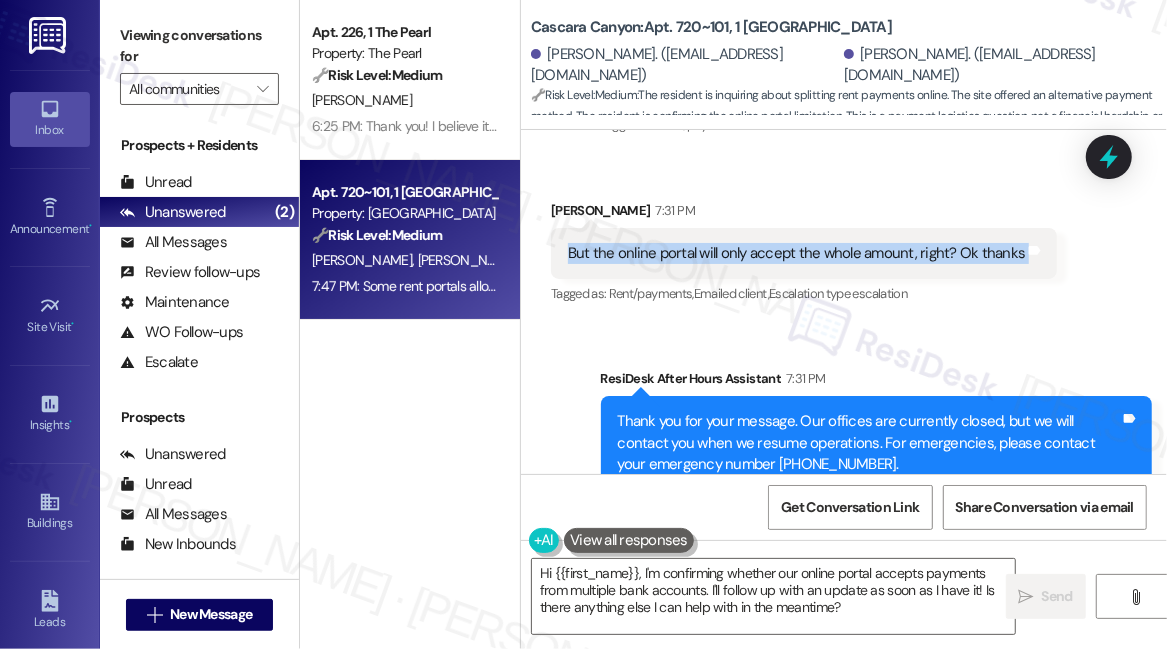 click on "But the online portal will only accept the whole amount, right?  Ok thanks" at bounding box center (796, 253) 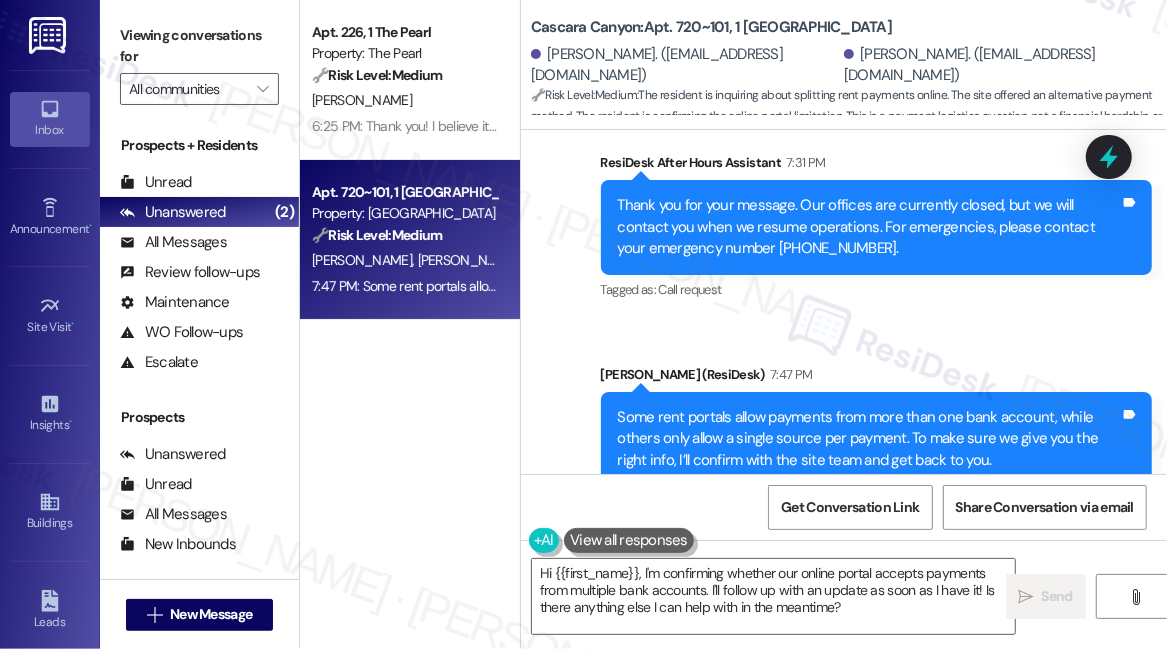 scroll, scrollTop: 2035, scrollLeft: 0, axis: vertical 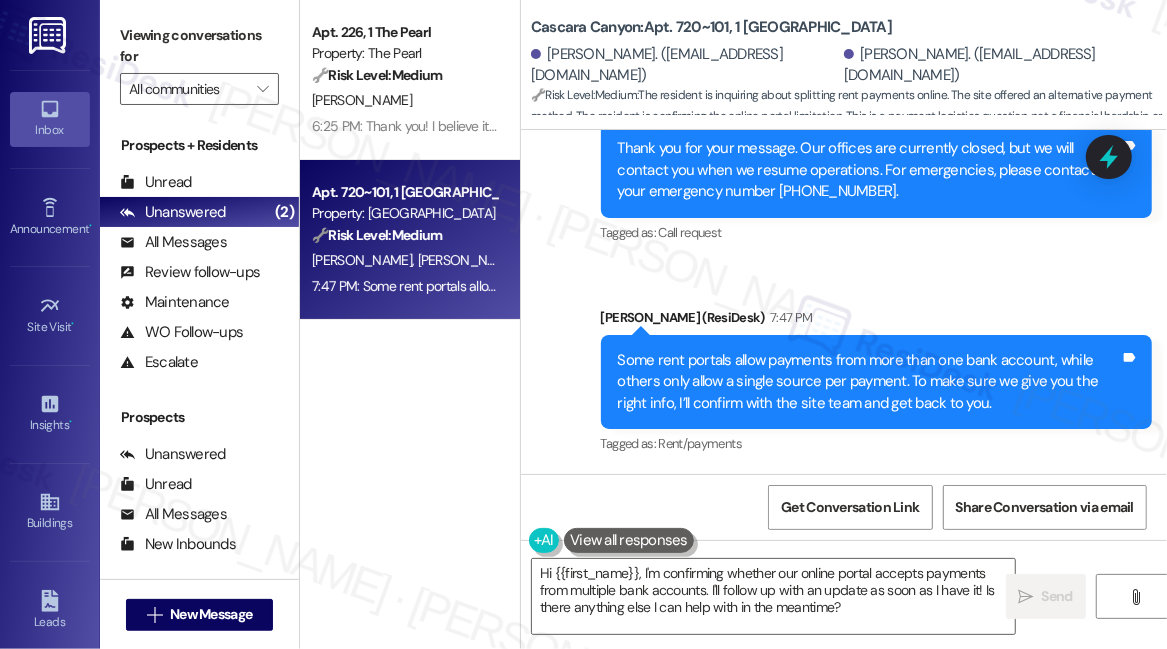 click on "Some rent portals allow payments from more than one bank account, while others only allow a single source per payment. To make sure we give you the right info, I’ll confirm with the site team and get back to you." at bounding box center (869, 382) 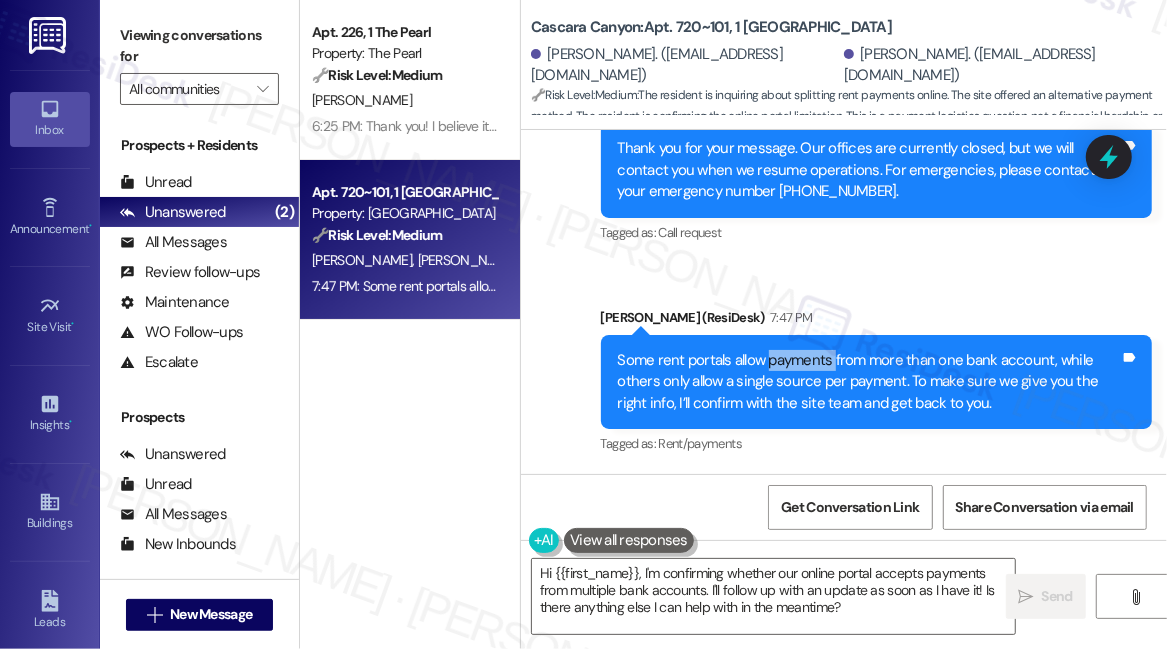 click on "Some rent portals allow payments from more than one bank account, while others only allow a single source per payment. To make sure we give you the right info, I’ll confirm with the site team and get back to you." at bounding box center (869, 382) 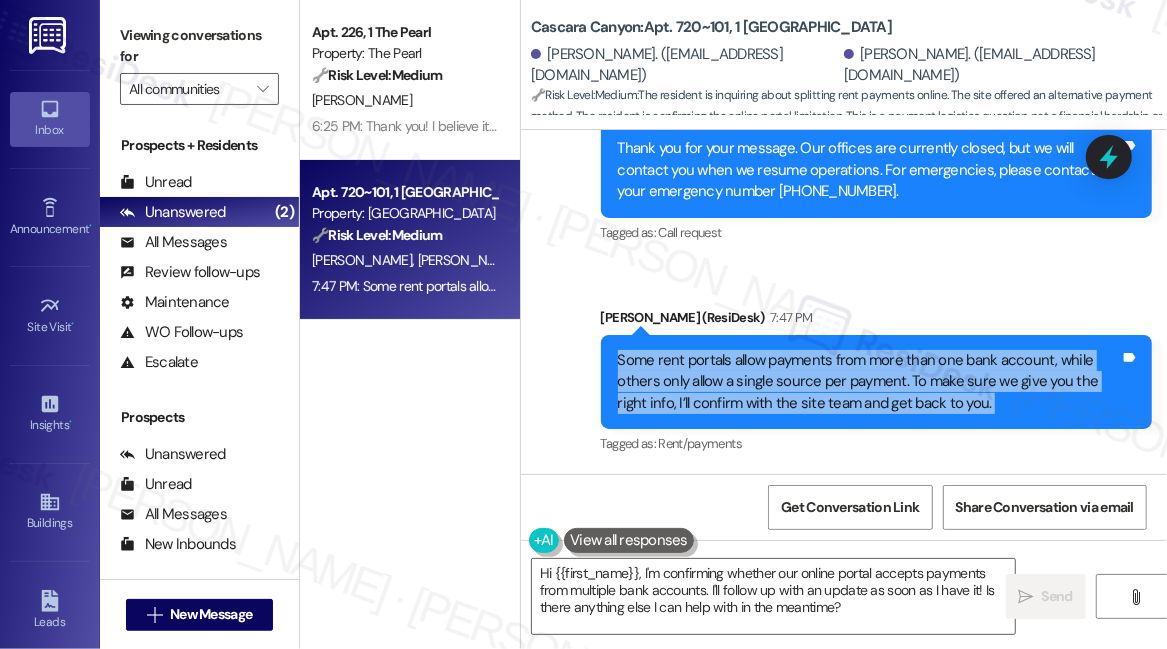click on "Some rent portals allow payments from more than one bank account, while others only allow a single source per payment. To make sure we give you the right info, I’ll confirm with the site team and get back to you." at bounding box center (869, 382) 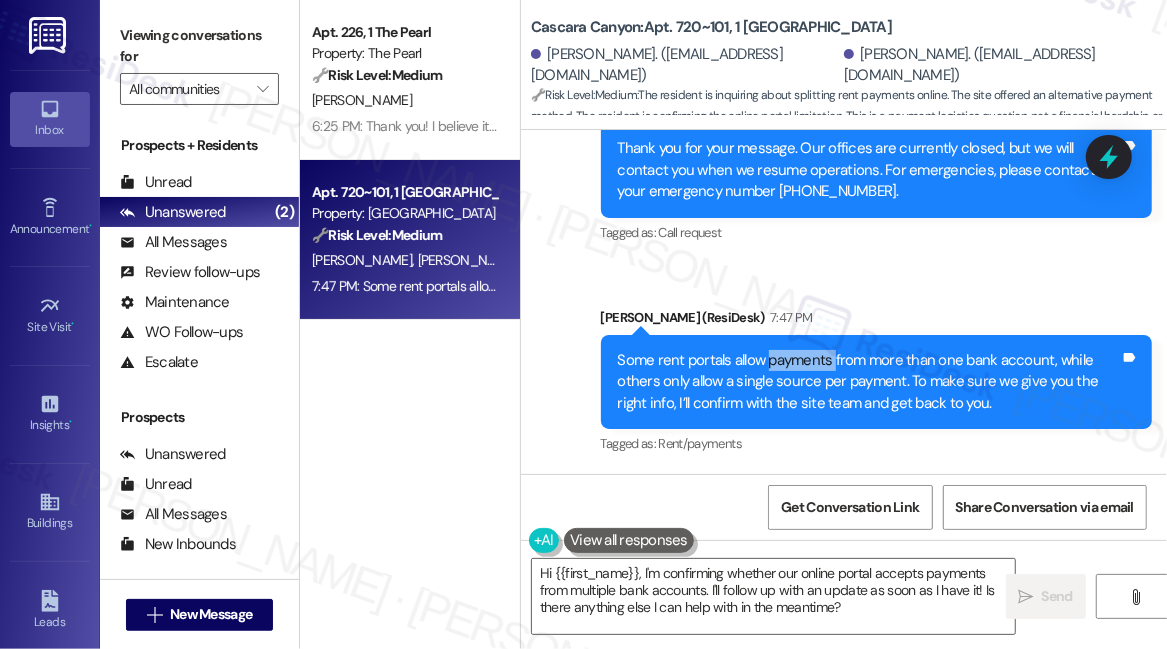 click on "Some rent portals allow payments from more than one bank account, while others only allow a single source per payment. To make sure we give you the right info, I’ll confirm with the site team and get back to you." at bounding box center [869, 382] 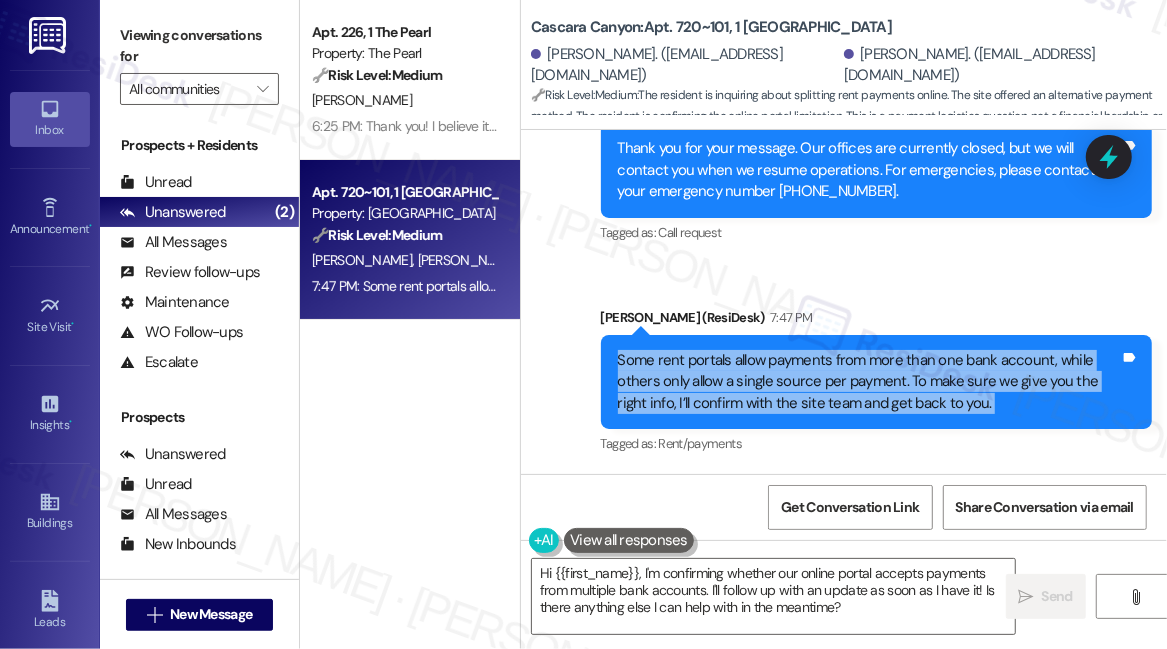 click on "Some rent portals allow payments from more than one bank account, while others only allow a single source per payment. To make sure we give you the right info, I’ll confirm with the site team and get back to you." at bounding box center (869, 382) 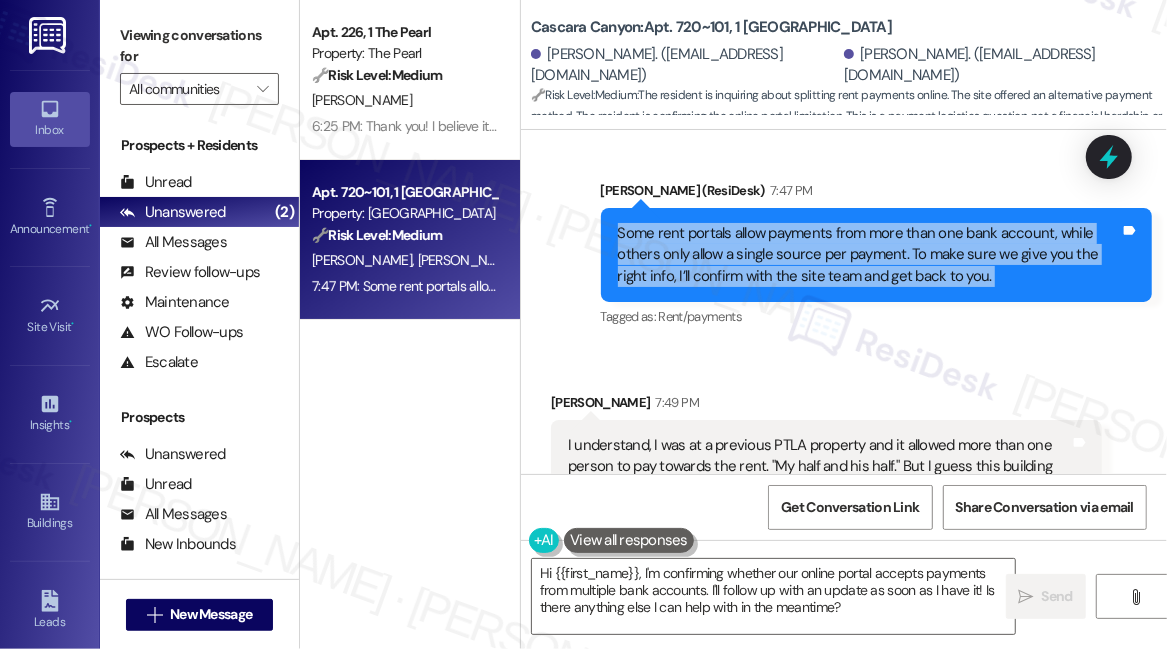 scroll, scrollTop: 2217, scrollLeft: 0, axis: vertical 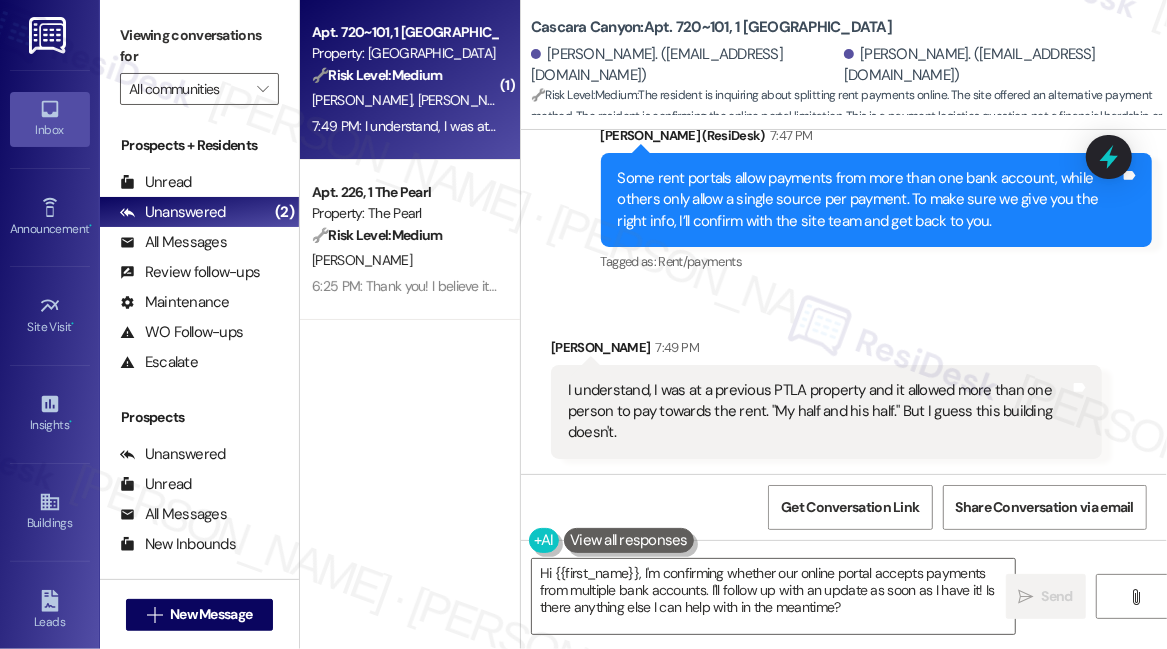 click on "I understand, I was at a previous PTLA property and it allowed more than one person to pay towards the rent. "My half and his half."  But I guess this building doesn't." at bounding box center [819, 412] 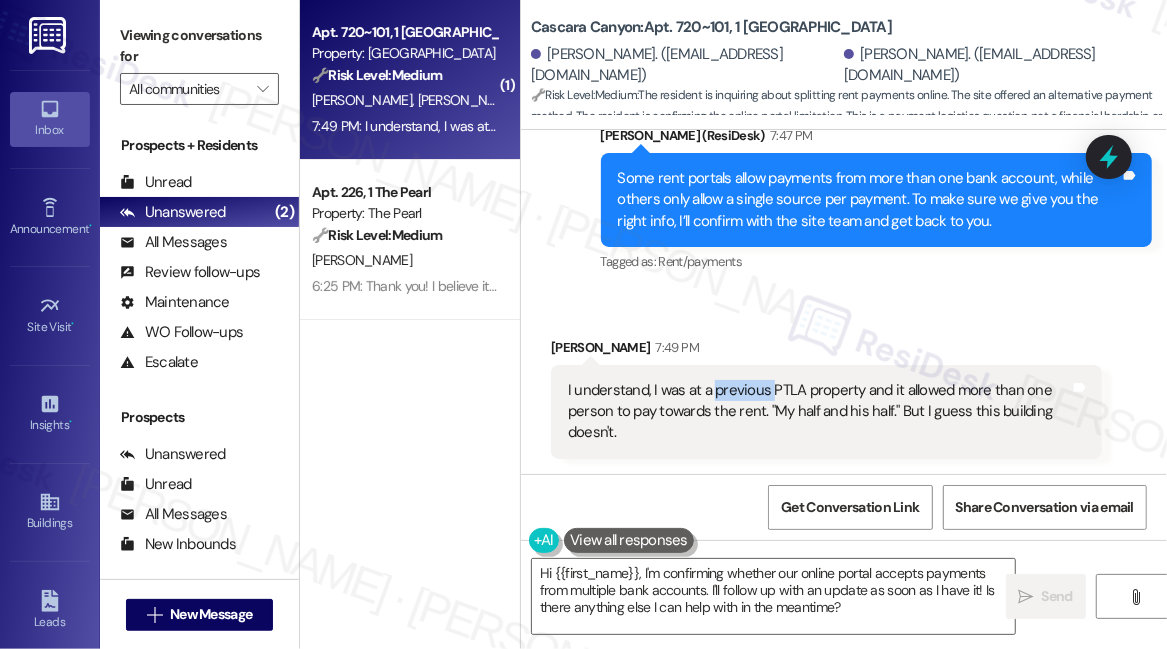 click on "I understand, I was at a previous PTLA property and it allowed more than one person to pay towards the rent. "My half and his half."  But I guess this building doesn't." at bounding box center [819, 412] 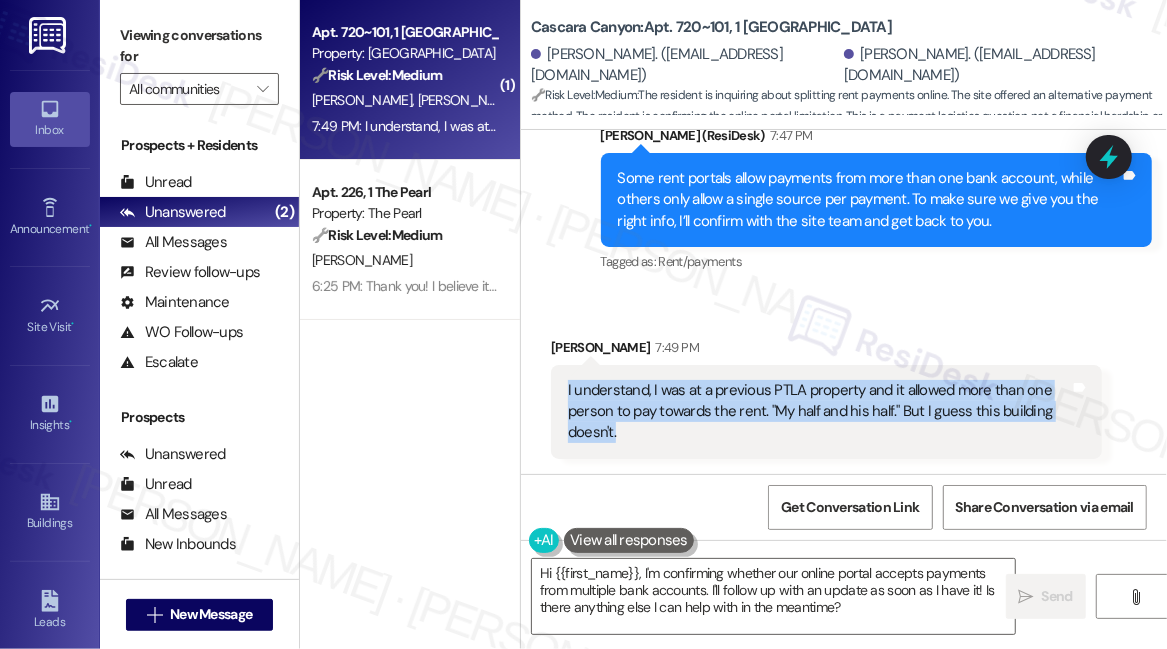 click on "I understand, I was at a previous PTLA property and it allowed more than one person to pay towards the rent. "My half and his half."  But I guess this building doesn't." at bounding box center [819, 412] 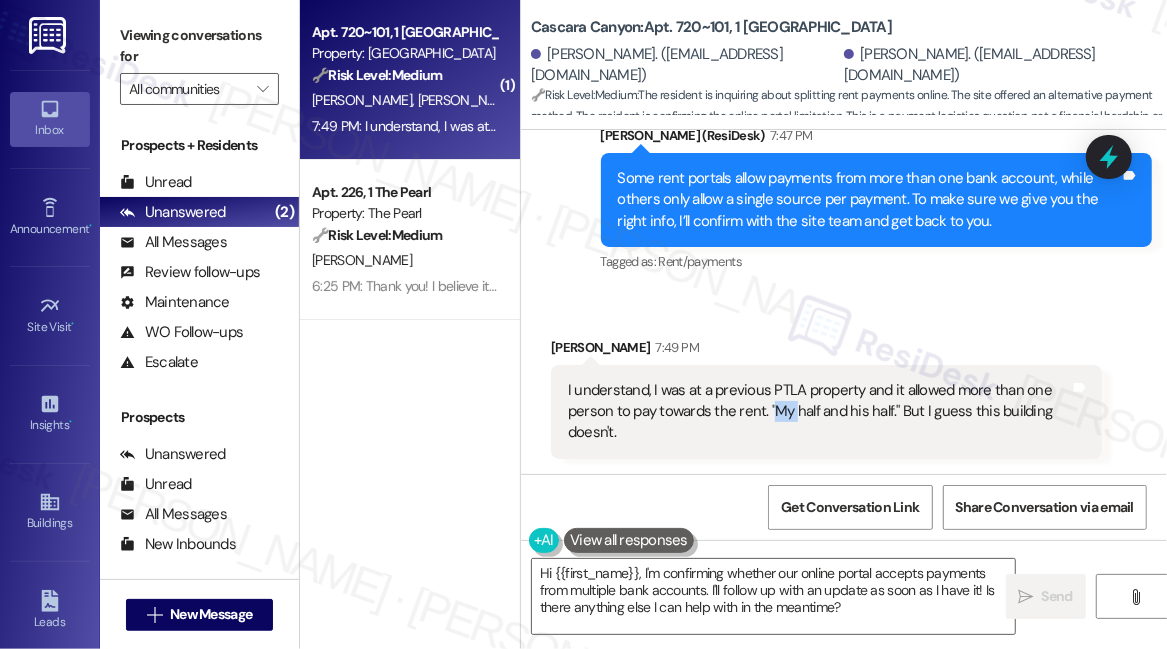 click on "I understand, I was at a previous PTLA property and it allowed more than one person to pay towards the rent. "My half and his half."  But I guess this building doesn't." at bounding box center (819, 412) 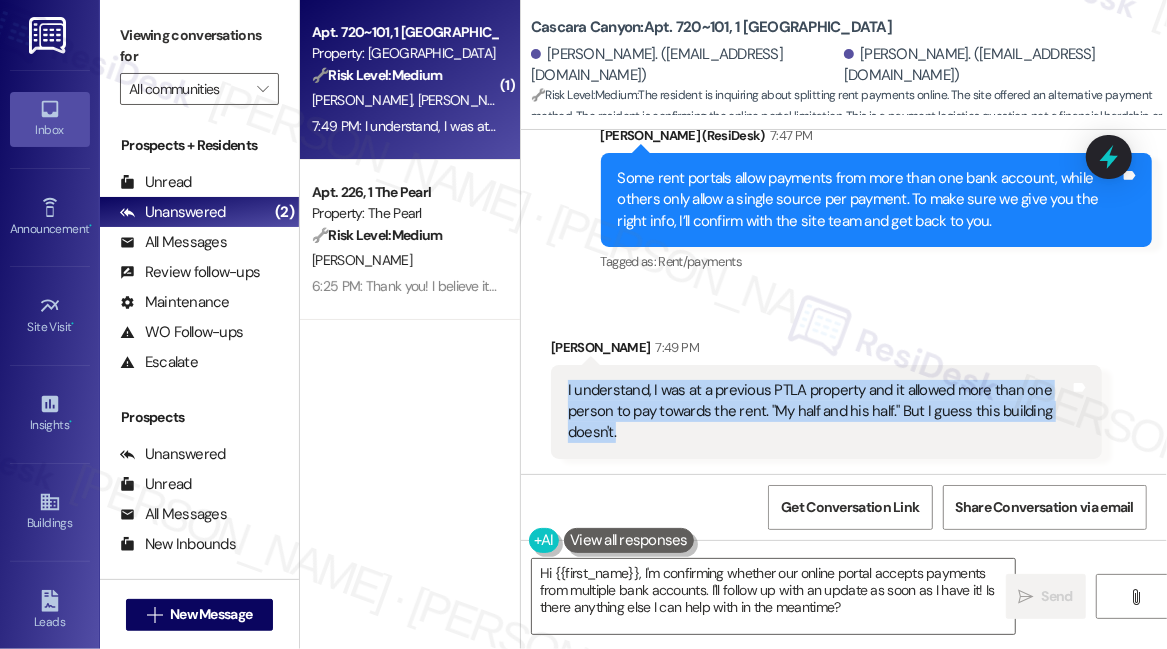 click on "I understand, I was at a previous PTLA property and it allowed more than one person to pay towards the rent. "My half and his half."  But I guess this building doesn't." at bounding box center (819, 412) 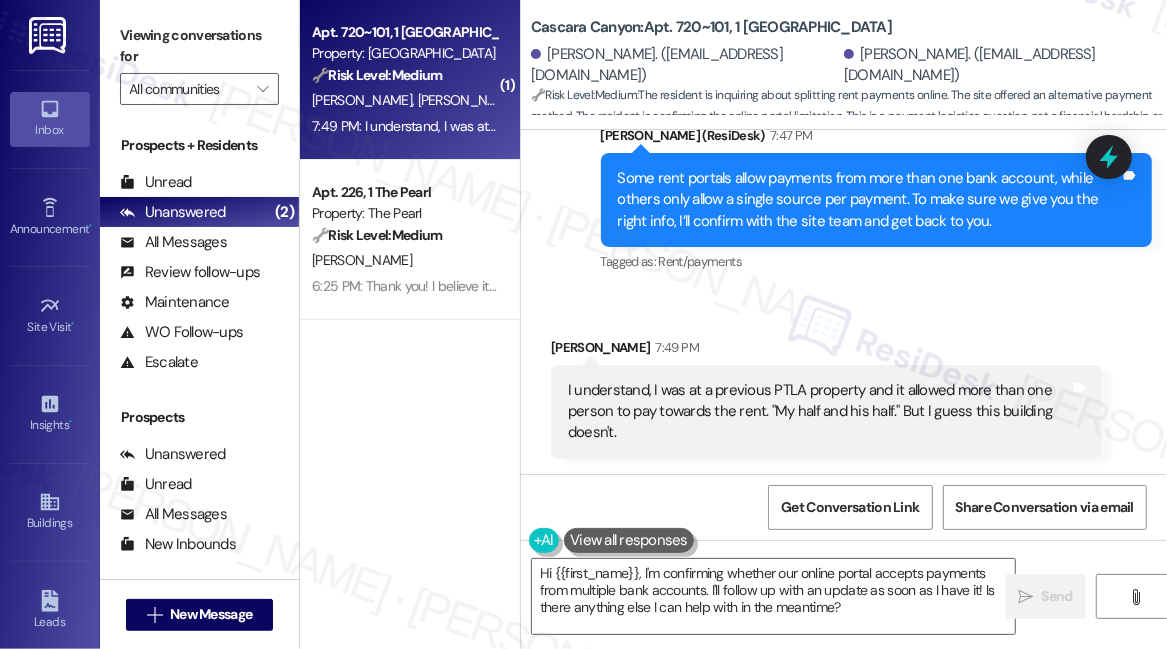 click on "[PERSON_NAME] 7:49 PM" at bounding box center (826, 351) 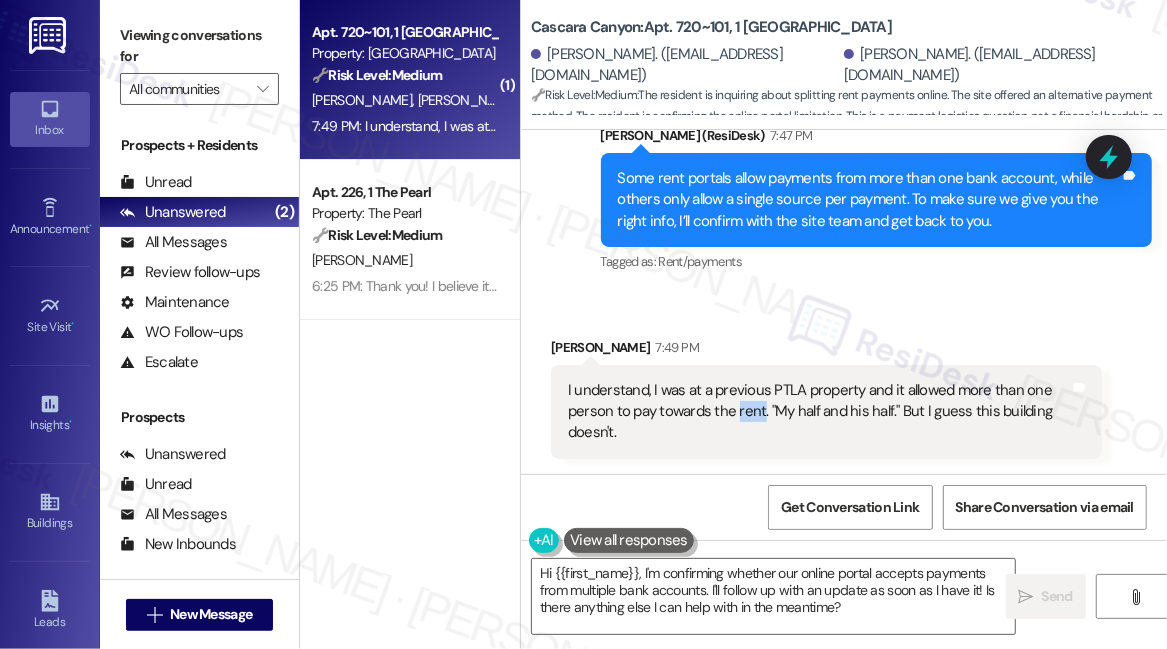 click on "I understand, I was at a previous PTLA property and it allowed more than one person to pay towards the rent. "My half and his half."  But I guess this building doesn't." at bounding box center [819, 412] 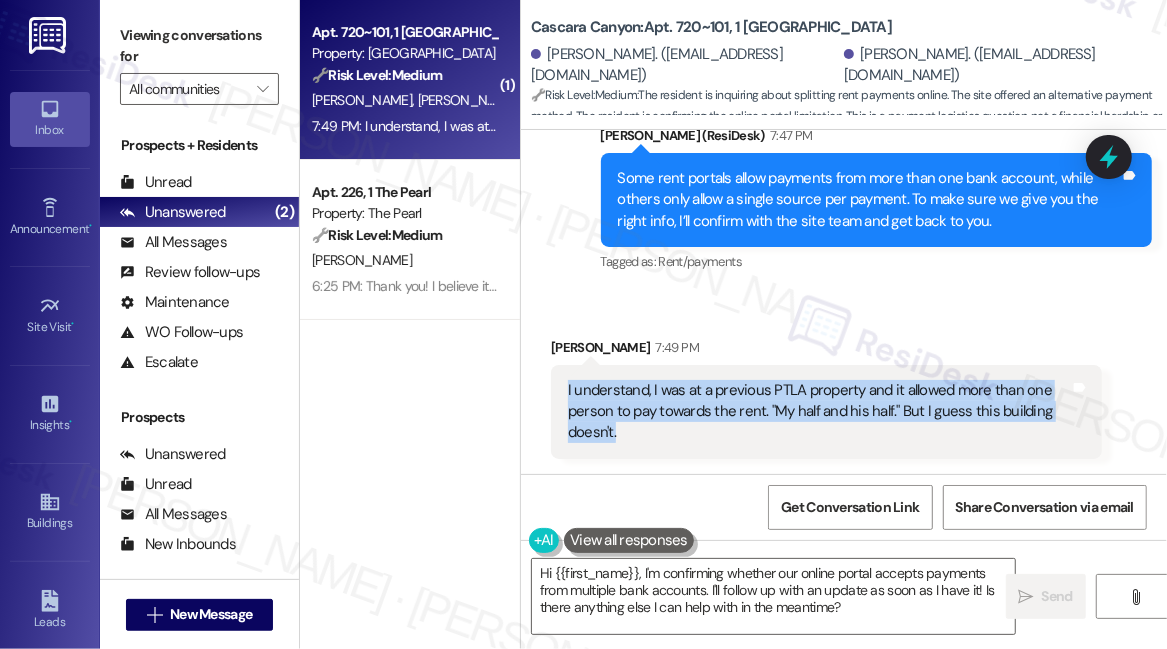 click on "I understand, I was at a previous PTLA property and it allowed more than one person to pay towards the rent. "My half and his half."  But I guess this building doesn't." at bounding box center (819, 412) 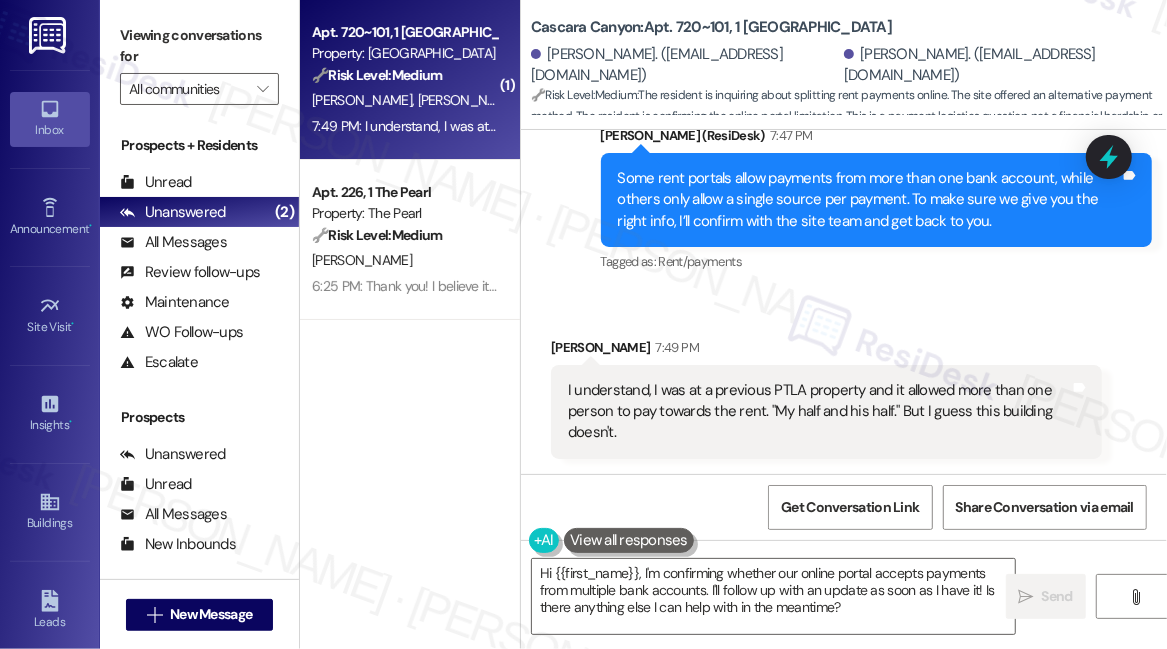 click on "[PERSON_NAME] 7:49 PM" at bounding box center [826, 351] 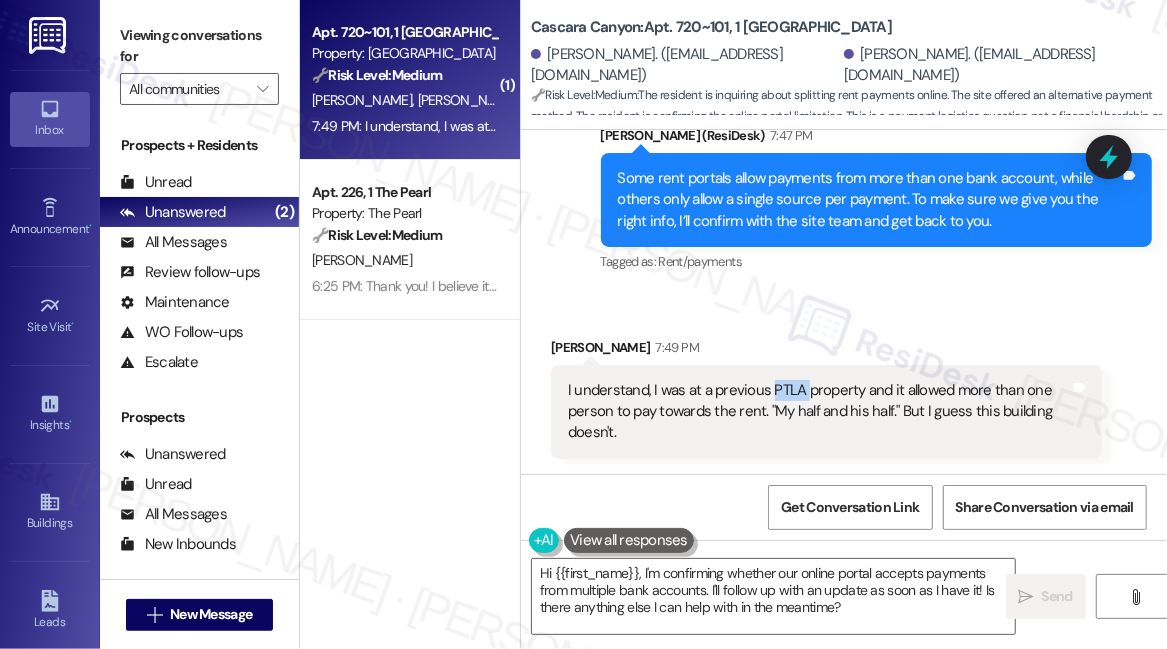 click on "I understand, I was at a previous PTLA property and it allowed more than one person to pay towards the rent. "My half and his half."  But I guess this building doesn't." at bounding box center (819, 412) 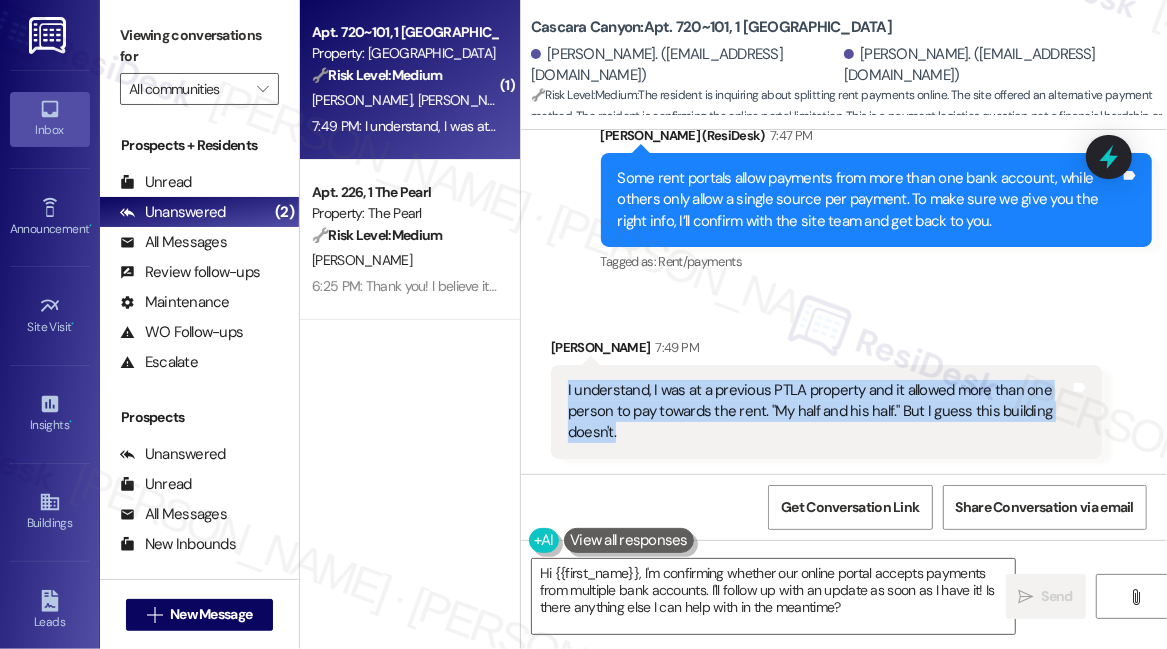 click on "I understand, I was at a previous PTLA property and it allowed more than one person to pay towards the rent. "My half and his half."  But I guess this building doesn't." at bounding box center [819, 412] 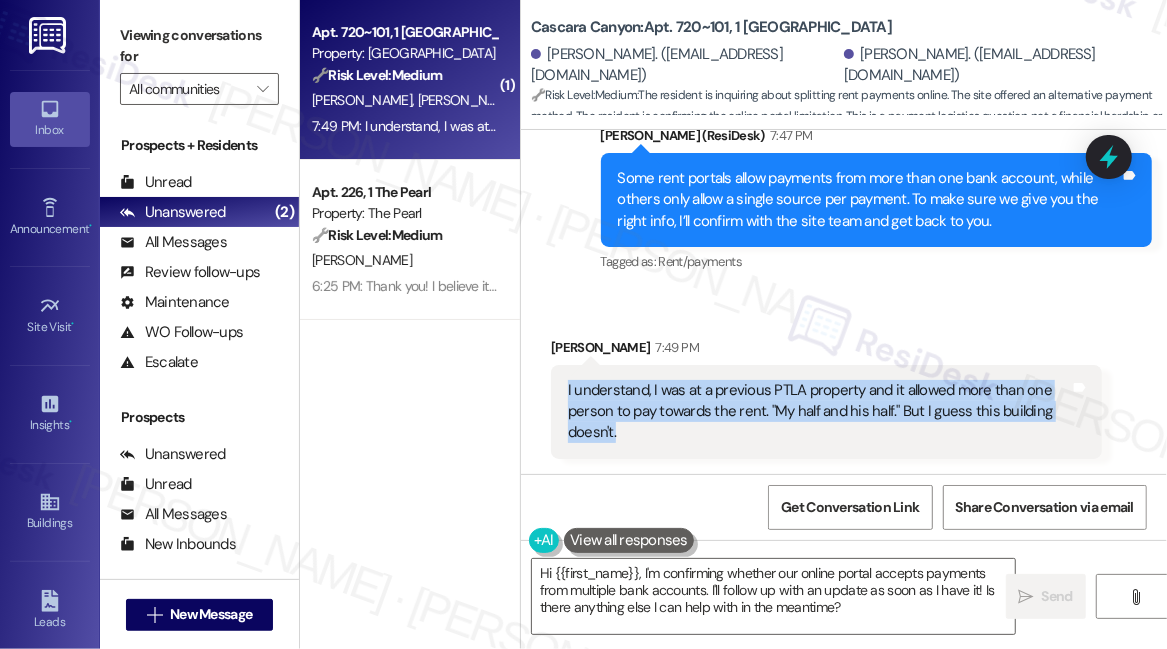 click on "I understand, I was at a previous PTLA property and it allowed more than one person to pay towards the rent. "My half and his half."  But I guess this building doesn't." at bounding box center (819, 412) 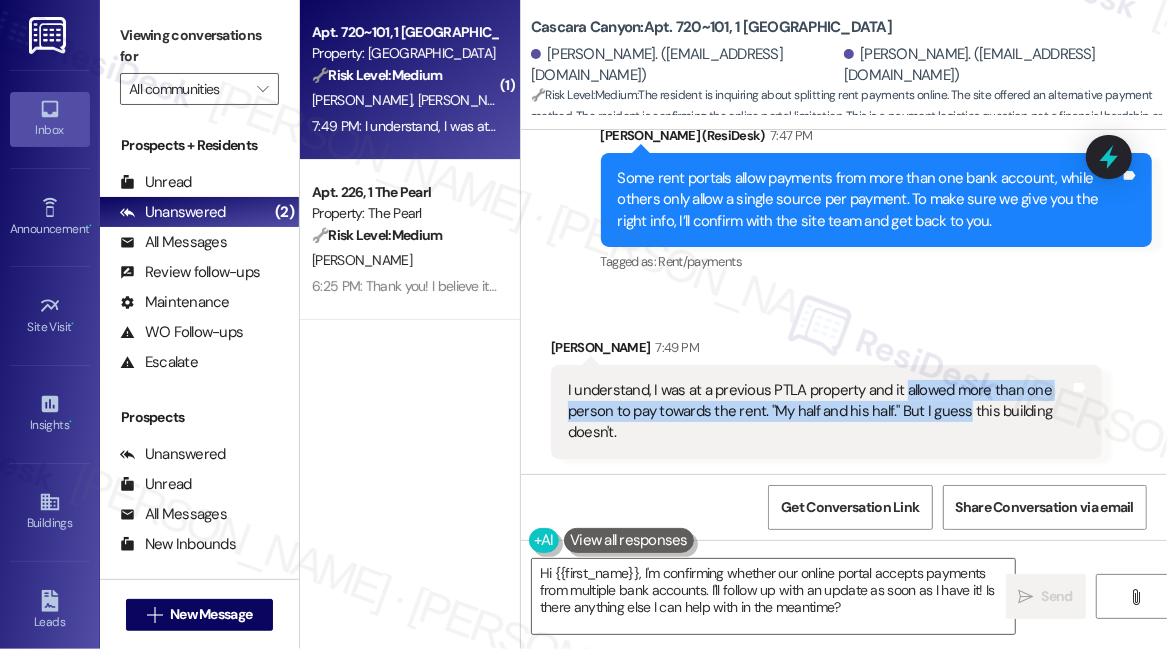 click on "I understand, I was at a previous PTLA property and it allowed more than one person to pay towards the rent. "My half and his half."  But I guess this building doesn't." at bounding box center [819, 412] 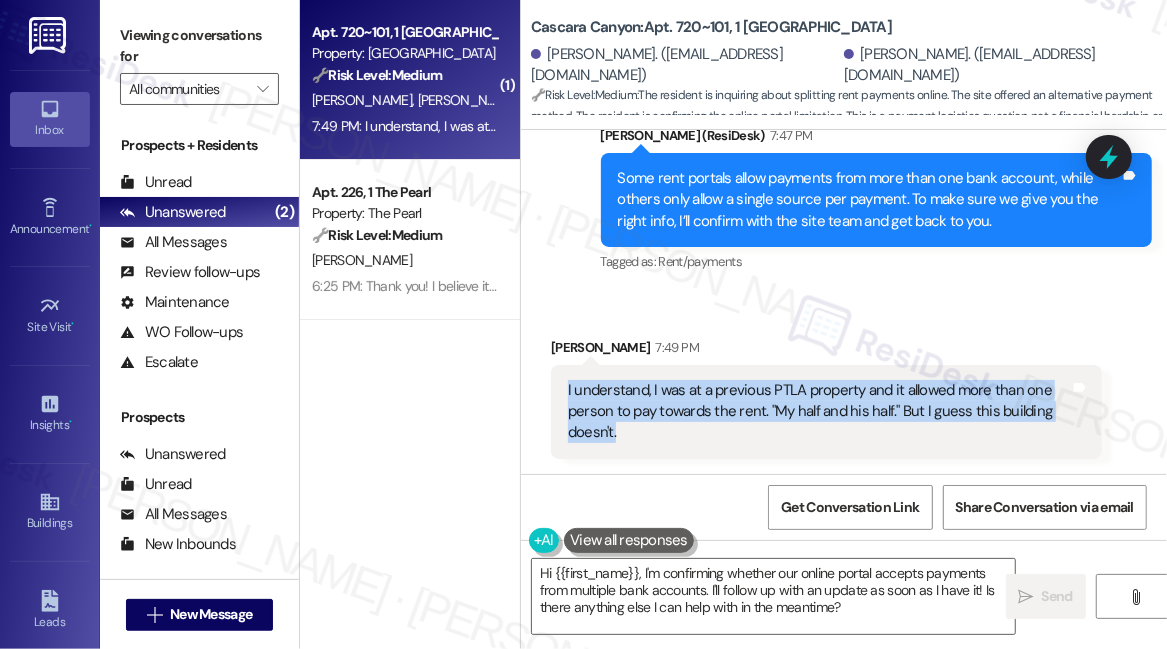 click on "I understand, I was at a previous PTLA property and it allowed more than one person to pay towards the rent. "My half and his half."  But I guess this building doesn't." at bounding box center (819, 412) 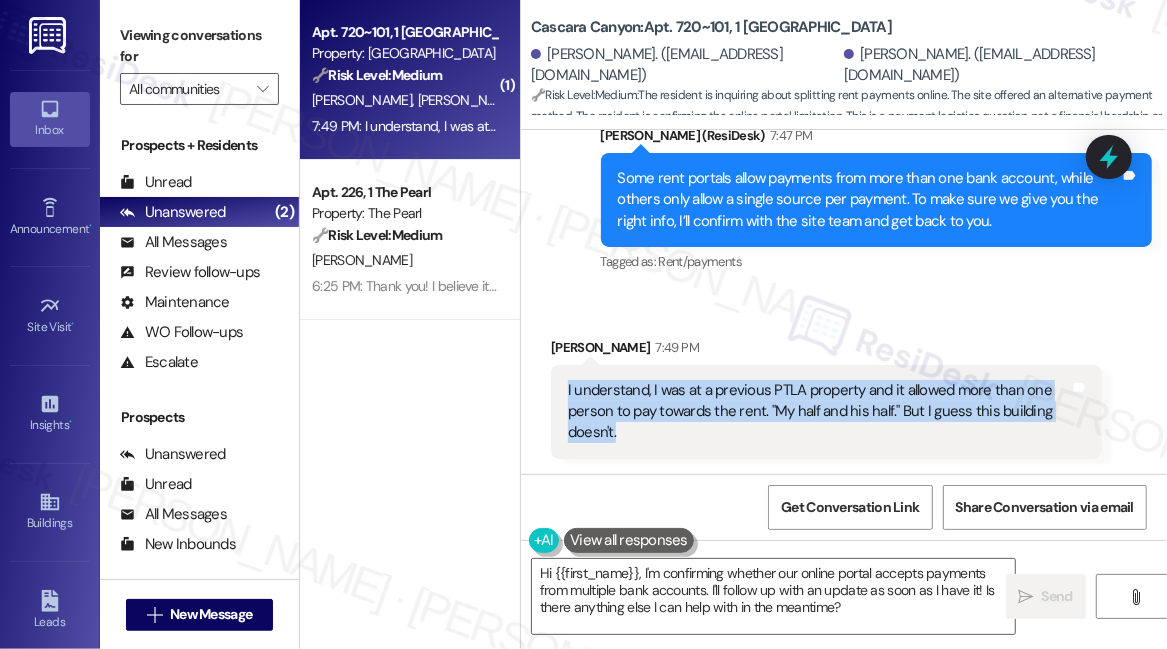 click on "I understand, I was at a previous PTLA property and it allowed more than one person to pay towards the rent. "My half and his half."  But I guess this building doesn't." at bounding box center [819, 412] 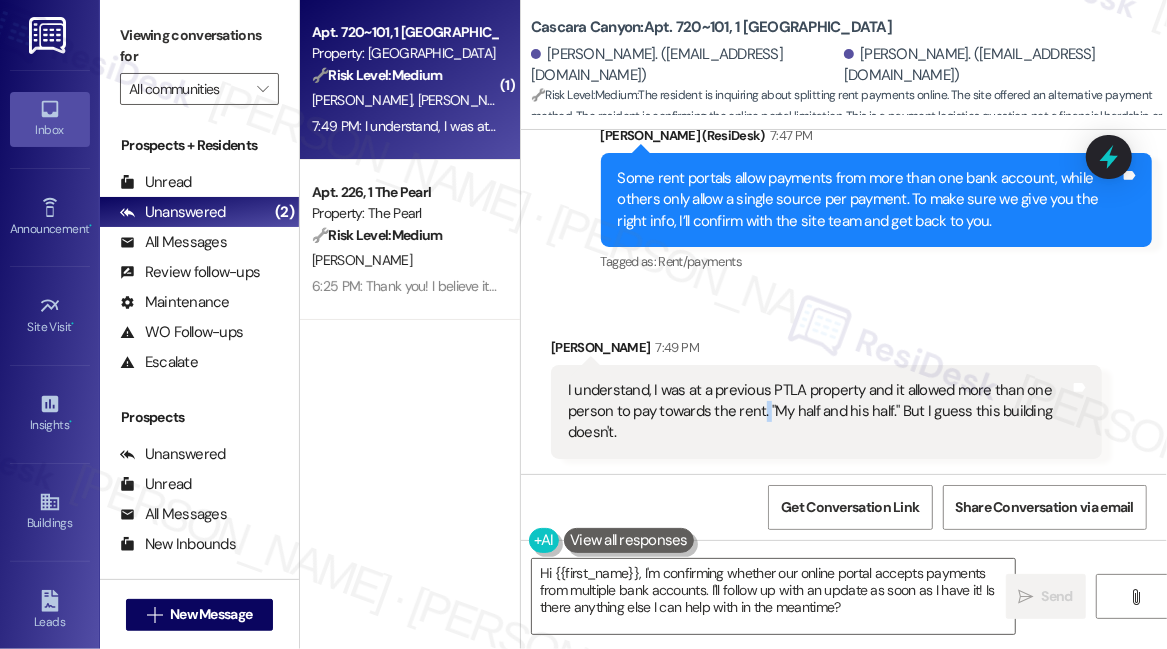 click on "I understand, I was at a previous PTLA property and it allowed more than one person to pay towards the rent. "My half and his half."  But I guess this building doesn't." at bounding box center (819, 412) 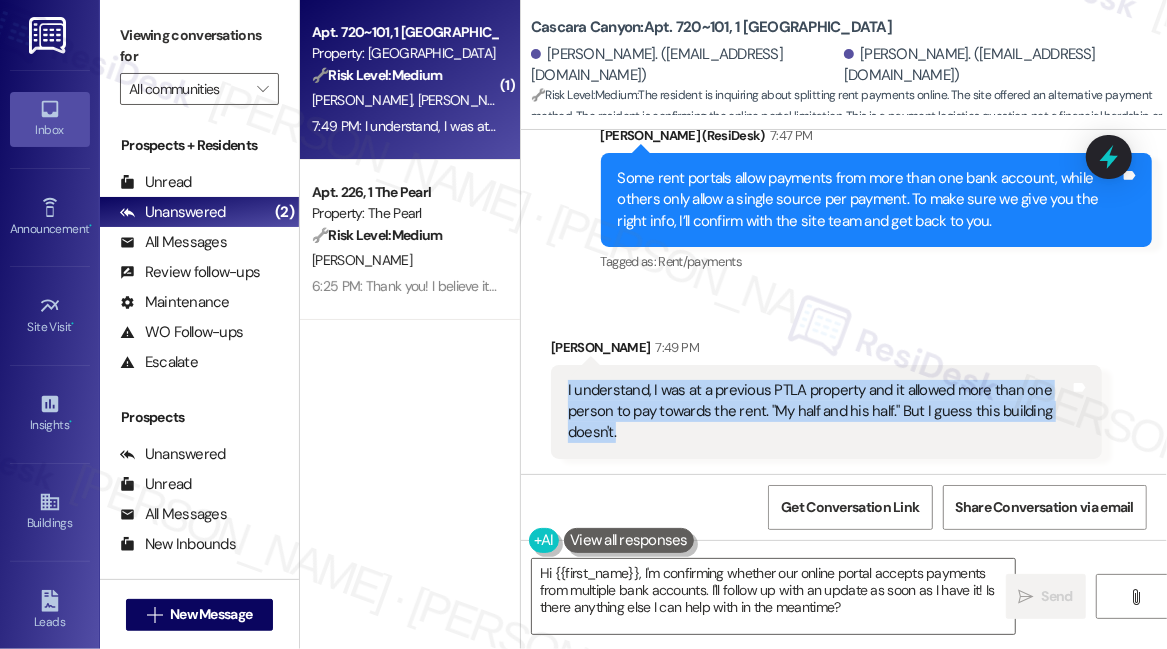 click on "I understand, I was at a previous PTLA property and it allowed more than one person to pay towards the rent. "My half and his half."  But I guess this building doesn't." at bounding box center (819, 412) 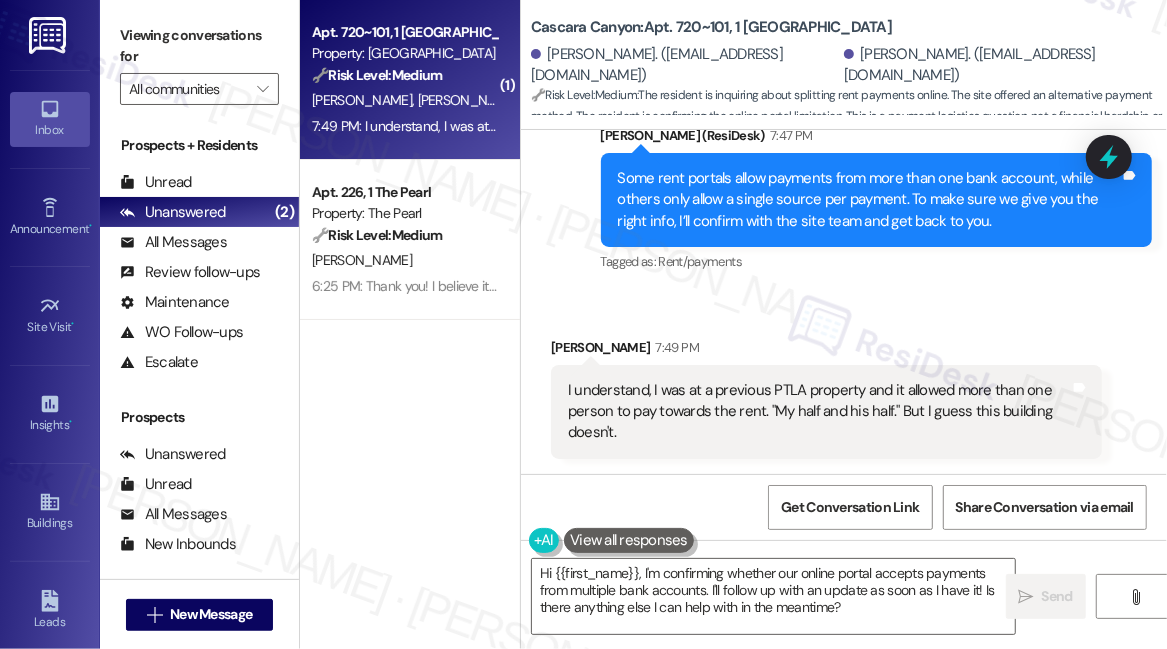 click on "Some rent portals allow payments from more than one bank account, while others only allow a single source per payment. To make sure we give you the right info, I’ll confirm with the site team and get back to you." at bounding box center (869, 200) 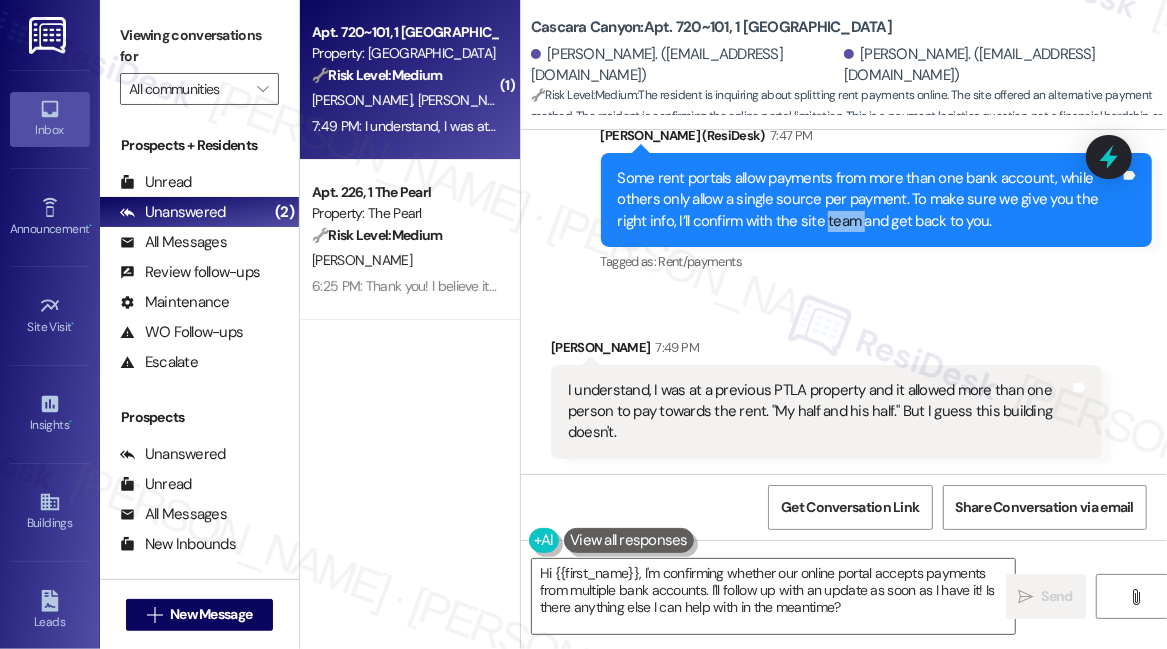 click on "Some rent portals allow payments from more than one bank account, while others only allow a single source per payment. To make sure we give you the right info, I’ll confirm with the site team and get back to you." at bounding box center (869, 200) 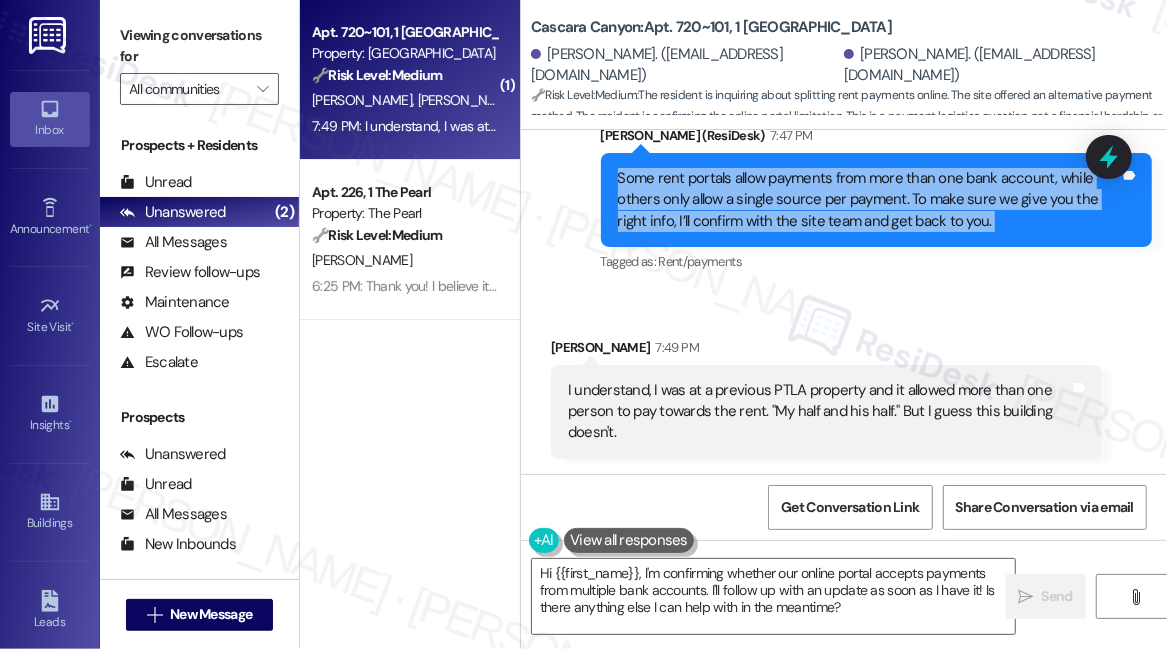 click on "Some rent portals allow payments from more than one bank account, while others only allow a single source per payment. To make sure we give you the right info, I’ll confirm with the site team and get back to you." at bounding box center [869, 200] 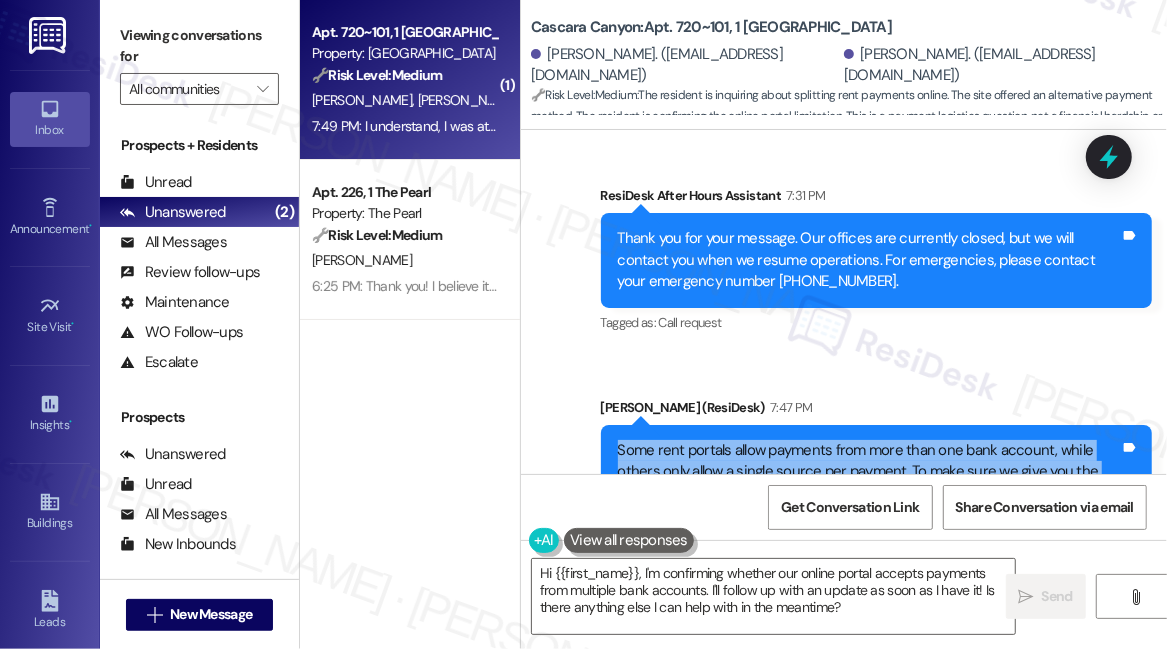 scroll, scrollTop: 1763, scrollLeft: 0, axis: vertical 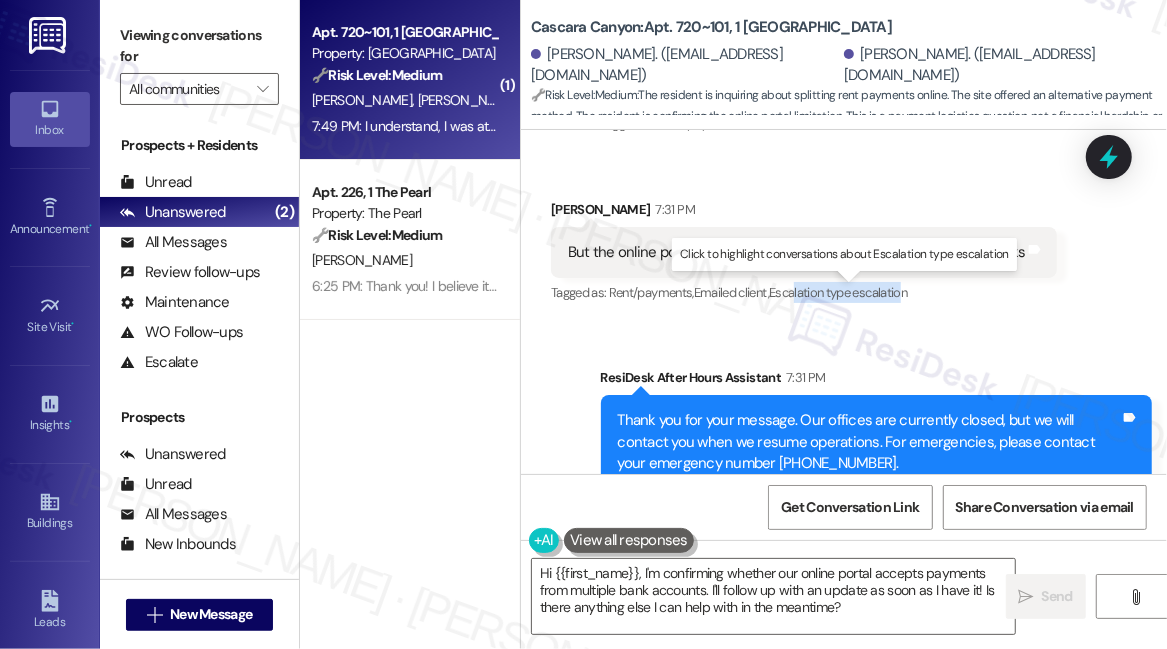 drag, startPoint x: 804, startPoint y: 295, endPoint x: 910, endPoint y: 294, distance: 106.004715 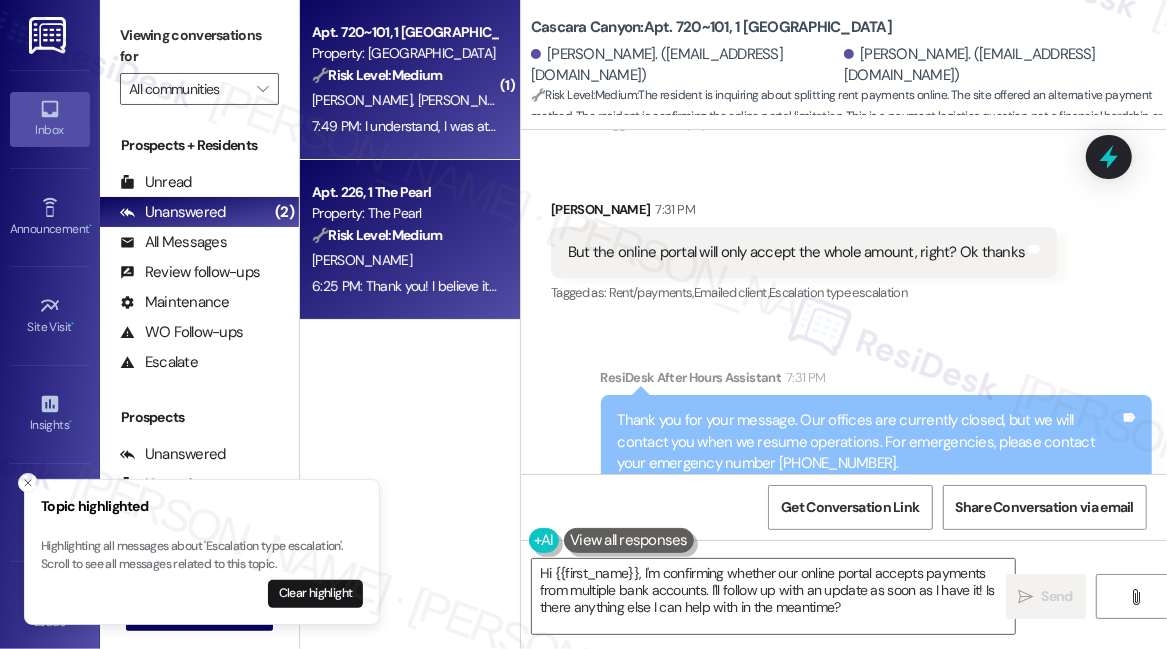 click on "6:25 PM: Thank you! I believe it was delivered outside my old apartment (apt 226) earlier this afternoon. 6:25 PM: Thank you! I believe it was delivered outside my old apartment (apt 226) earlier this afternoon." at bounding box center (404, 286) 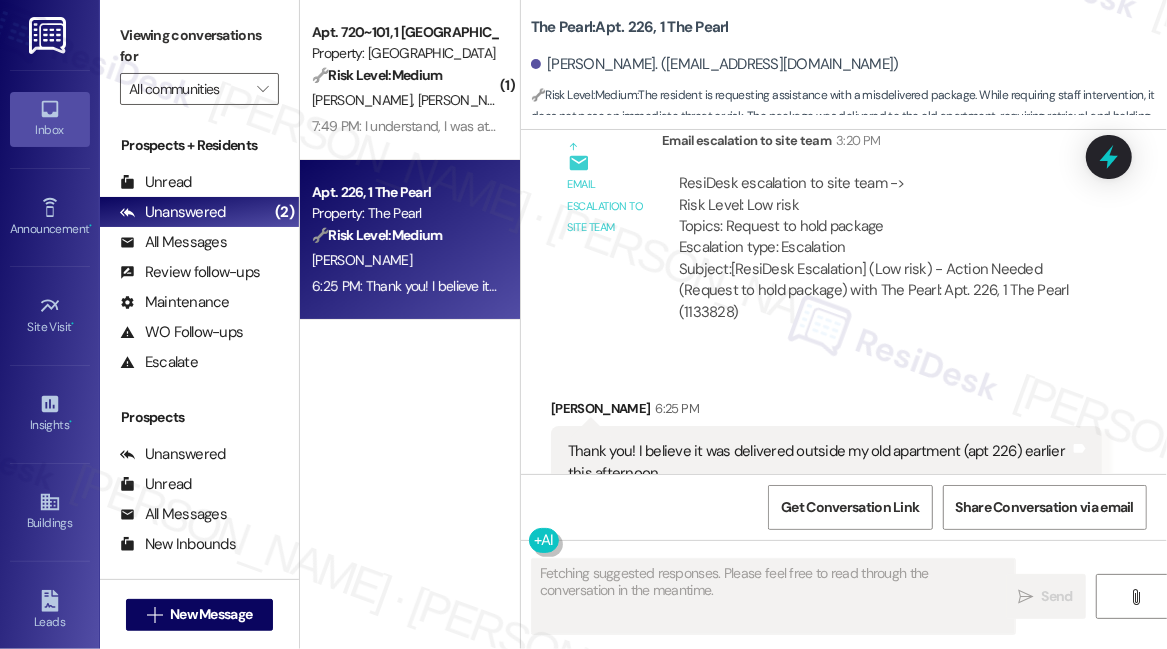 scroll, scrollTop: 11408, scrollLeft: 0, axis: vertical 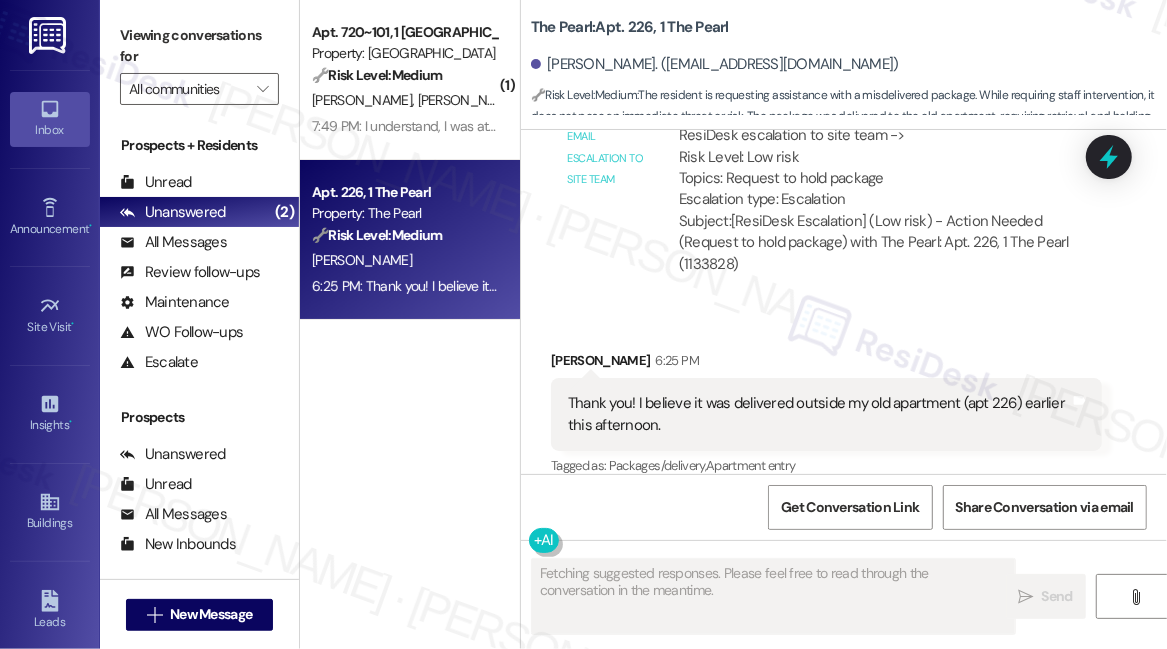 click on "Thank you! I believe it was delivered outside my old apartment (apt 226) earlier this afternoon." at bounding box center [819, 414] 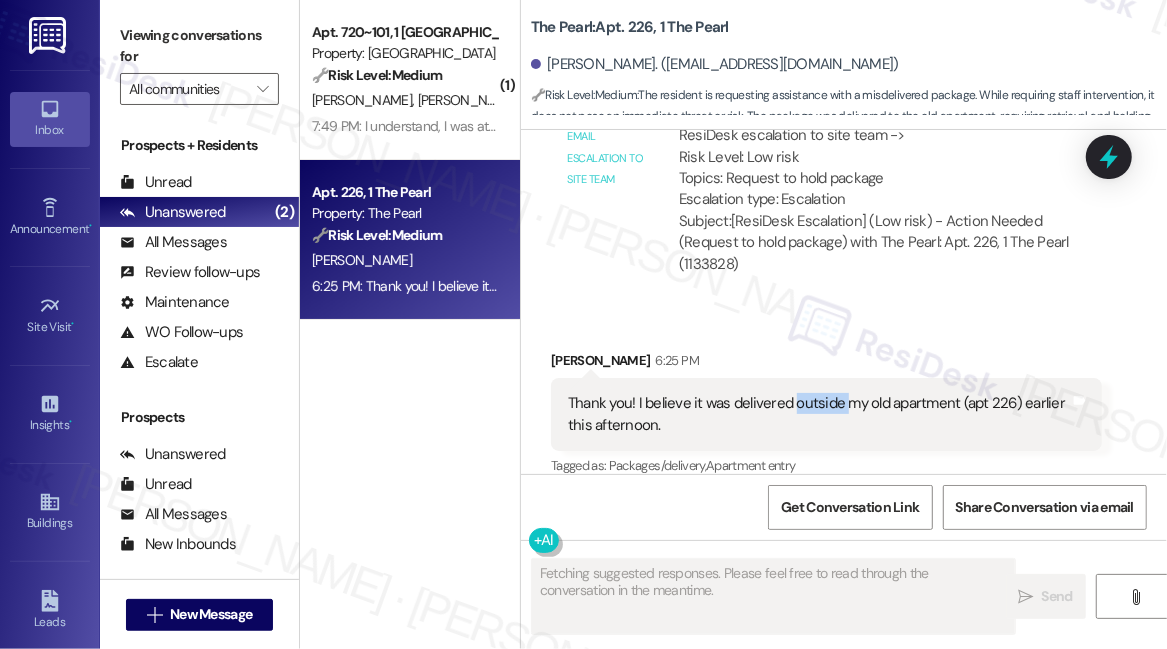 click on "Thank you! I believe it was delivered outside my old apartment (apt 226) earlier this afternoon." at bounding box center (819, 414) 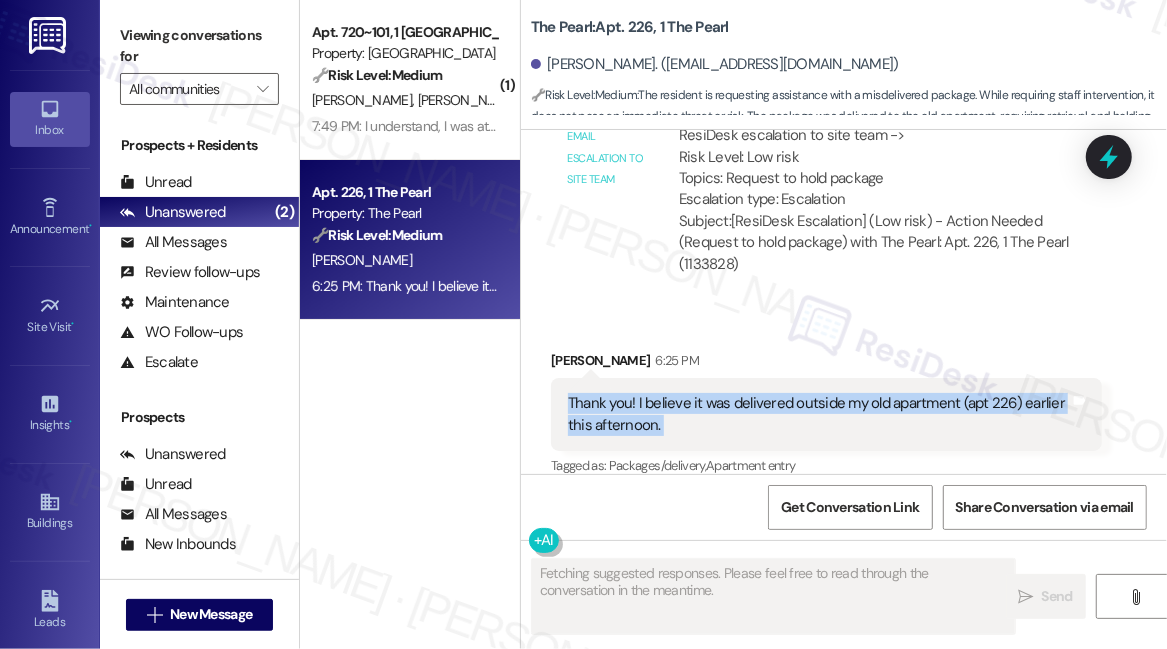 click on "Thank you! I believe it was delivered outside my old apartment (apt 226) earlier this afternoon." at bounding box center (819, 414) 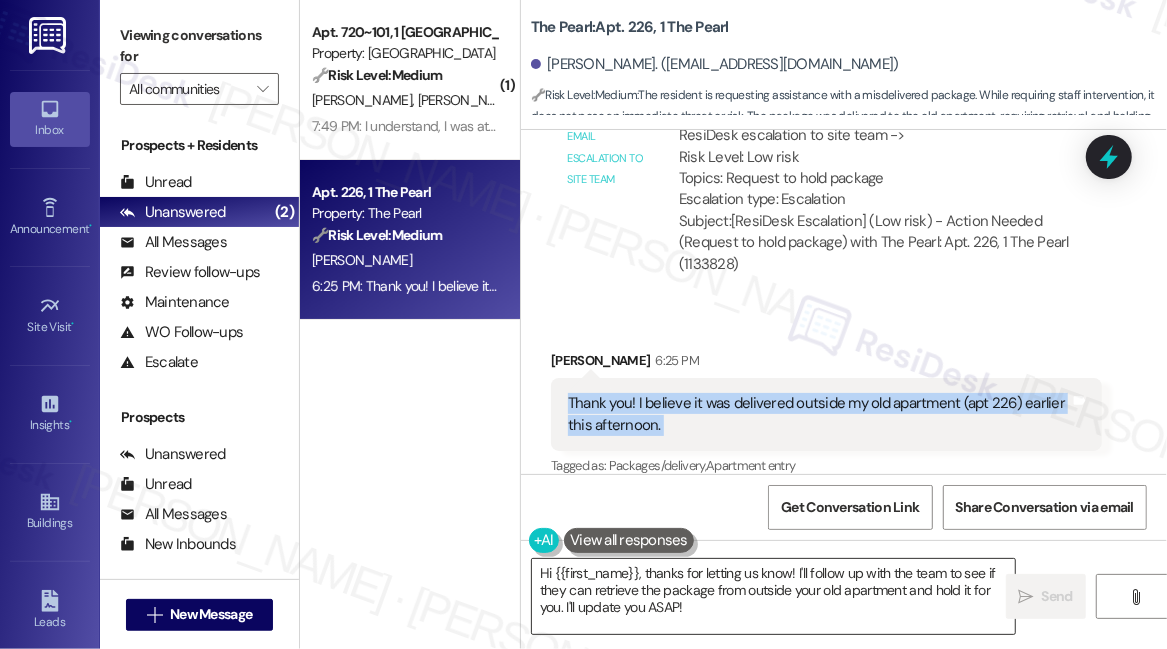 click on "Hi {{first_name}}, thanks for letting us know! I'll follow up with the team to see if they can retrieve the package from outside your old apartment and hold it for you. I'll update you ASAP!" at bounding box center (773, 596) 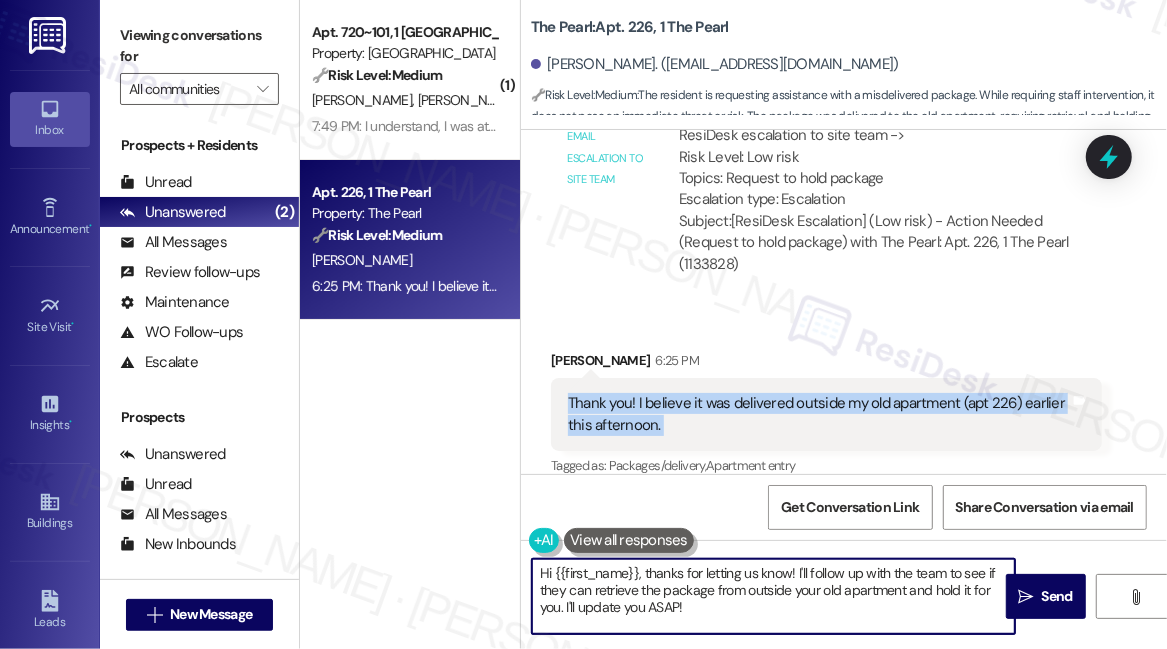 click on "Hi {{first_name}}, thanks for letting us know! I'll follow up with the team to see if they can retrieve the package from outside your old apartment and hold it for you. I'll update you ASAP!" at bounding box center (773, 596) 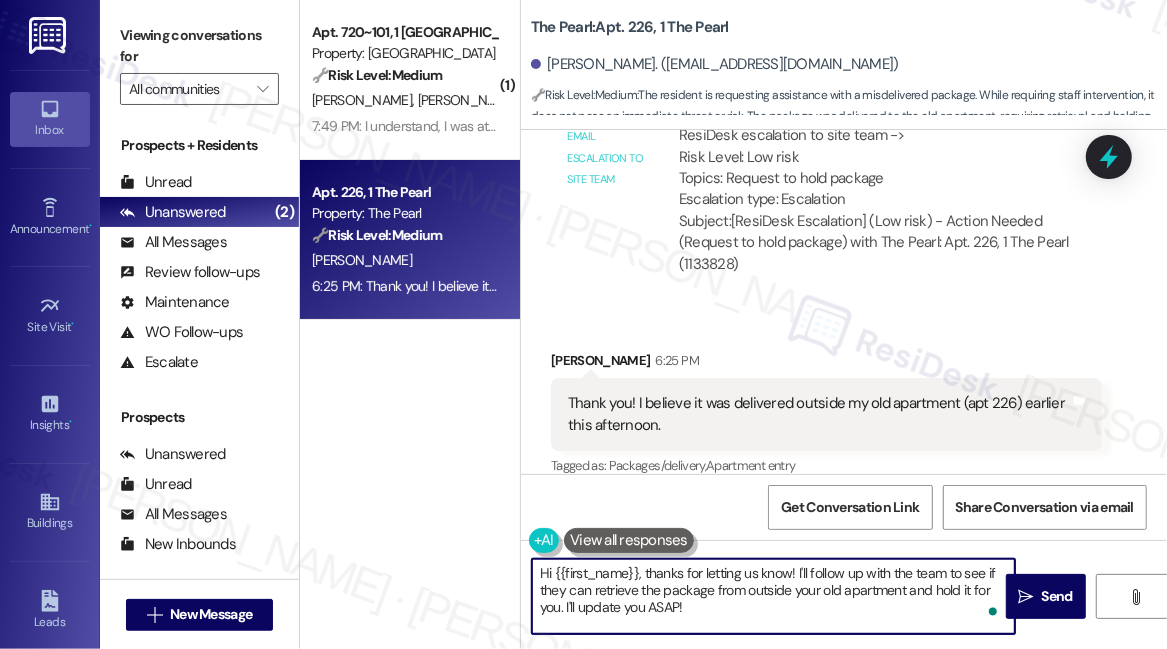 click on "Hi {{first_name}}, thanks for letting us know! I'll follow up with the team to see if they can retrieve the package from outside your old apartment and hold it for you. I'll update you ASAP!" at bounding box center (773, 596) 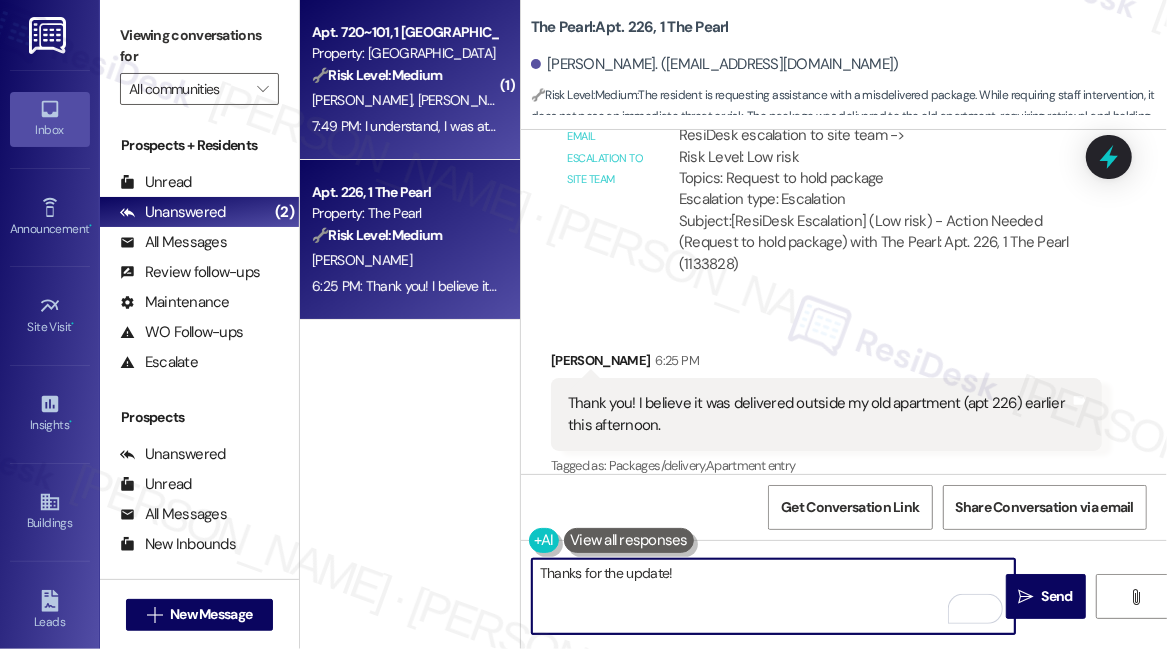 type on "Thanks for the update!" 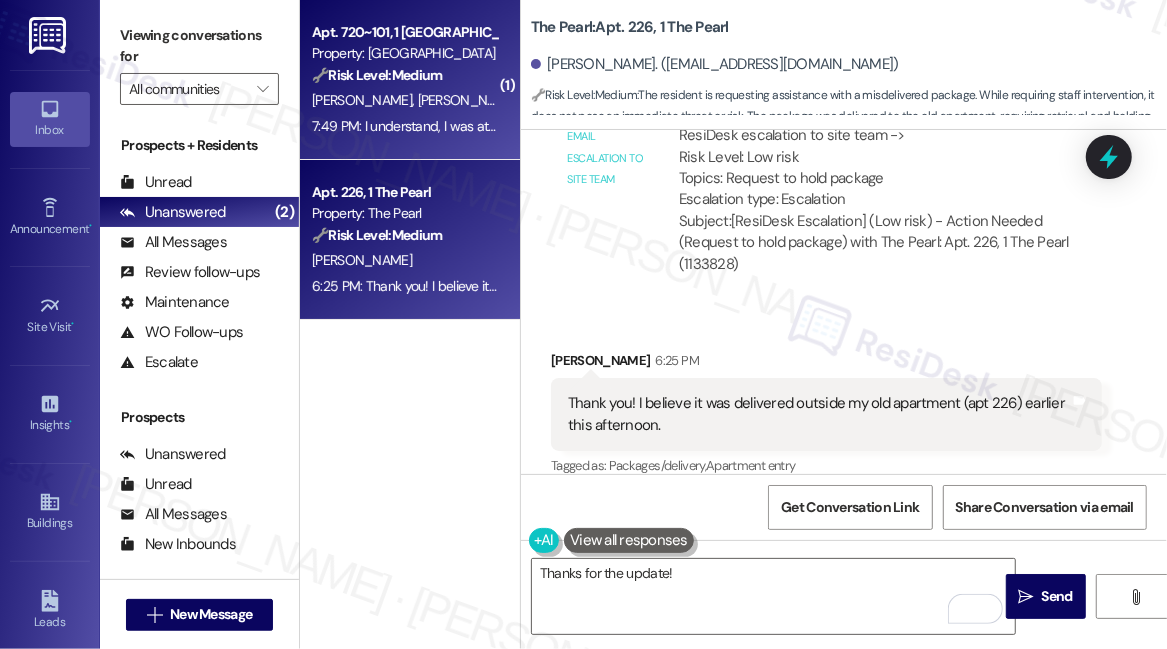 click on "Property: [GEOGRAPHIC_DATA]" at bounding box center [404, 53] 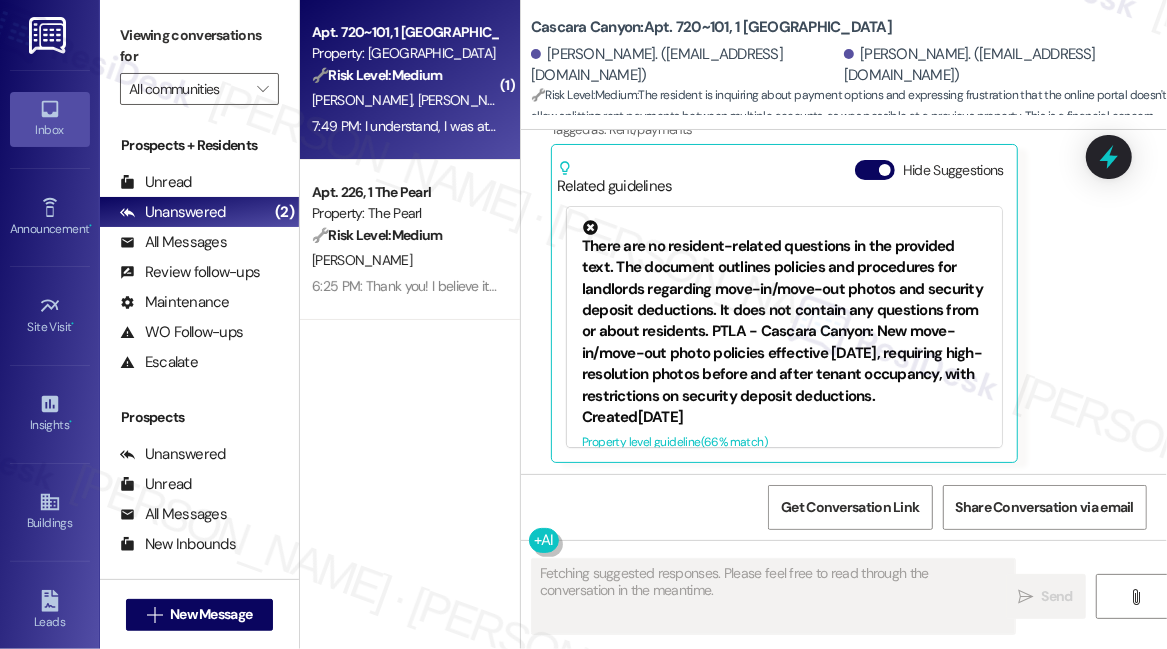 scroll, scrollTop: 2875, scrollLeft: 0, axis: vertical 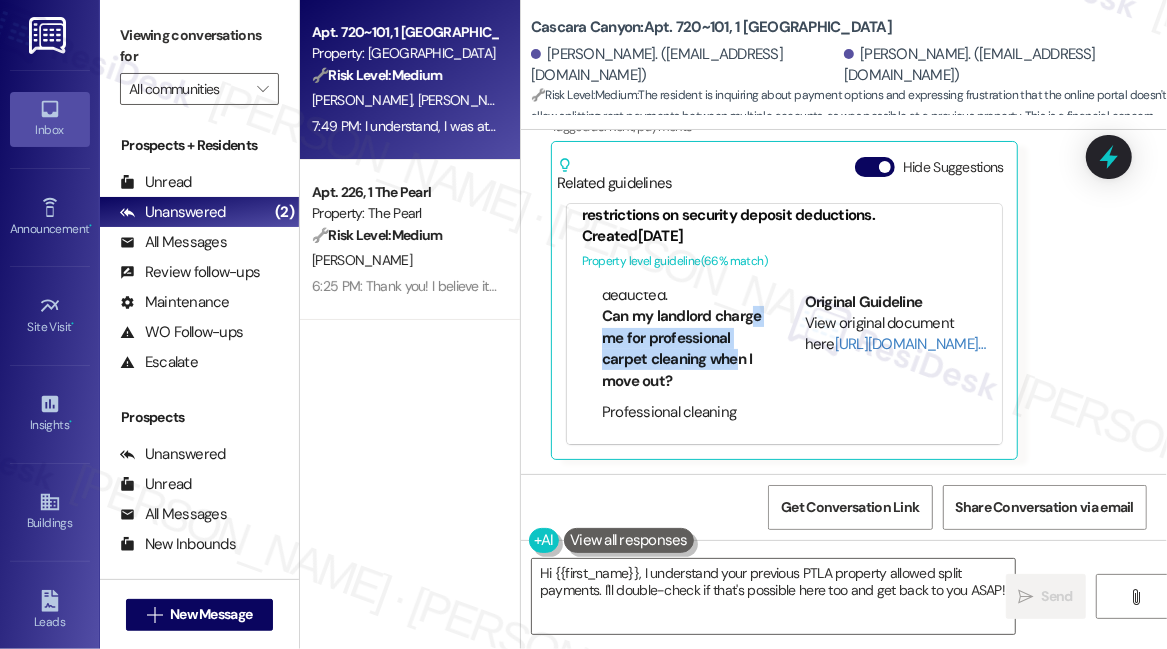 drag, startPoint x: 638, startPoint y: 344, endPoint x: 687, endPoint y: 374, distance: 57.45433 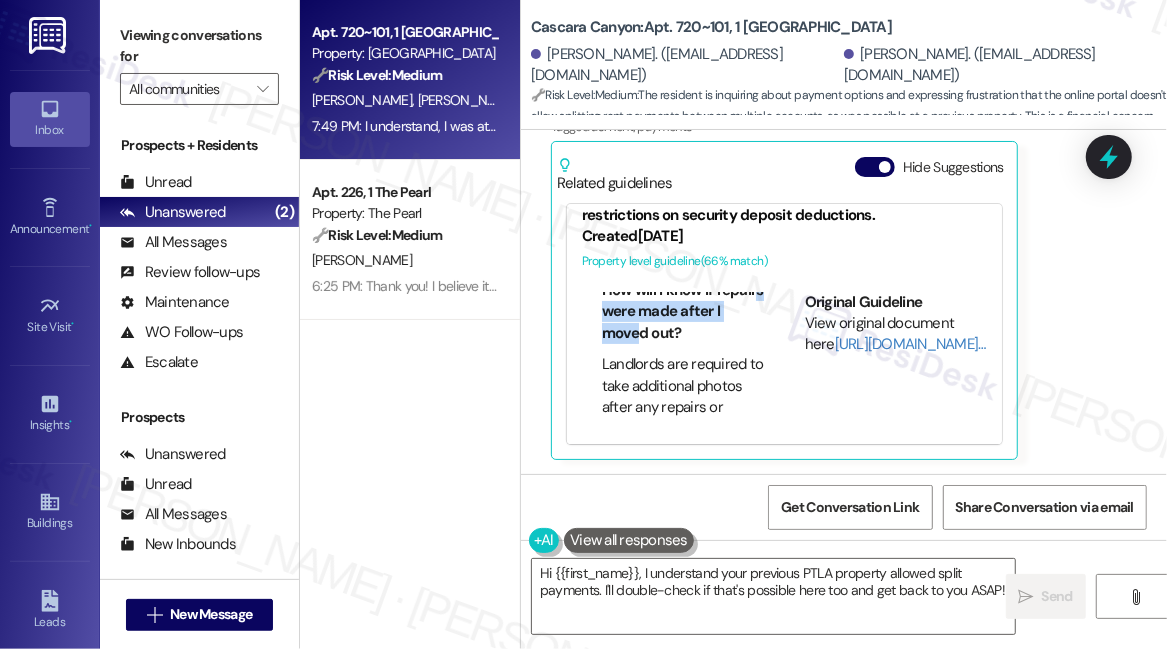 drag, startPoint x: 642, startPoint y: 340, endPoint x: 676, endPoint y: 351, distance: 35.735138 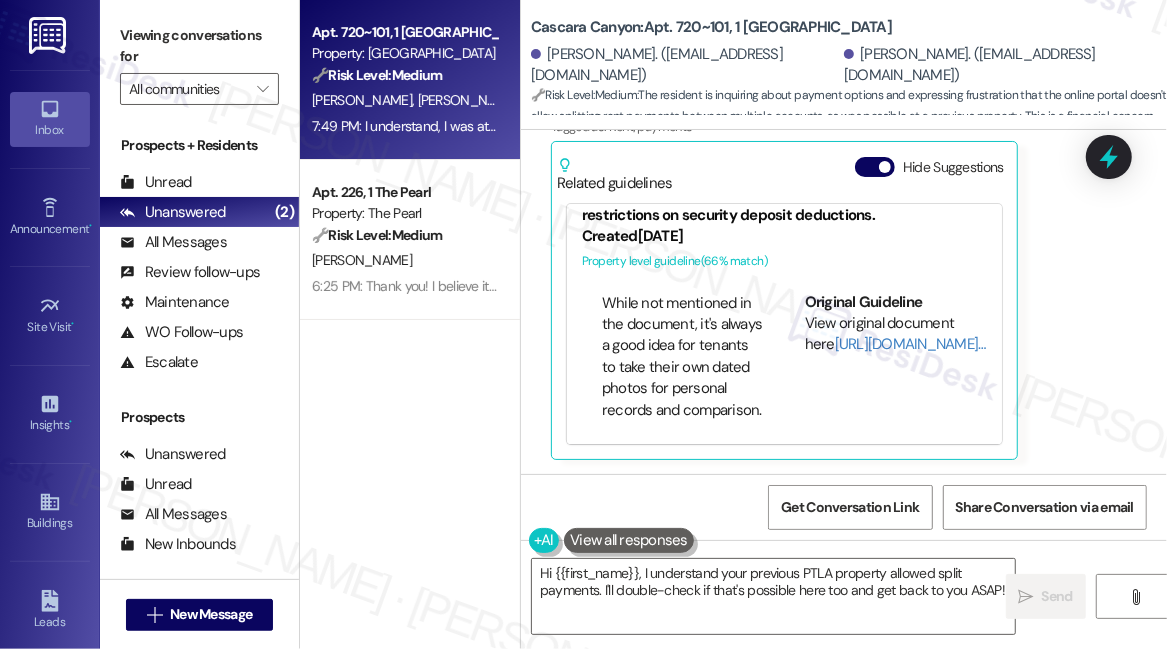 scroll, scrollTop: 2101, scrollLeft: 0, axis: vertical 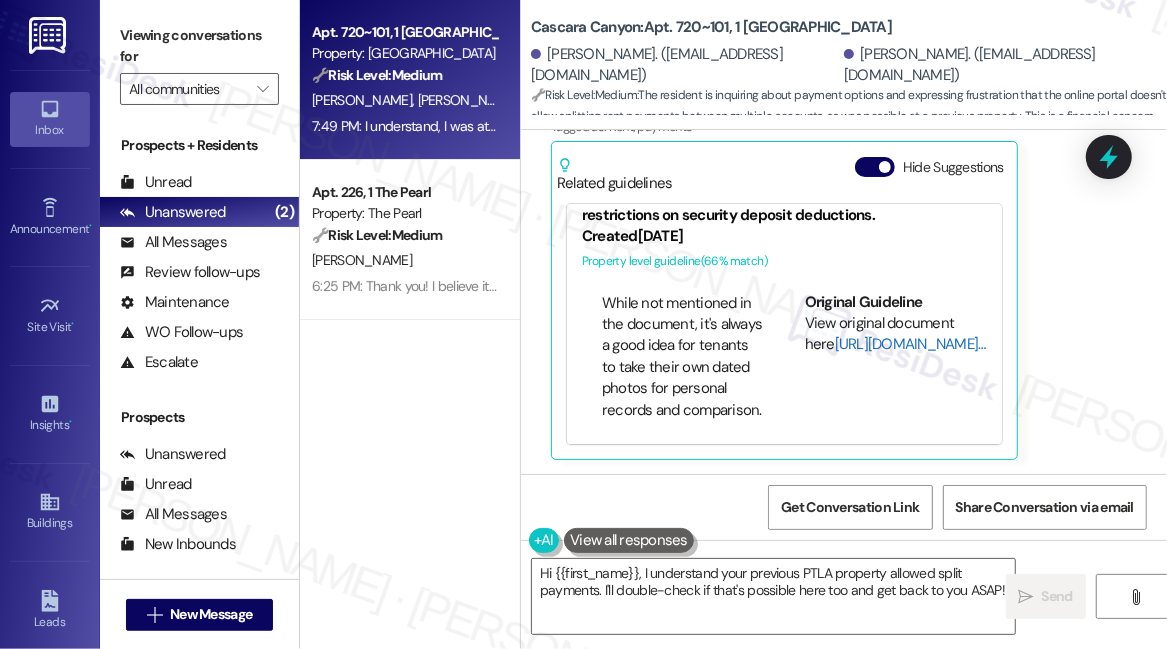 click on "[URL][DOMAIN_NAME]…" at bounding box center (910, 344) 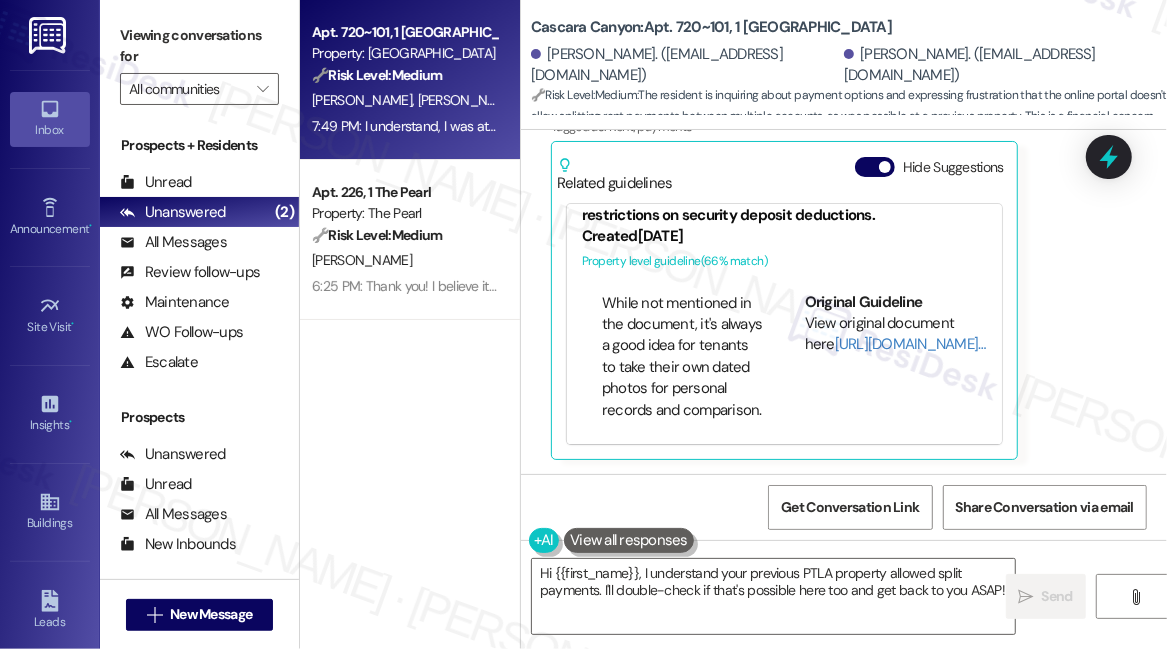 scroll, scrollTop: 2876, scrollLeft: 0, axis: vertical 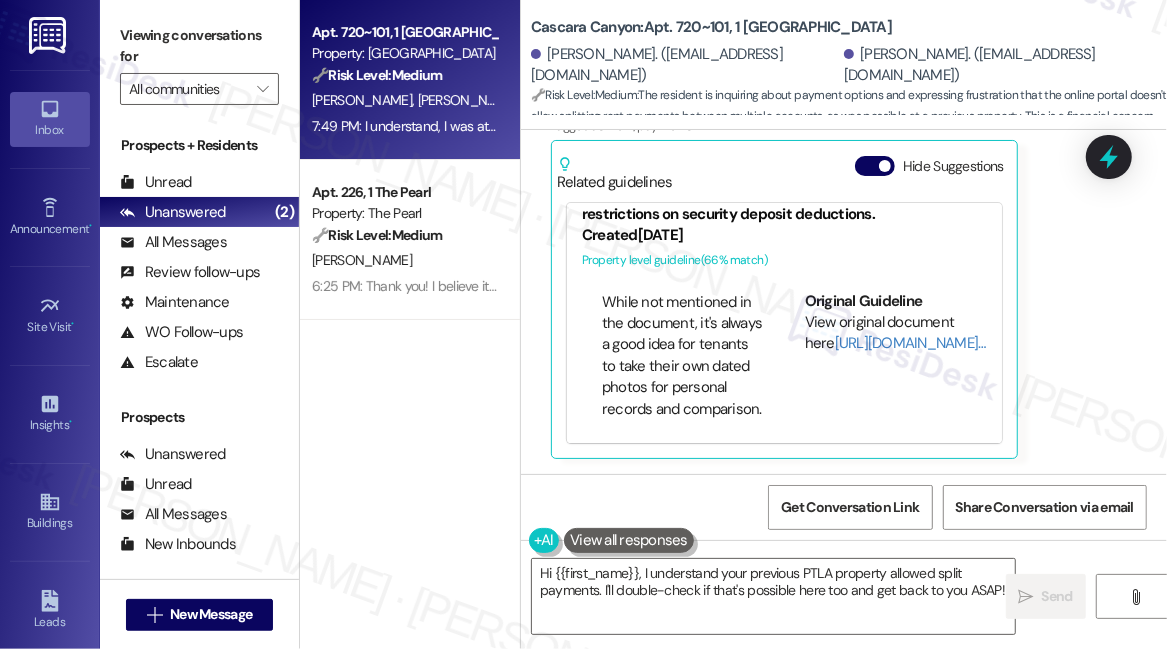 click on "Related guidelines Hide Suggestions" at bounding box center [784, 169] 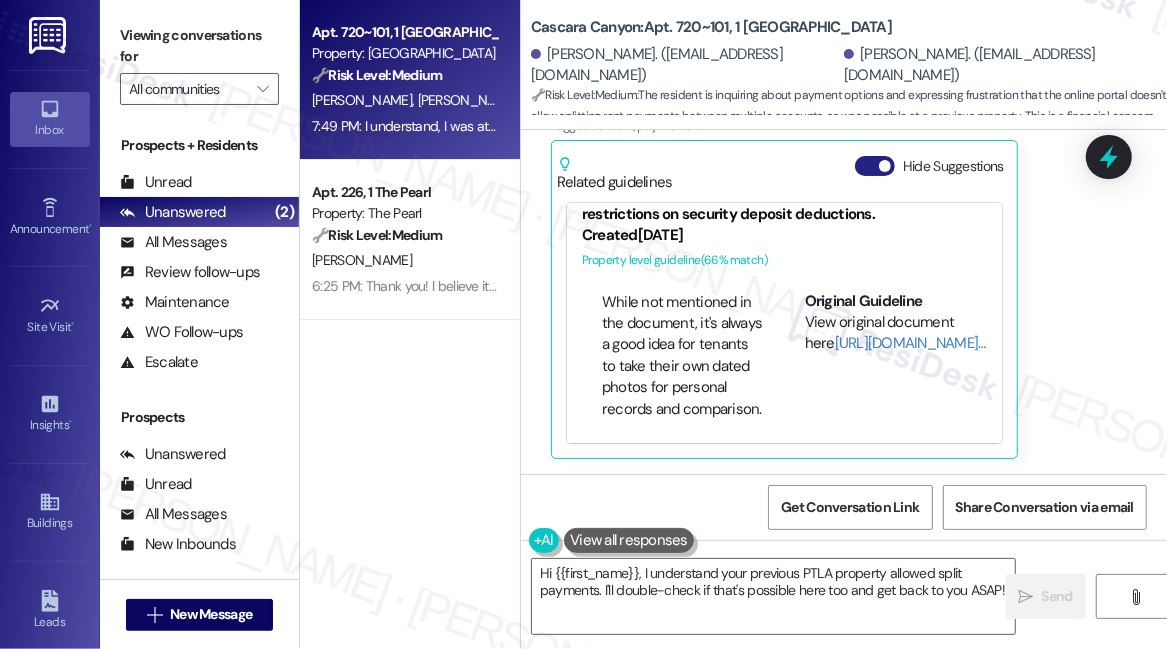 click on "Hide Suggestions" at bounding box center (875, 166) 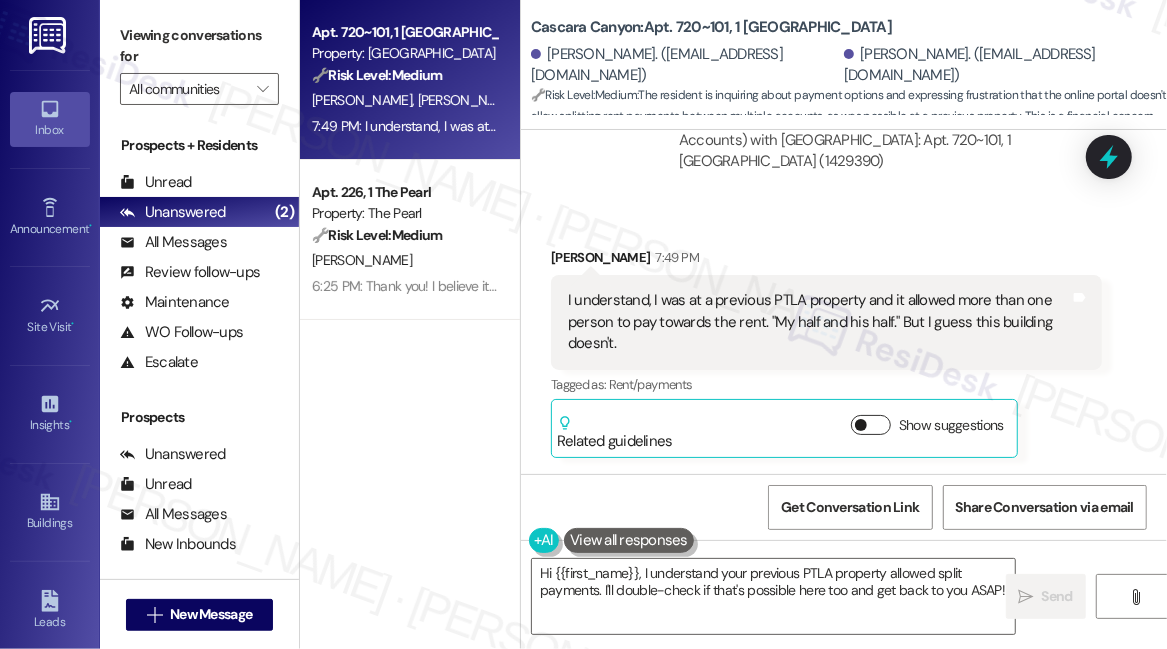 scroll, scrollTop: 2616, scrollLeft: 0, axis: vertical 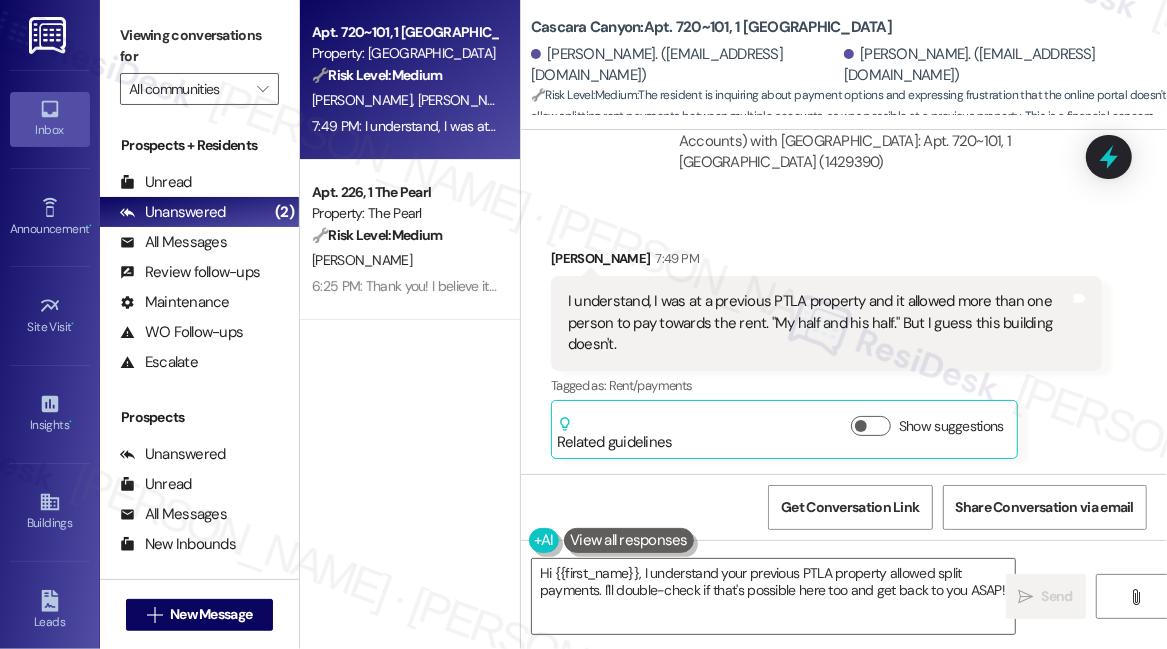 click on "I understand, I was at a previous PTLA property and it allowed more than one person to pay towards the rent. "My half and his half."  But I guess this building doesn't." at bounding box center [819, 323] 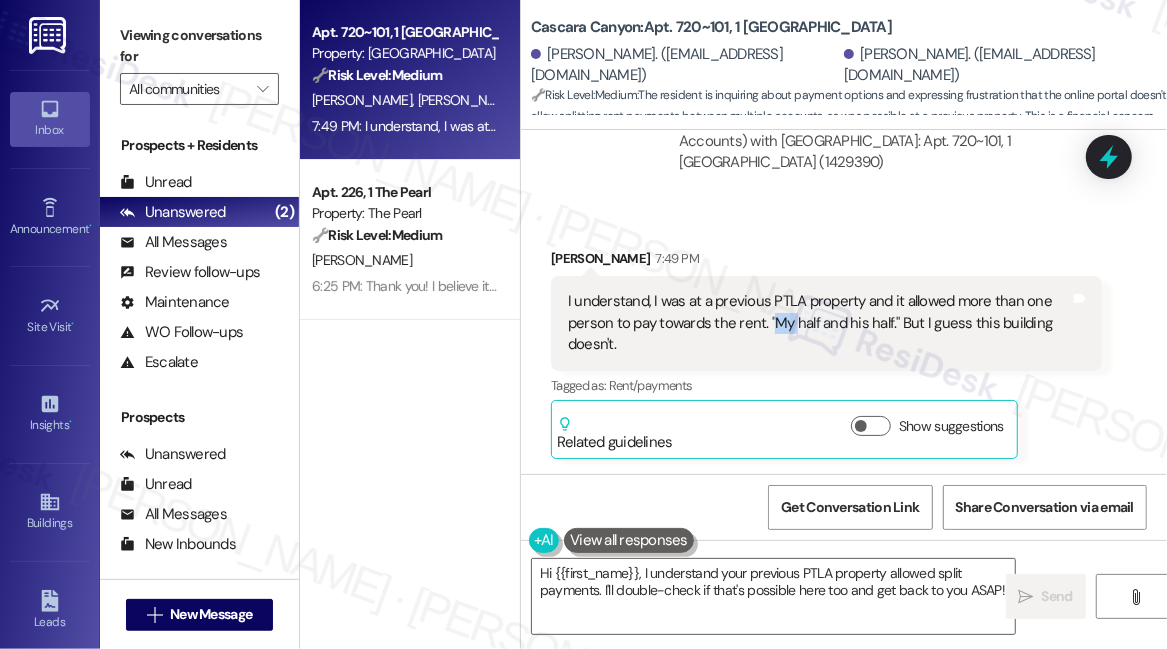click on "I understand, I was at a previous PTLA property and it allowed more than one person to pay towards the rent. "My half and his half."  But I guess this building doesn't." at bounding box center (819, 323) 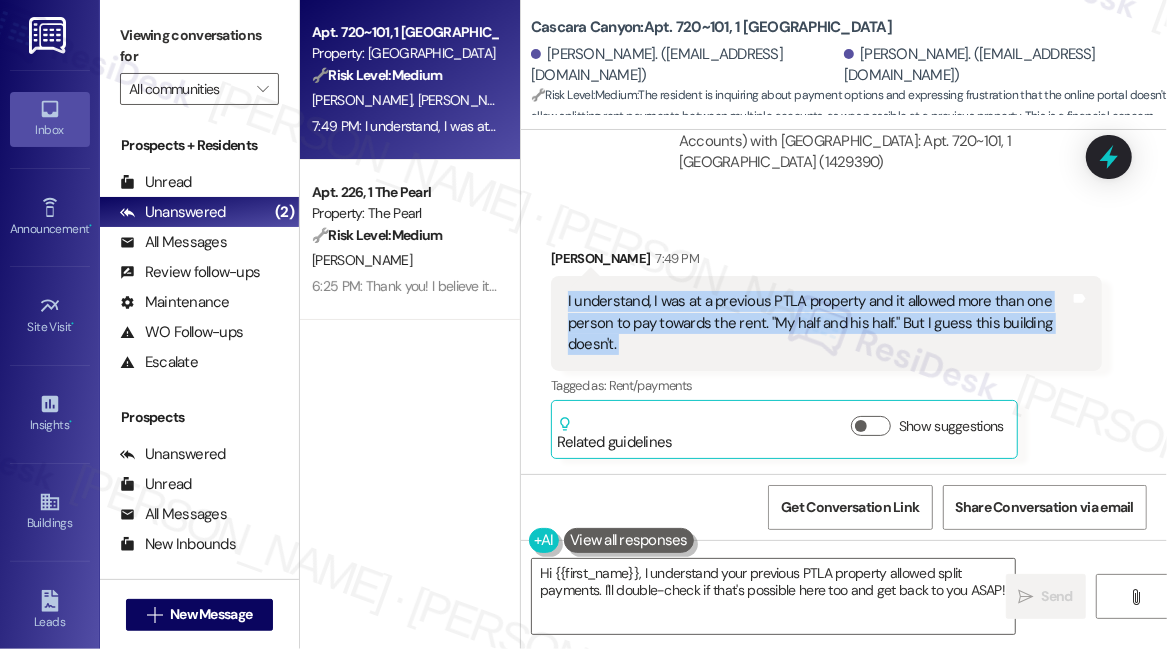 click on "I understand, I was at a previous PTLA property and it allowed more than one person to pay towards the rent. "My half and his half."  But I guess this building doesn't." at bounding box center (819, 323) 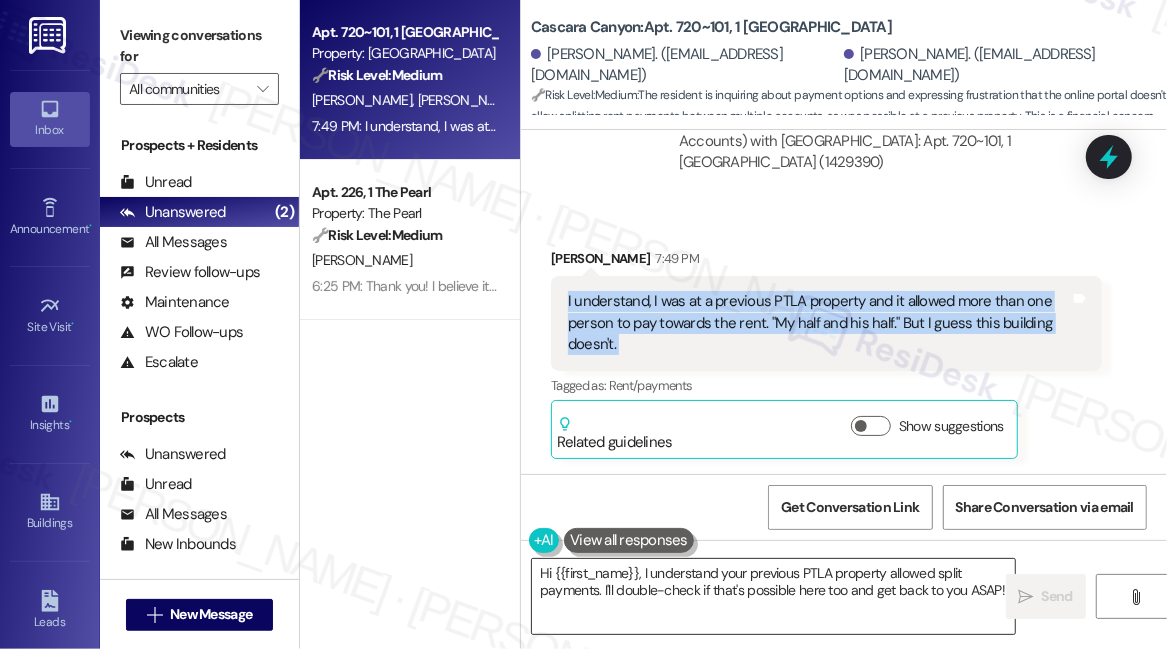 click on "Hi {{first_name}}, I understand your previous PTLA property allowed split payments. I'll double-check if that's possible here too and get back to you ASAP!" at bounding box center [773, 596] 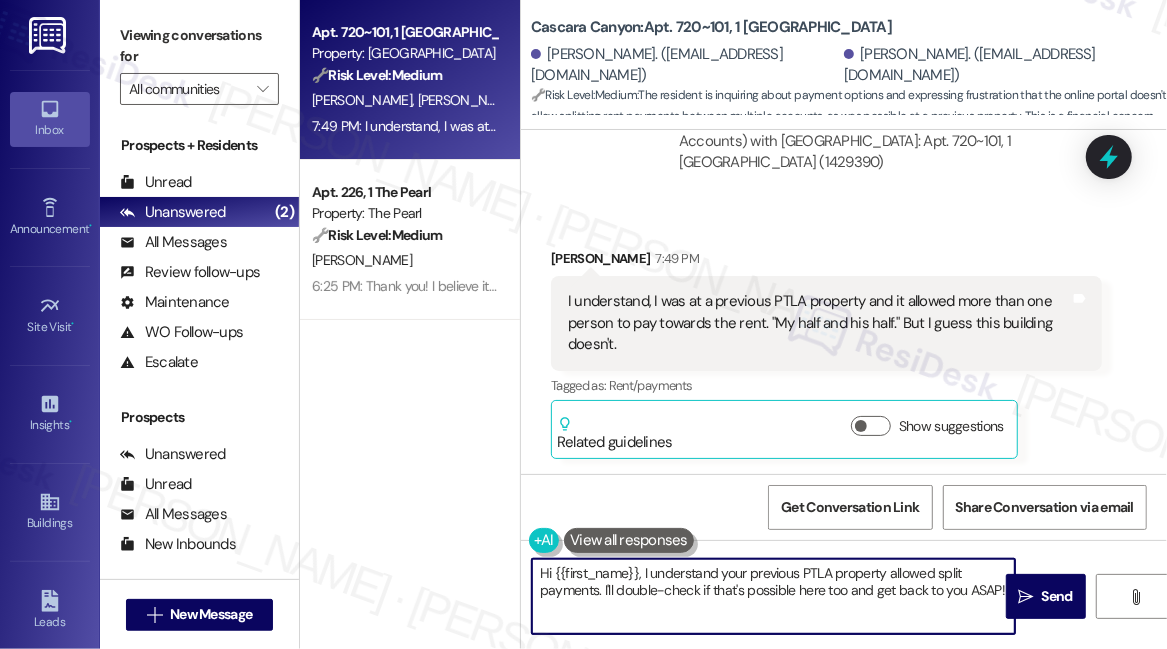 click on "Hi {{first_name}}, I understand your previous PTLA property allowed split payments. I'll double-check if that's possible here too and get back to you ASAP!" at bounding box center [773, 596] 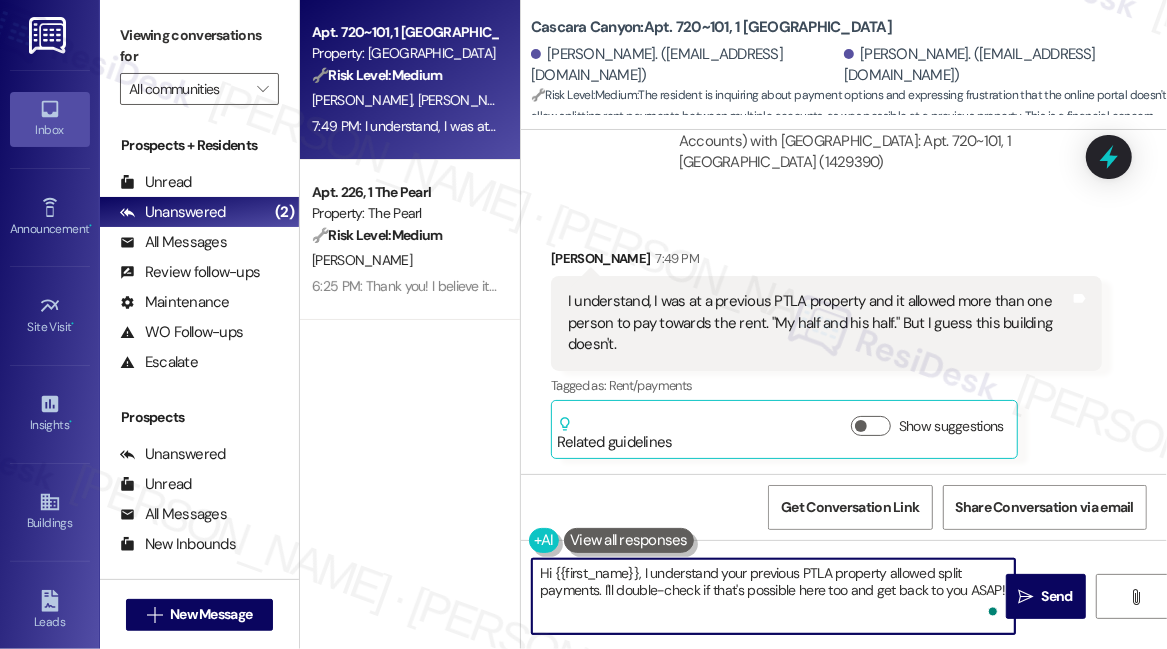 click on "Hi {{first_name}}, I understand your previous PTLA property allowed split payments. I'll double-check if that's possible here too and get back to you ASAP!" at bounding box center [773, 596] 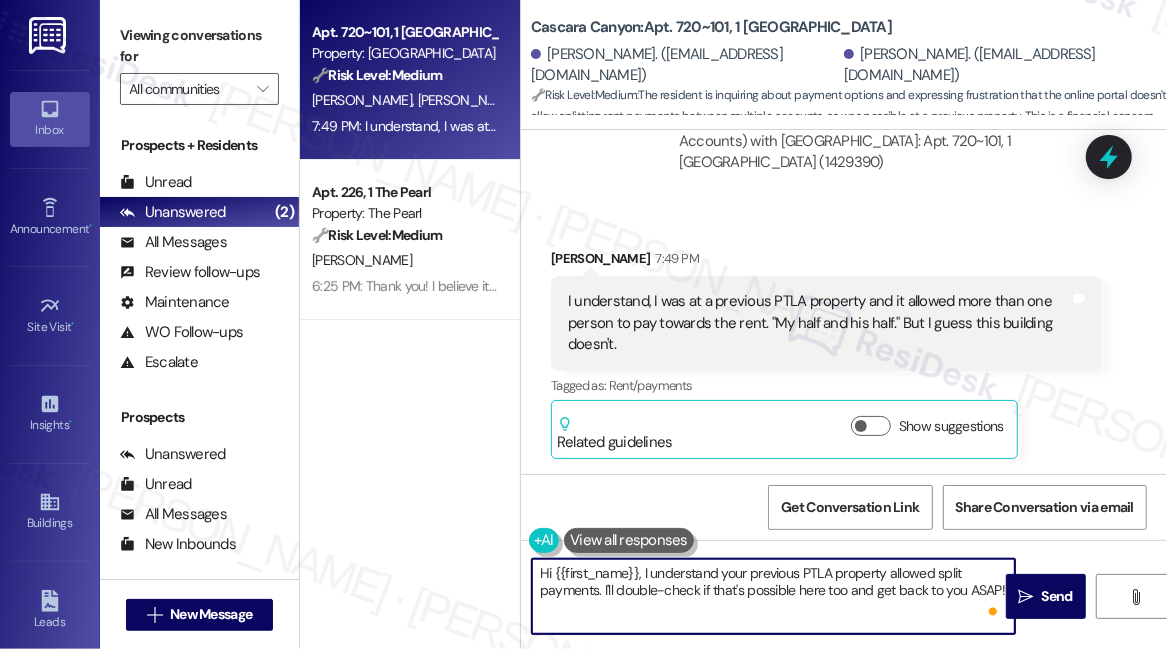 click on "Hi {{first_name}}, I understand your previous PTLA property allowed split payments. I'll double-check if that's possible here too and get back to you ASAP!" at bounding box center [773, 596] 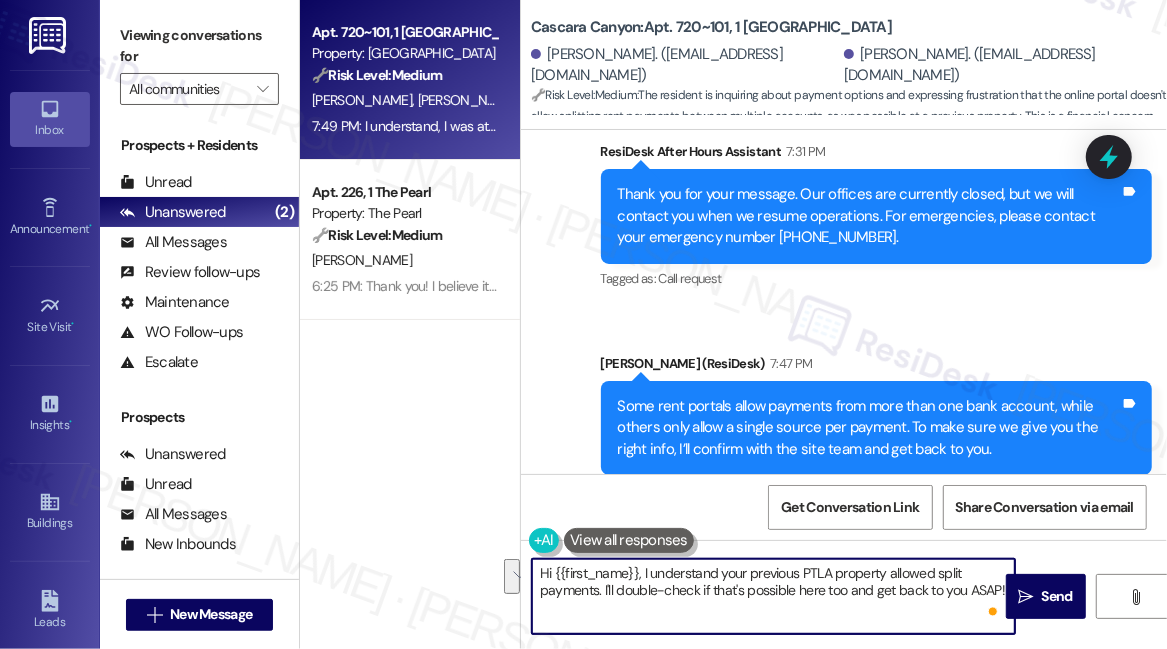 scroll, scrollTop: 1980, scrollLeft: 0, axis: vertical 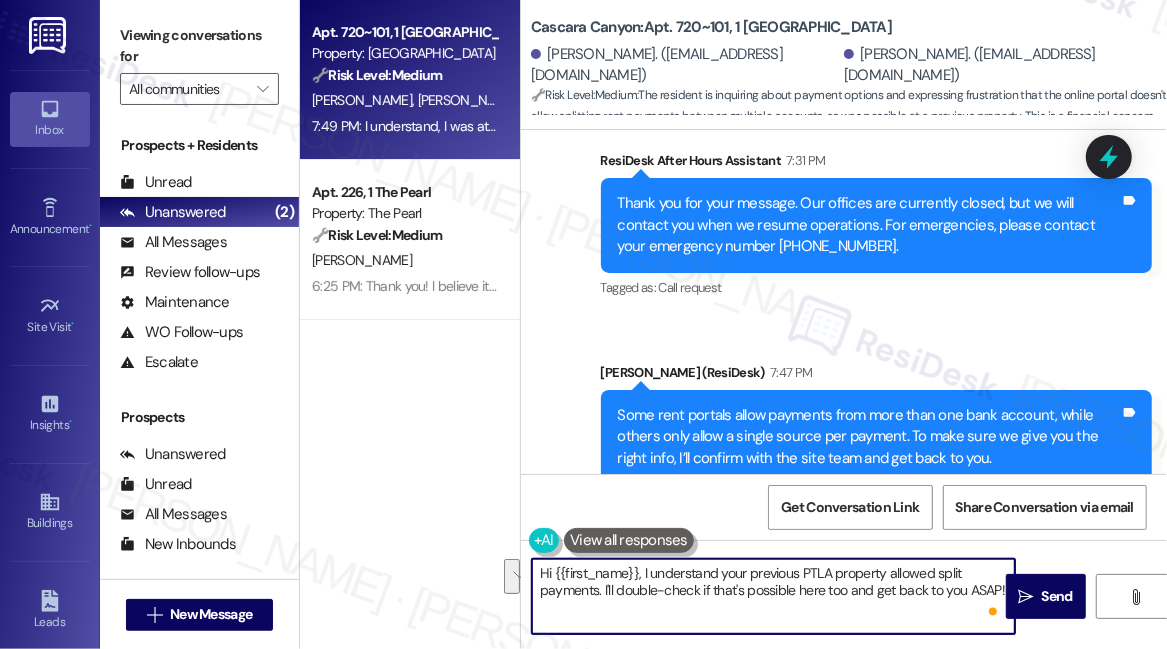 click on "Some rent portals allow payments from more than one bank account, while others only allow a single source per payment. To make sure we give you the right info, I’ll confirm with the site team and get back to you." at bounding box center (869, 437) 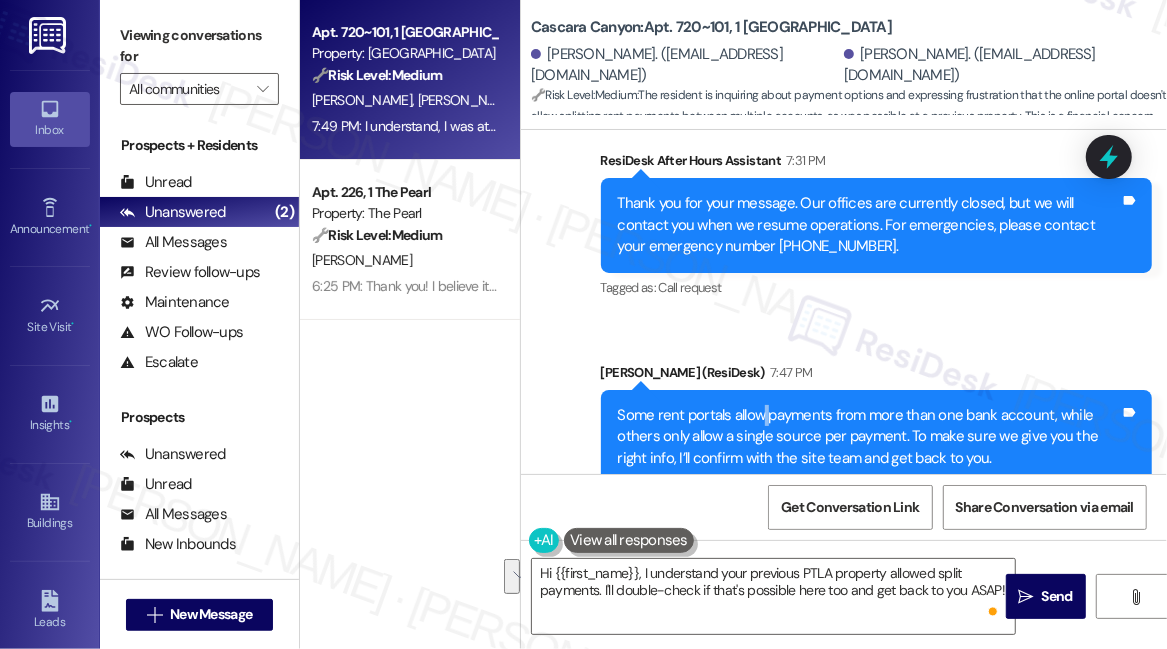 click on "Some rent portals allow payments from more than one bank account, while others only allow a single source per payment. To make sure we give you the right info, I’ll confirm with the site team and get back to you." at bounding box center [869, 437] 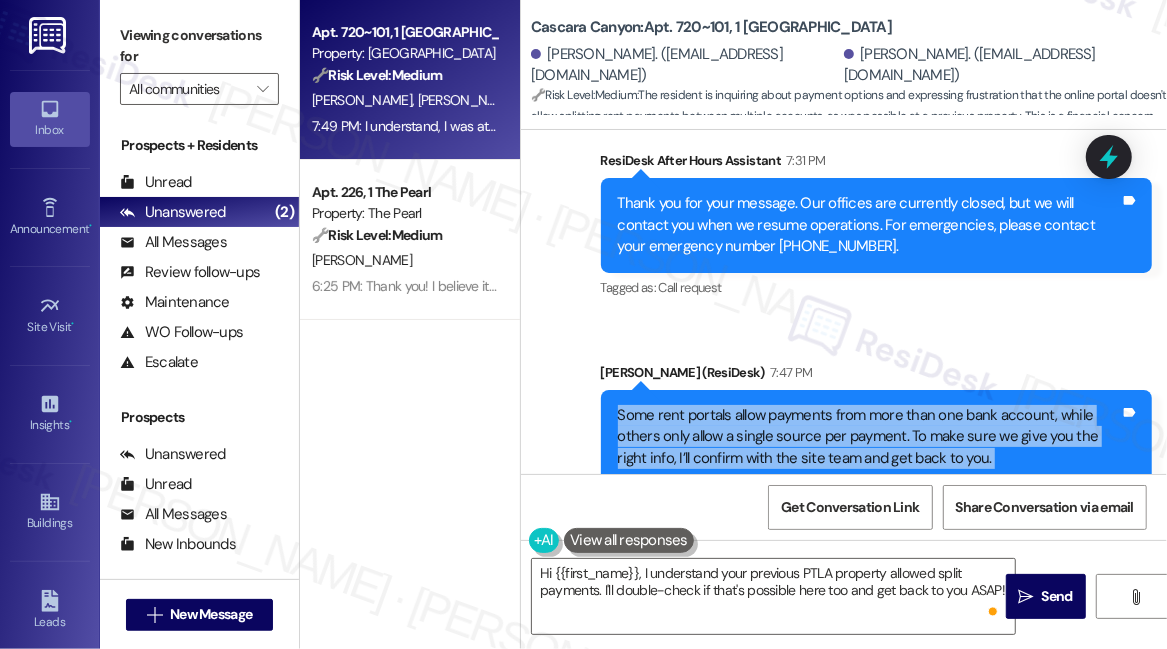 click on "Some rent portals allow payments from more than one bank account, while others only allow a single source per payment. To make sure we give you the right info, I’ll confirm with the site team and get back to you." at bounding box center (869, 437) 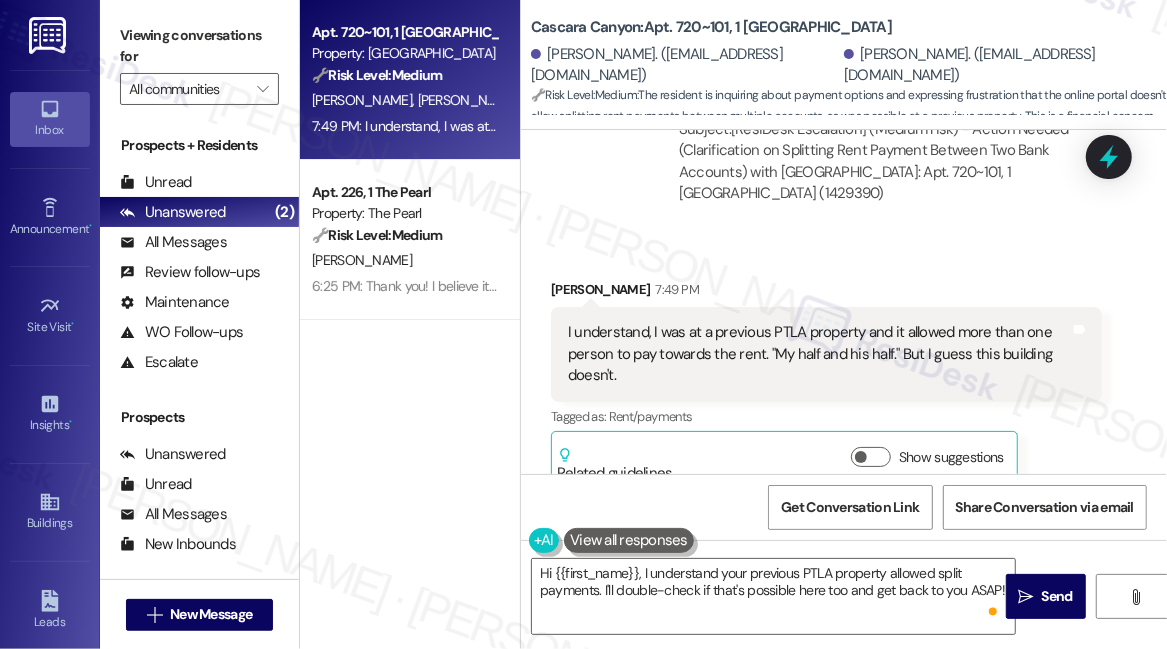 scroll, scrollTop: 2616, scrollLeft: 0, axis: vertical 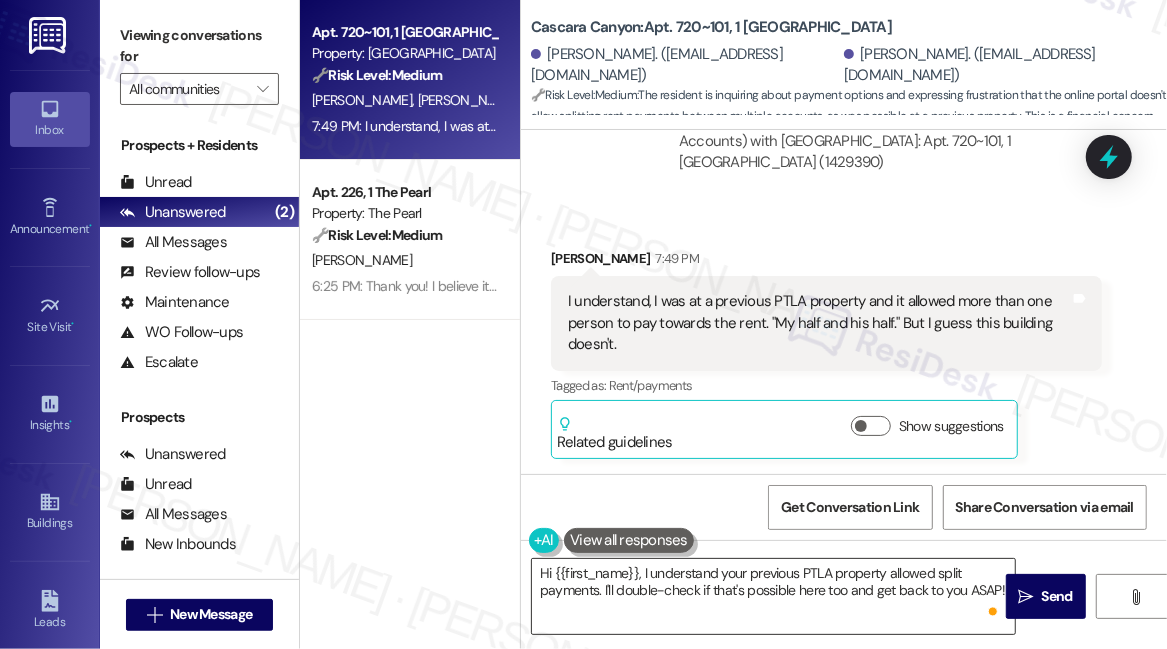 click on "Hi {{first_name}}, I understand your previous PTLA property allowed split payments. I'll double-check if that's possible here too and get back to you ASAP!" at bounding box center (773, 596) 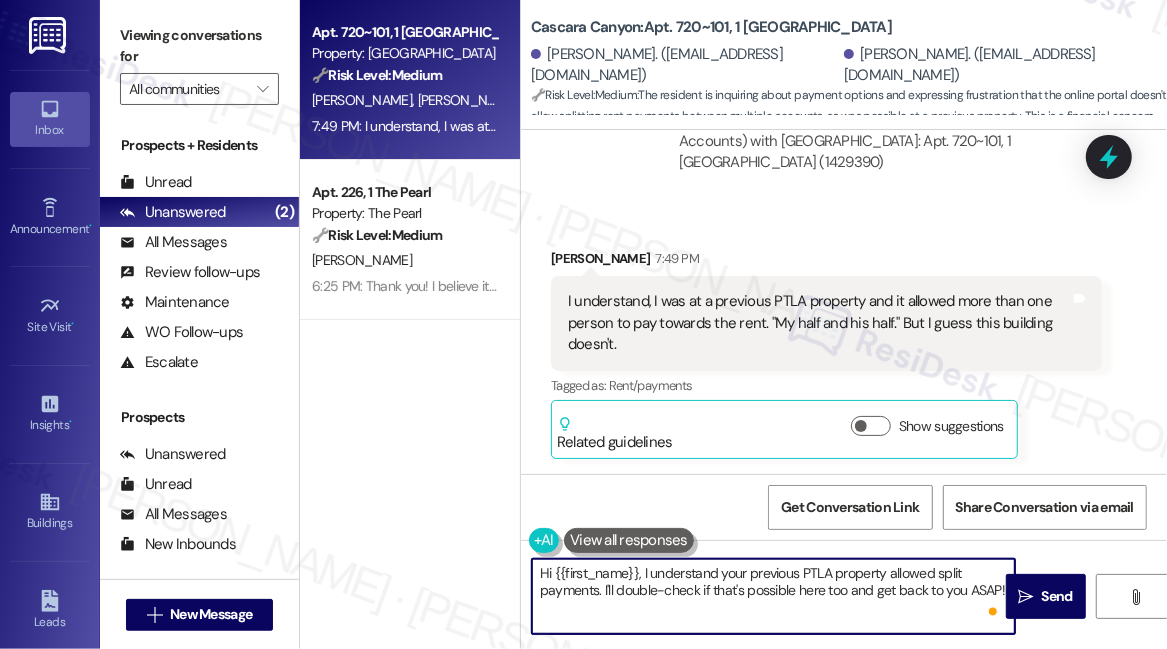 click on "Hi {{first_name}}, I understand your previous PTLA property allowed split payments. I'll double-check if that's possible here too and get back to you ASAP!" at bounding box center (773, 596) 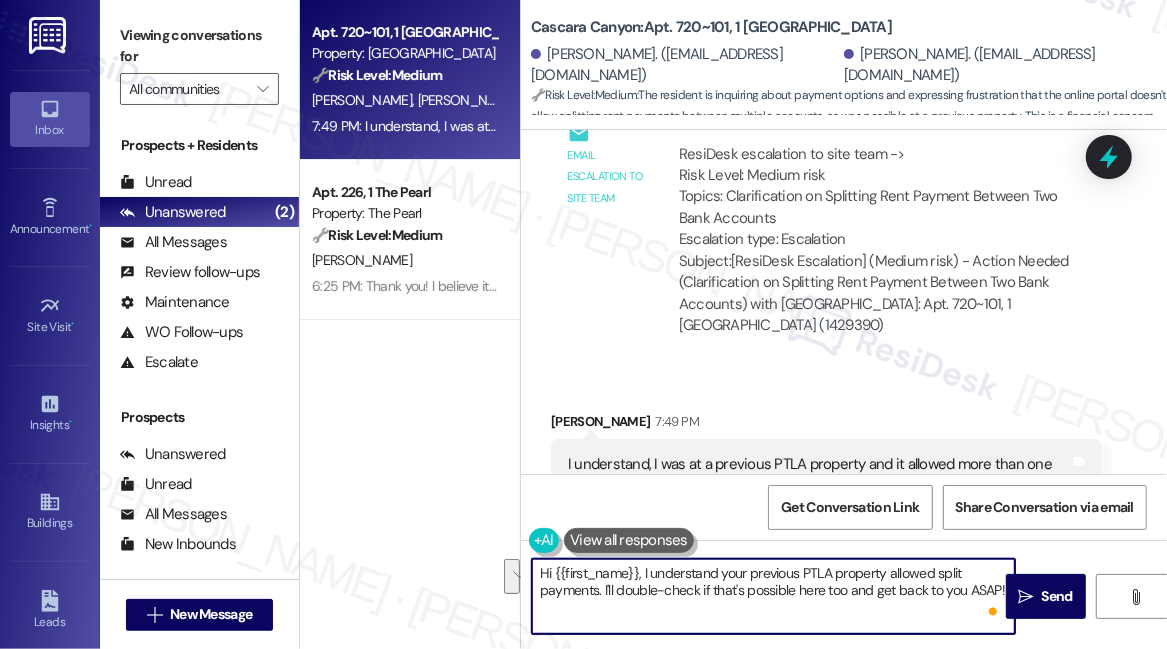 scroll, scrollTop: 2454, scrollLeft: 0, axis: vertical 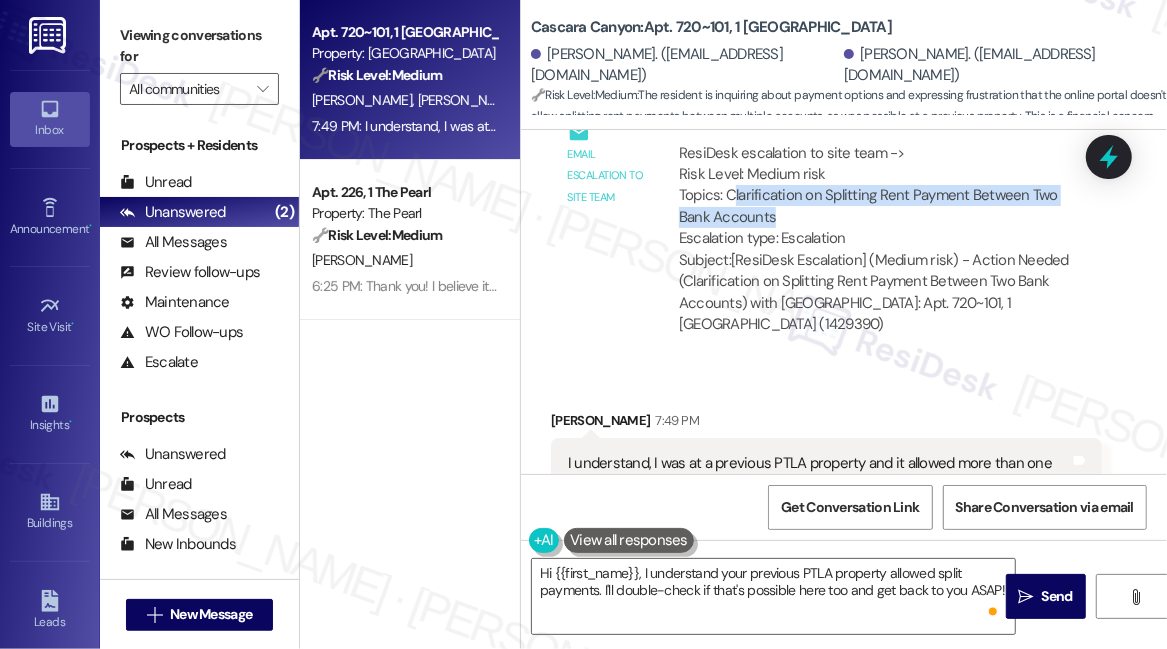 drag, startPoint x: 734, startPoint y: 196, endPoint x: 896, endPoint y: 211, distance: 162.69296 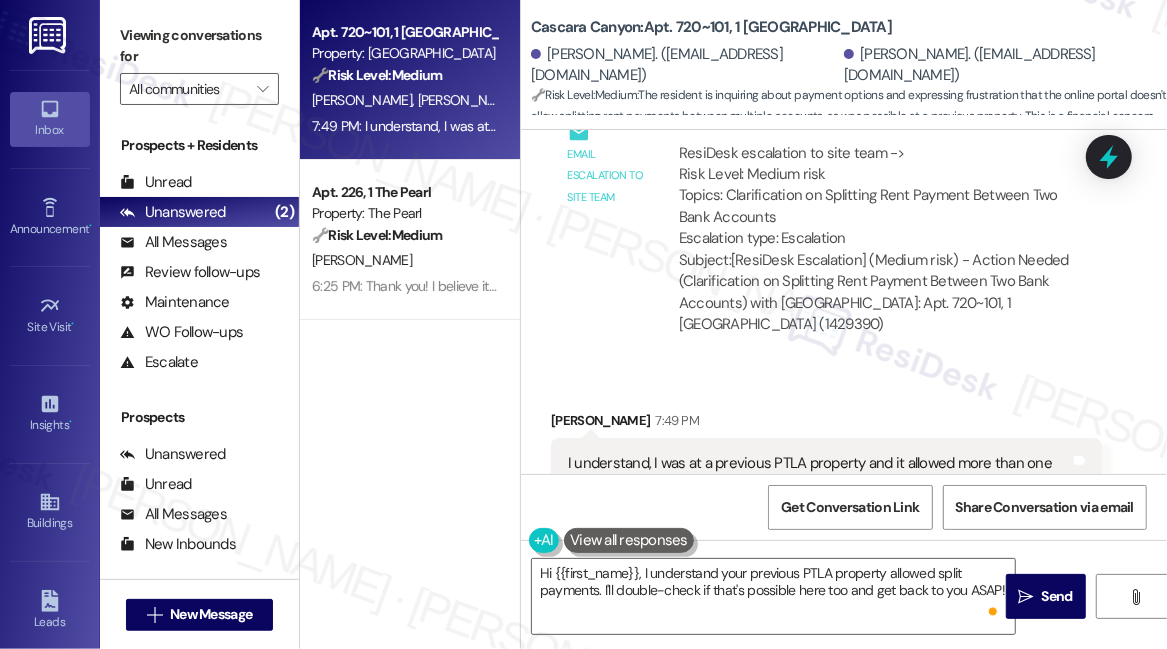 scroll, scrollTop: 2616, scrollLeft: 0, axis: vertical 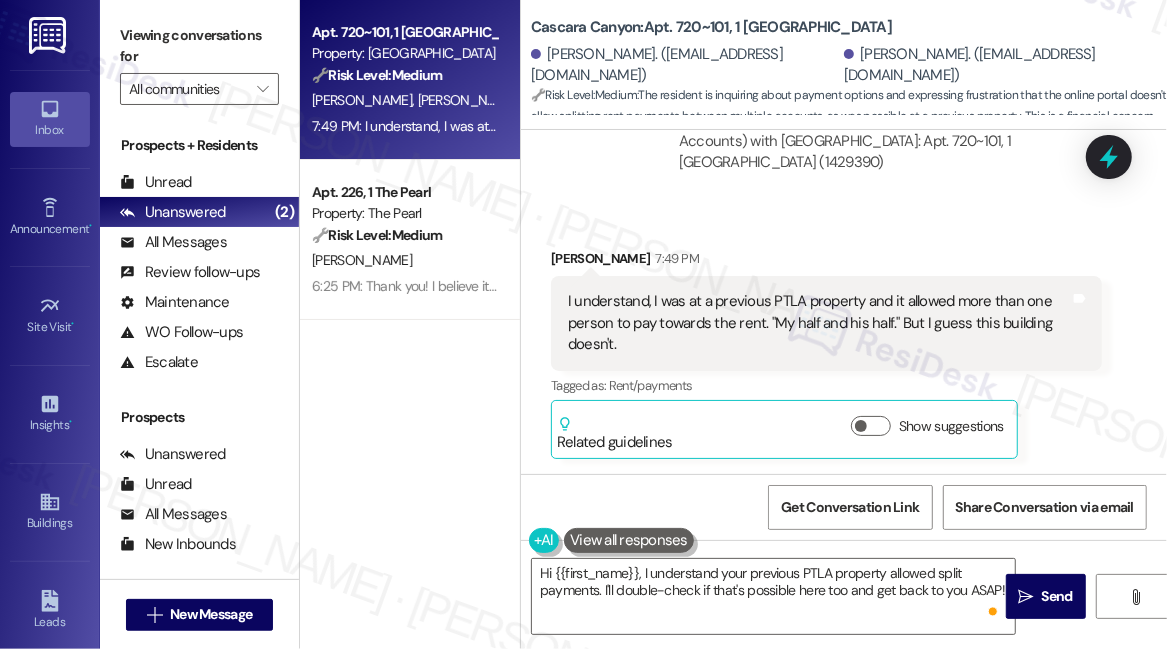 click on "I understand, I was at a previous PTLA property and it allowed more than one person to pay towards the rent. "My half and his half."  But I guess this building doesn't." at bounding box center (819, 323) 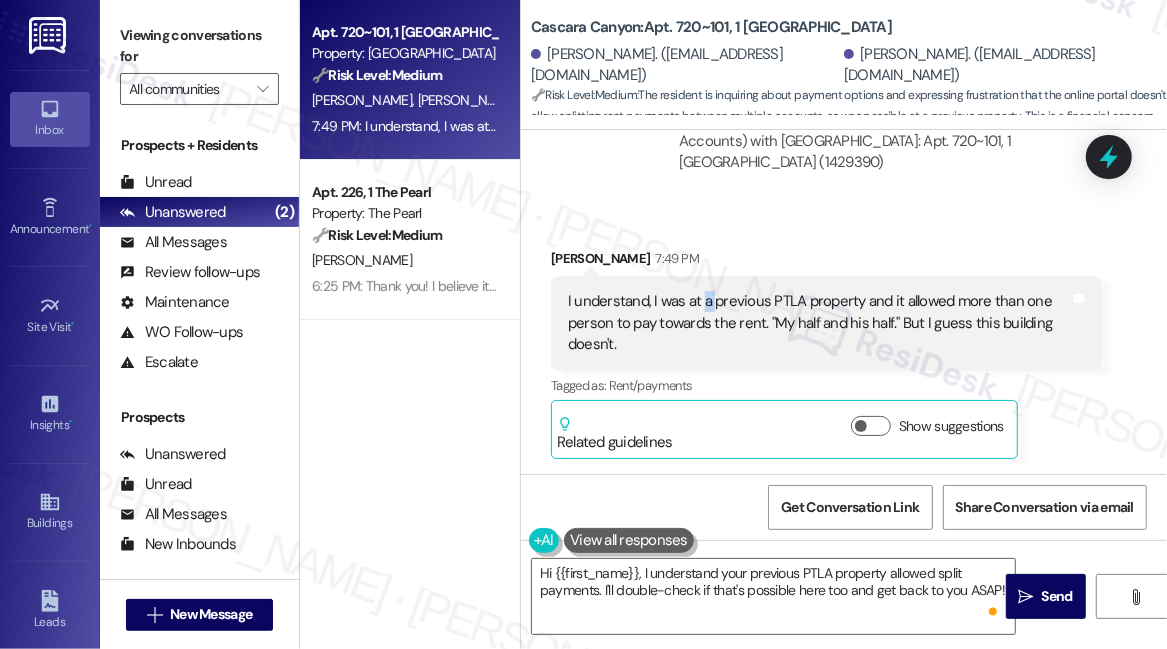 click on "I understand, I was at a previous PTLA property and it allowed more than one person to pay towards the rent. "My half and his half."  But I guess this building doesn't." at bounding box center [819, 323] 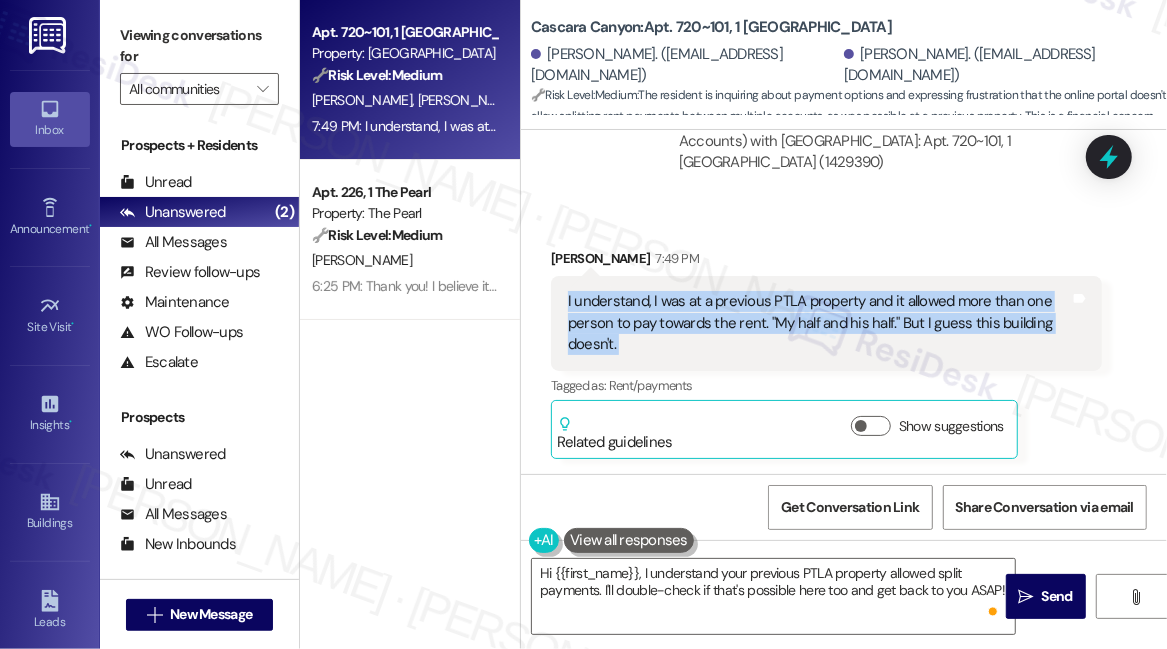 click on "I understand, I was at a previous PTLA property and it allowed more than one person to pay towards the rent. "My half and his half."  But I guess this building doesn't." at bounding box center (819, 323) 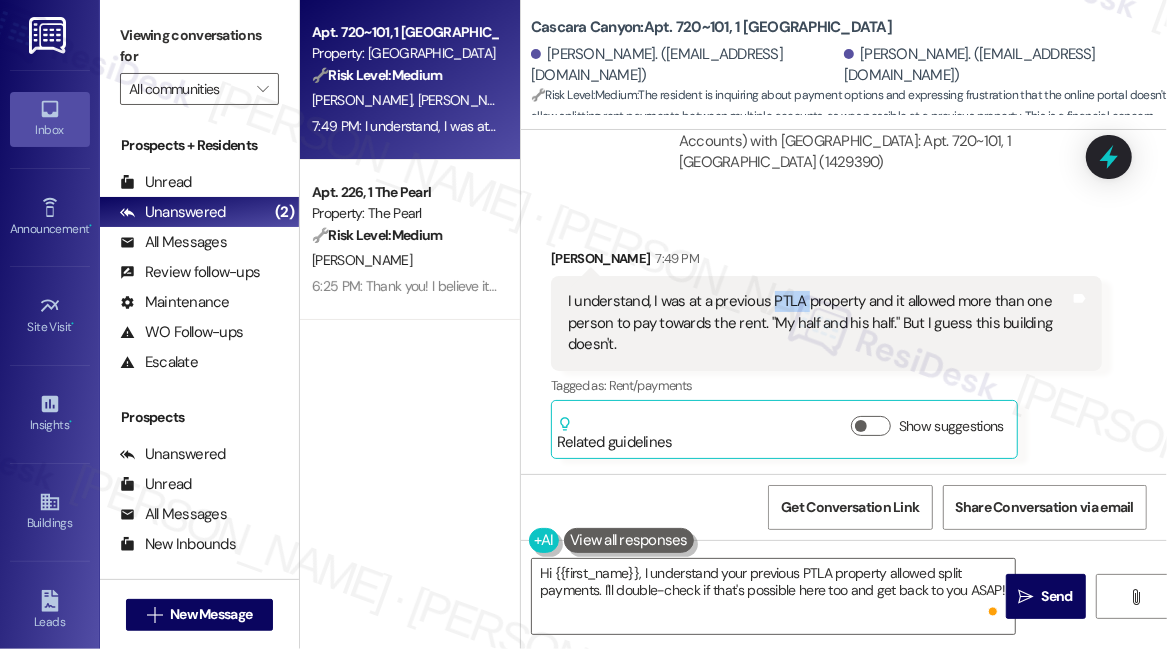 click on "I understand, I was at a previous PTLA property and it allowed more than one person to pay towards the rent. "My half and his half."  But I guess this building doesn't." at bounding box center (819, 323) 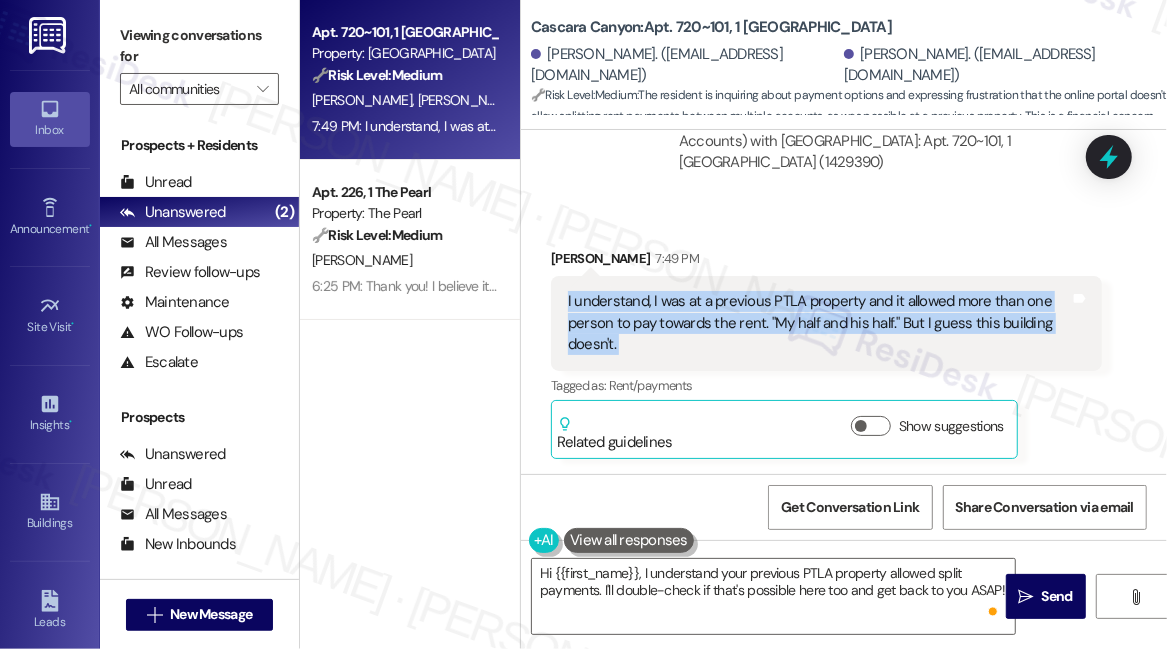click on "I understand, I was at a previous PTLA property and it allowed more than one person to pay towards the rent. "My half and his half."  But I guess this building doesn't." at bounding box center [819, 323] 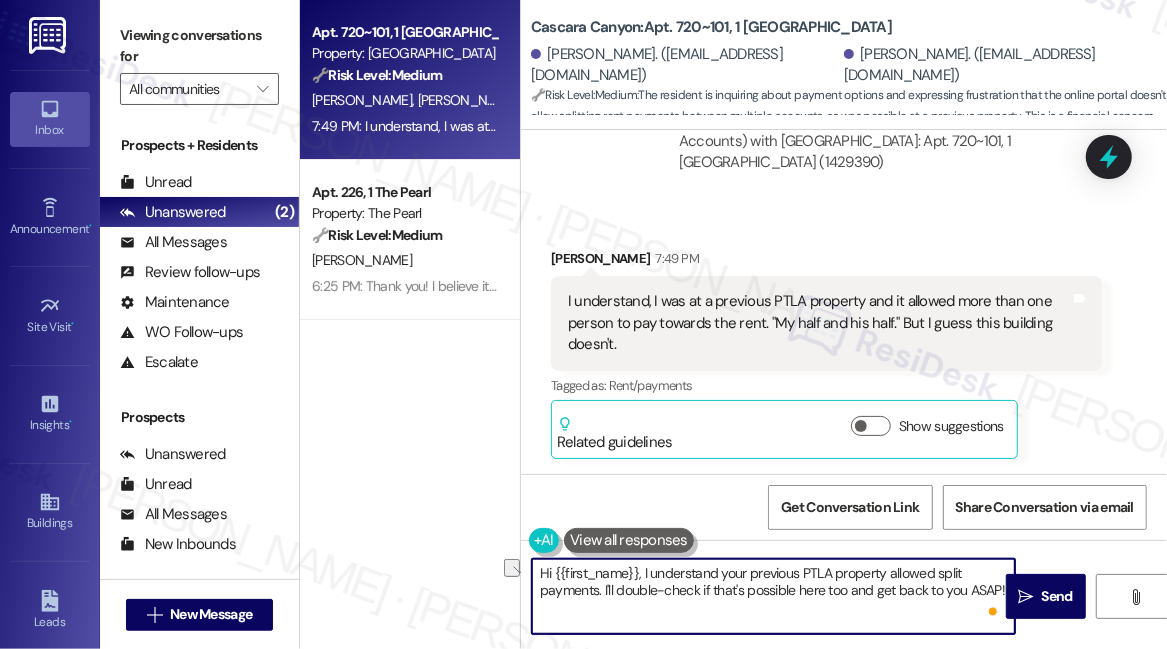 drag, startPoint x: 643, startPoint y: 572, endPoint x: 496, endPoint y: 571, distance: 147.0034 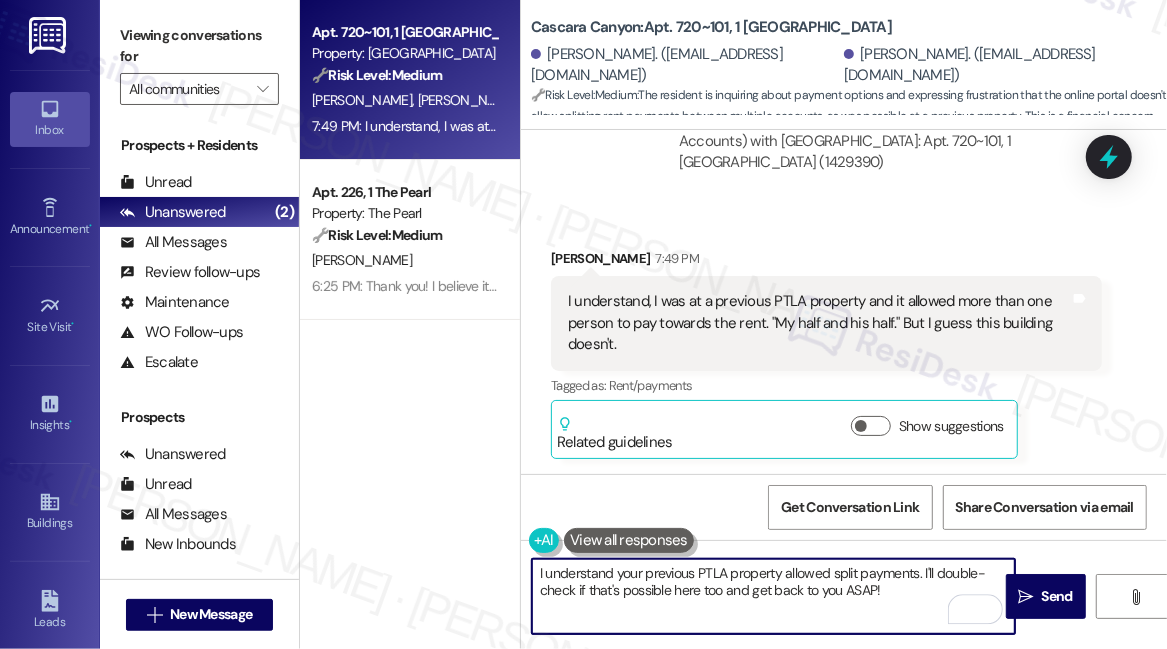 click on "I understand your previous PTLA property allowed split payments. I'll double-check if that's possible here too and get back to you ASAP!" at bounding box center (773, 596) 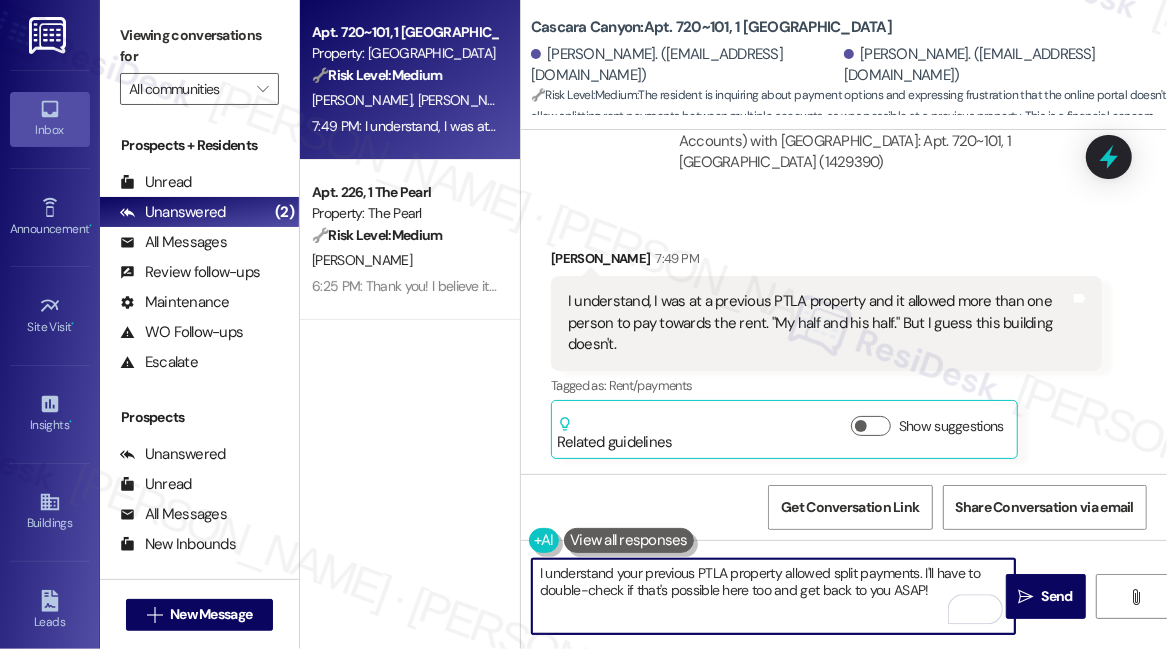 click on "I understand your previous PTLA property allowed split payments. I'll have to double-check if that's possible here too and get back to you ASAP!" at bounding box center [773, 596] 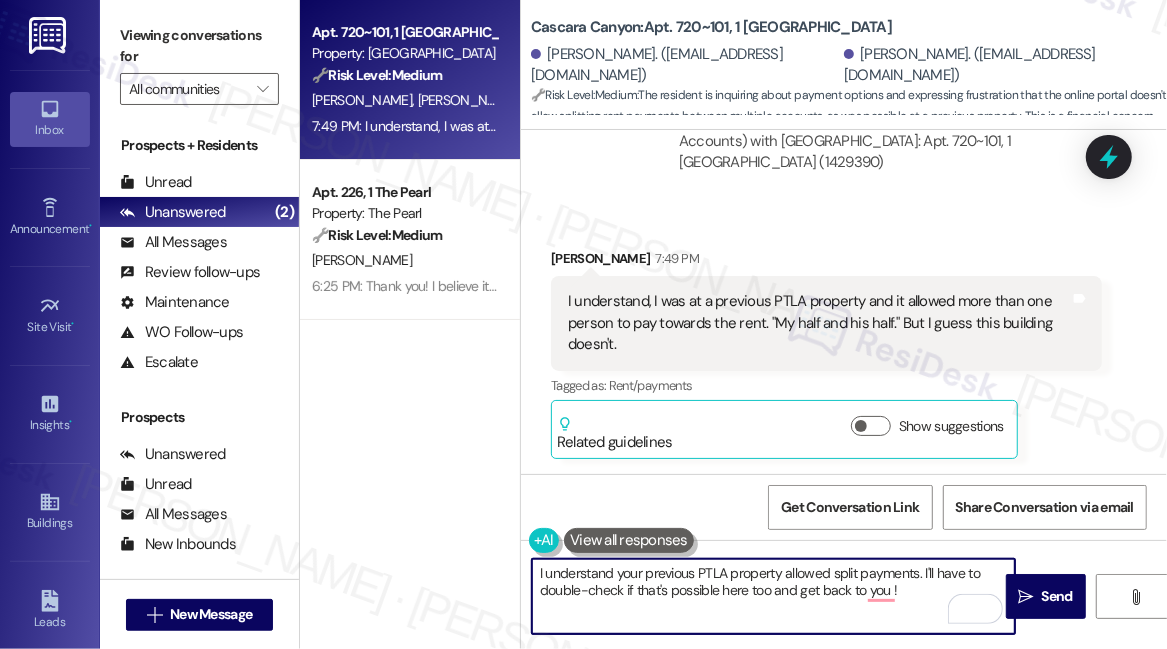 click on "I understand your previous PTLA property allowed split payments. I'll have to double-check if that's possible here too and get back to you !" at bounding box center [773, 596] 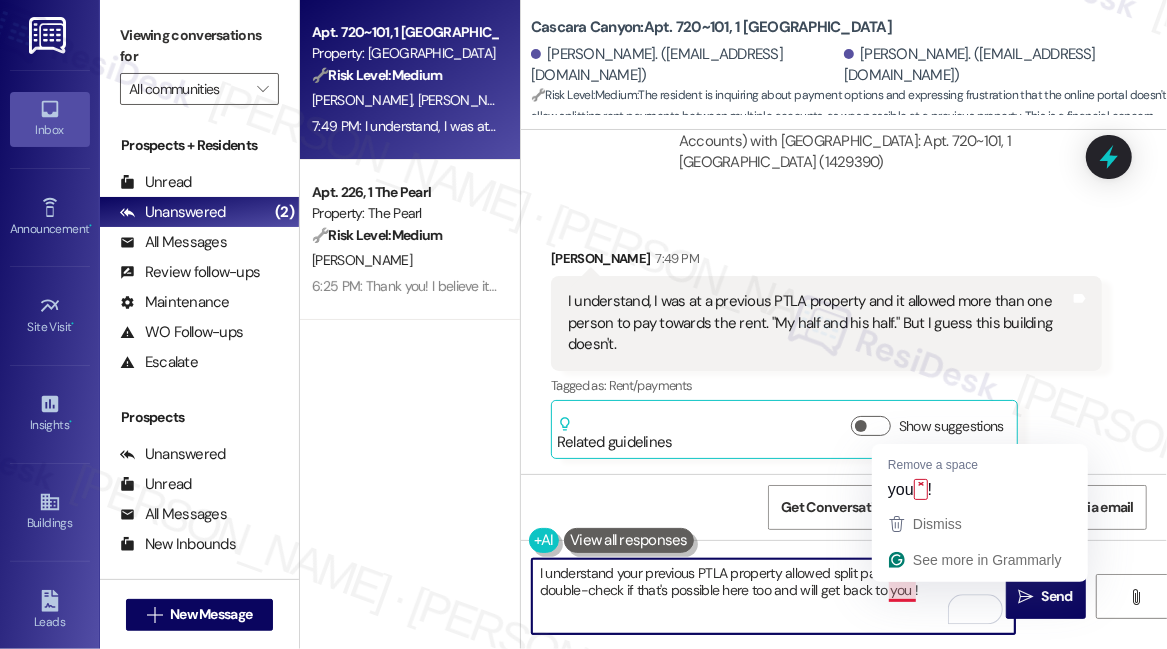 click on "I understand your previous PTLA property allowed split payments. I'll have to double-check if that's possible here too and will get back to you !" at bounding box center [773, 596] 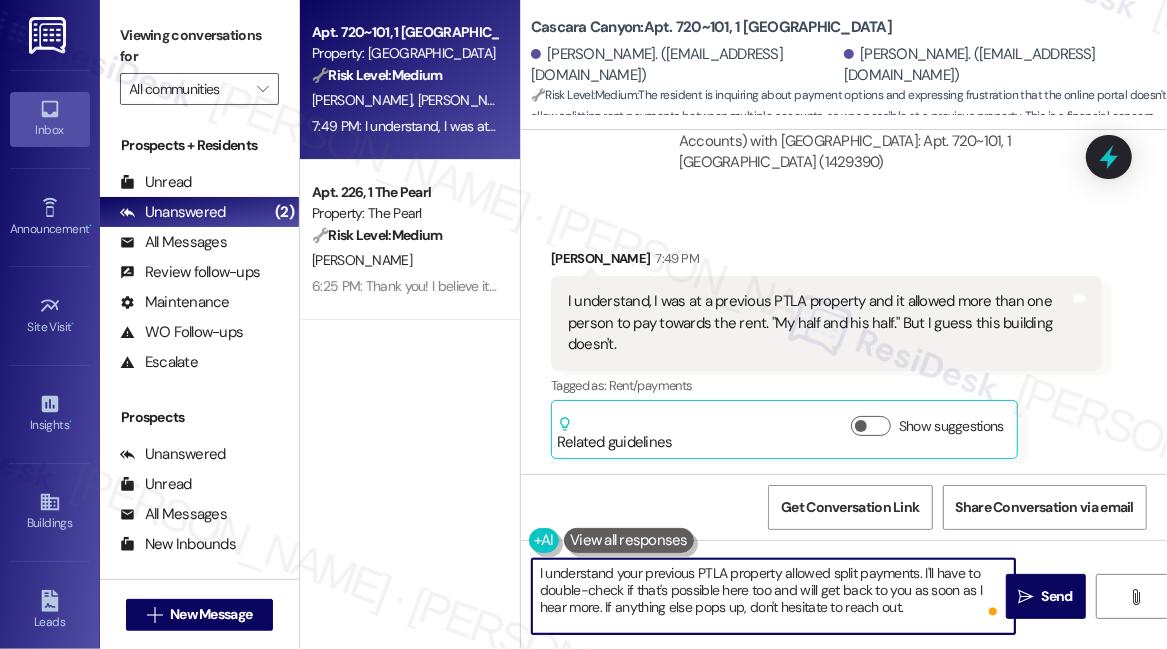 click on "I understand your previous PTLA property allowed split payments. I'll have to double-check if that's possible here too and will get back to you as soon as I hear more. If anything else pops up, don't hesitate to reach out." at bounding box center (773, 596) 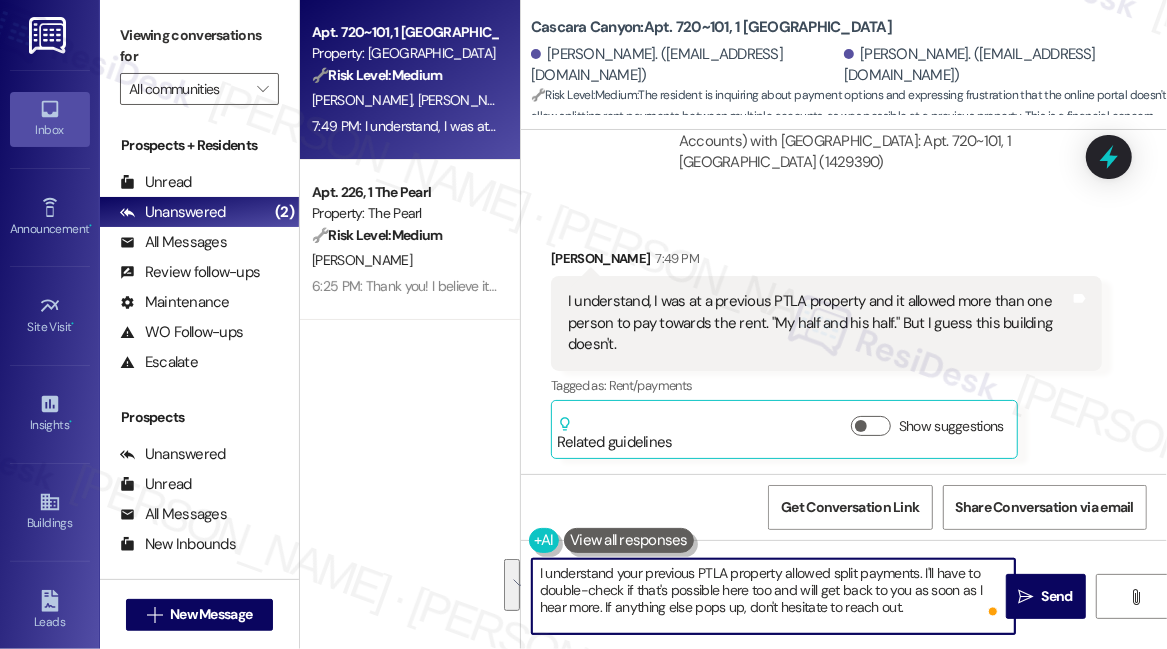 click on "I understand your previous PTLA property allowed split payments. I'll have to double-check if that's possible here too and will get back to you as soon as I hear more. If anything else pops up, don't hesitate to reach out." at bounding box center (773, 596) 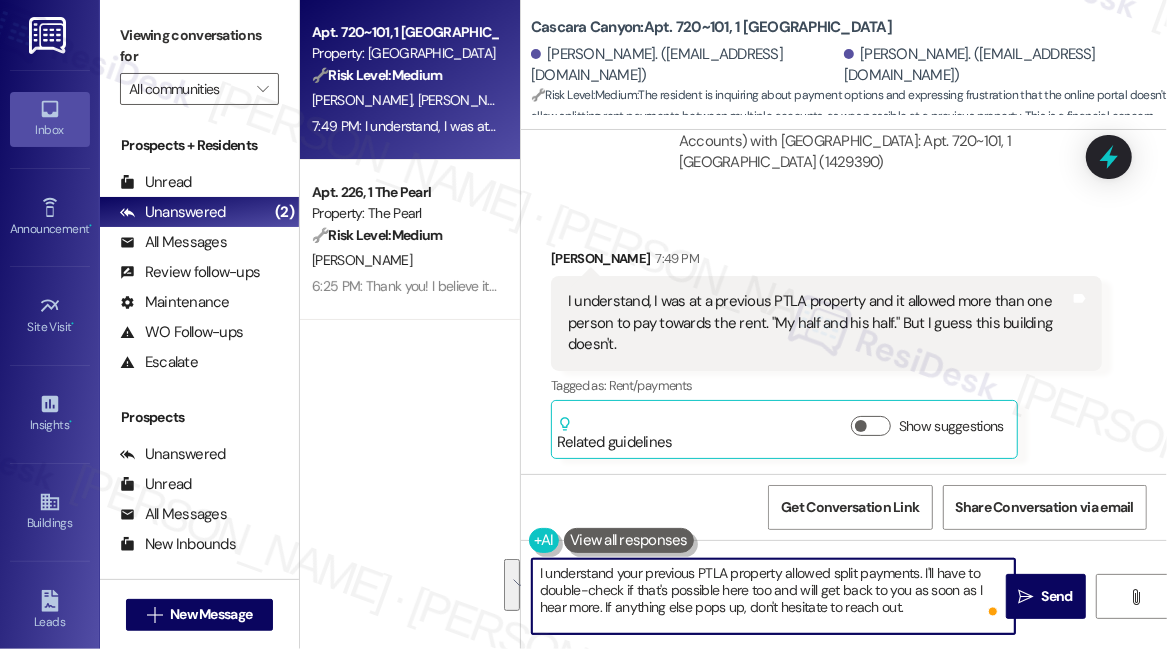 paste on "Cascara Canyon cannot allow split payments. It will only allow one full payment. We recommend looking into Flex. Not only will it split payments for the month but there can be two payees." 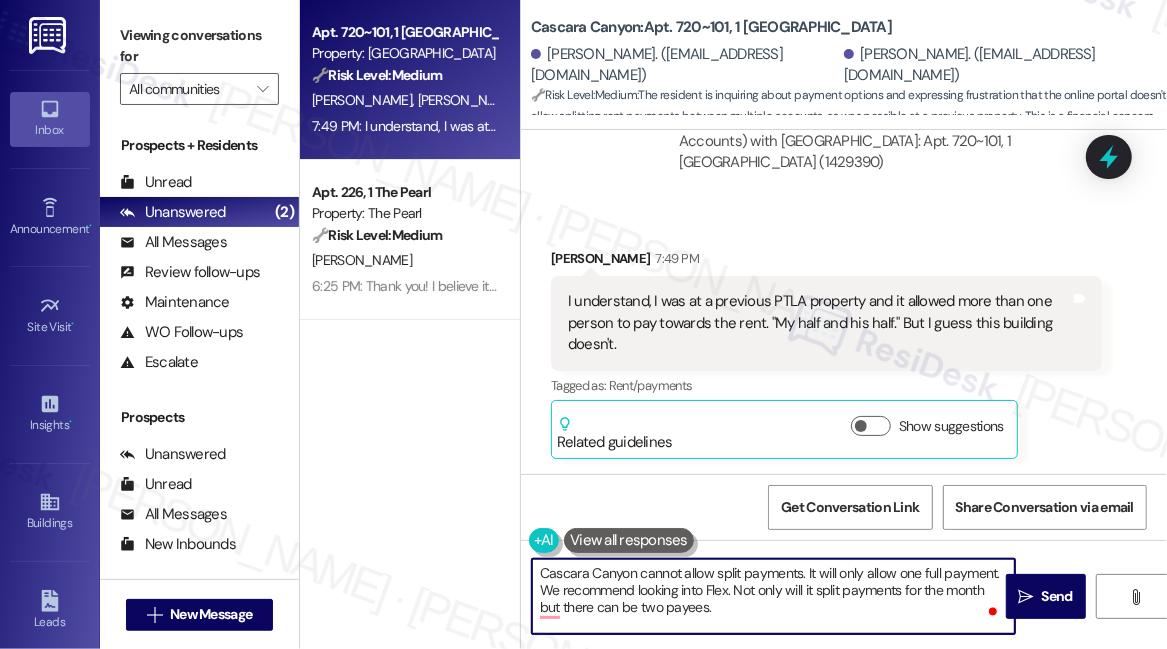 click on "Cascara Canyon cannot allow split payments. It will only allow one full payment. We recommend looking into Flex. Not only will it split payments for the month but there can be two payees." at bounding box center (773, 596) 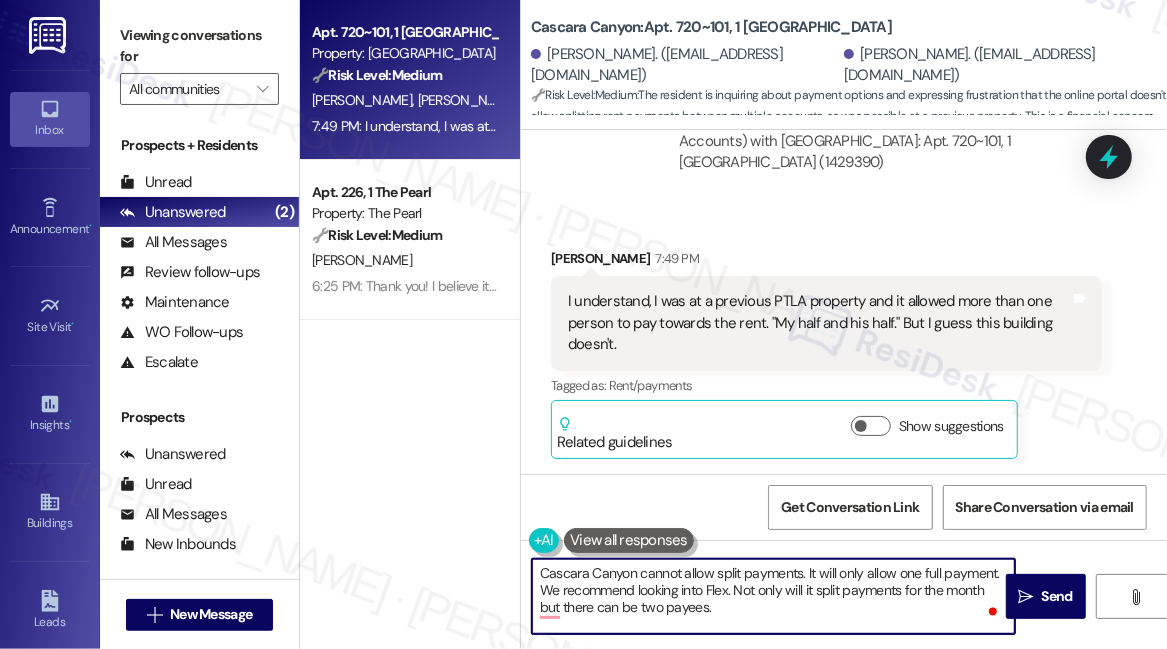 click at bounding box center [629, 540] 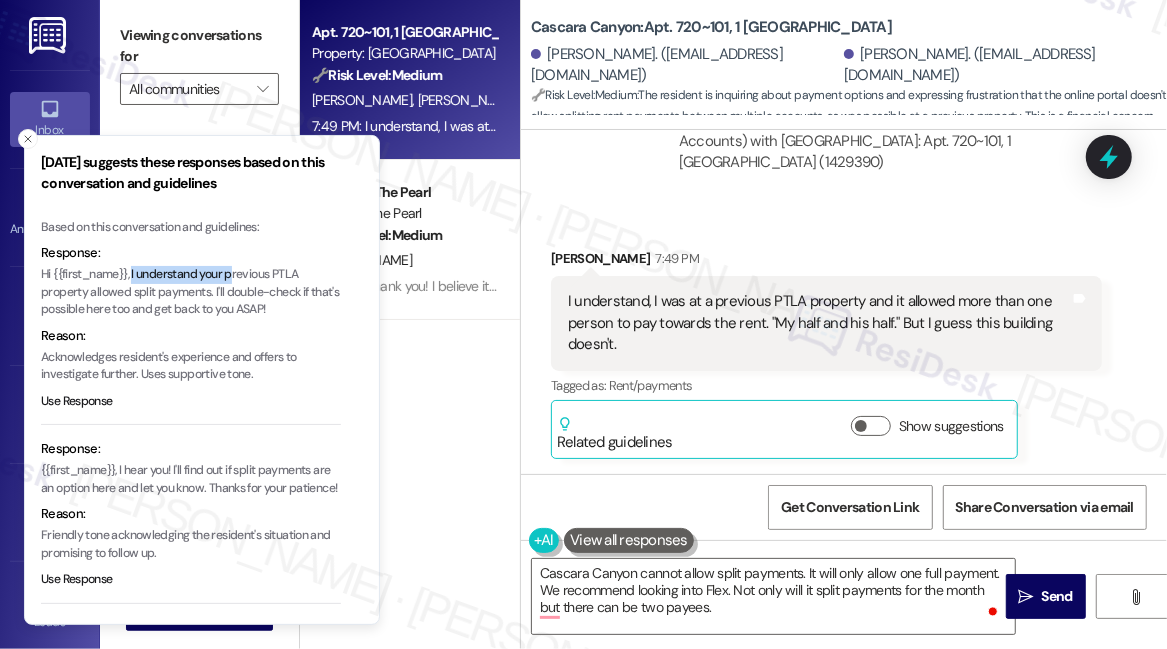 drag, startPoint x: 133, startPoint y: 276, endPoint x: 234, endPoint y: 275, distance: 101.00495 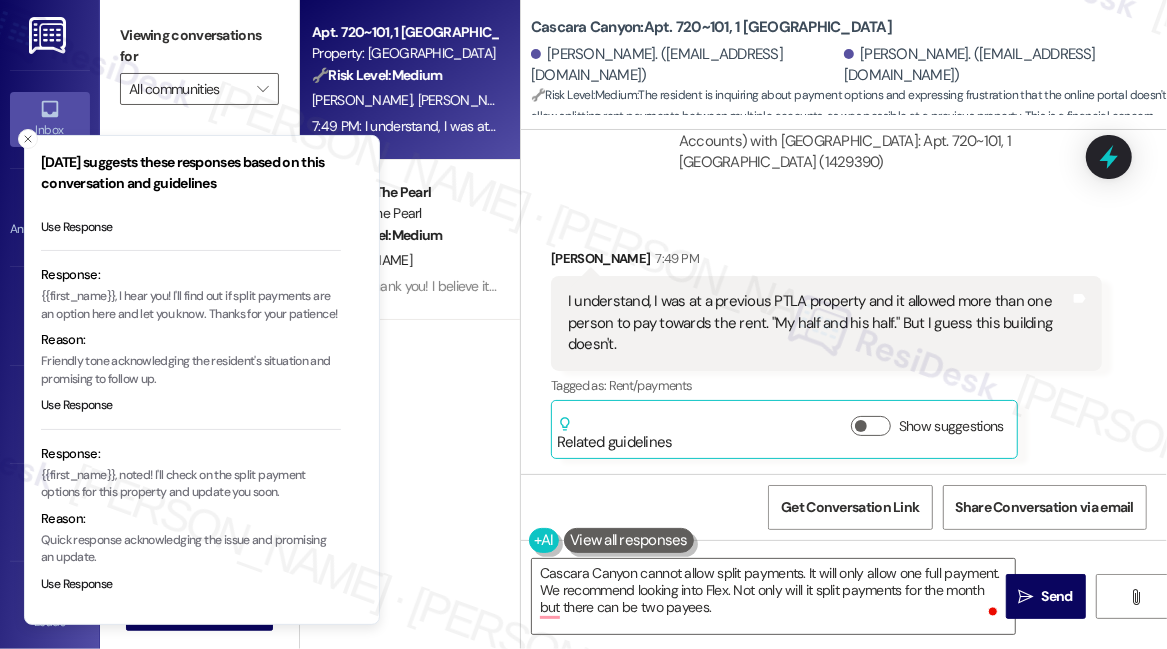scroll, scrollTop: 190, scrollLeft: 0, axis: vertical 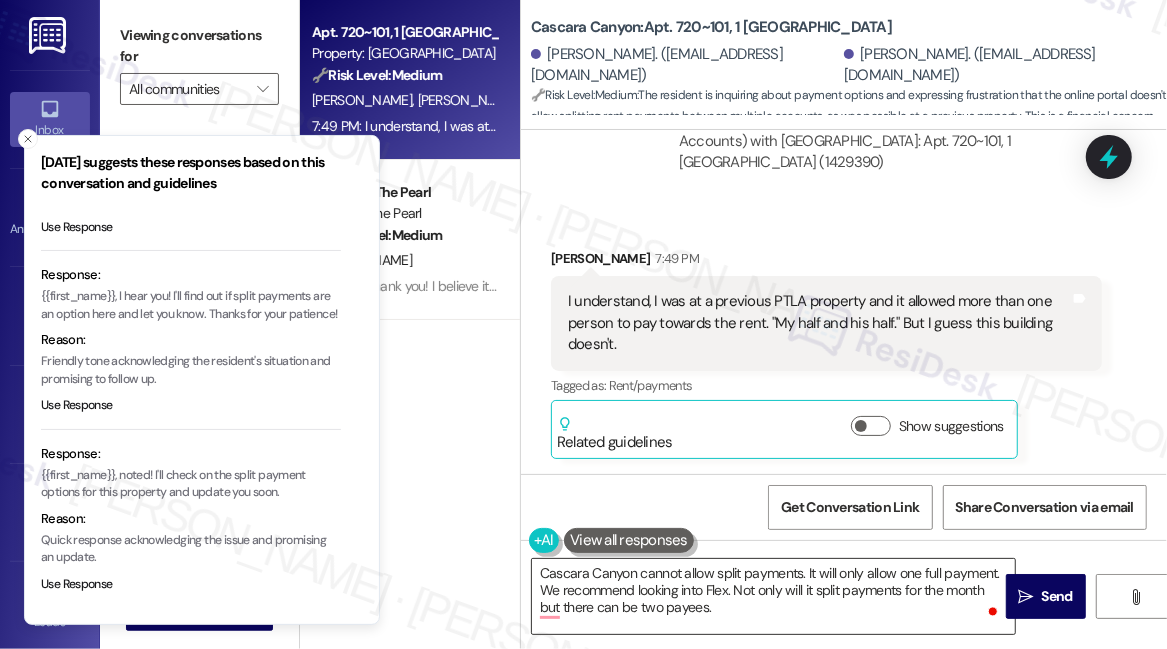 click on "Cascara Canyon cannot allow split payments. It will only allow one full payment. We recommend looking into Flex. Not only will it split payments for the month but there can be two payees." at bounding box center [773, 596] 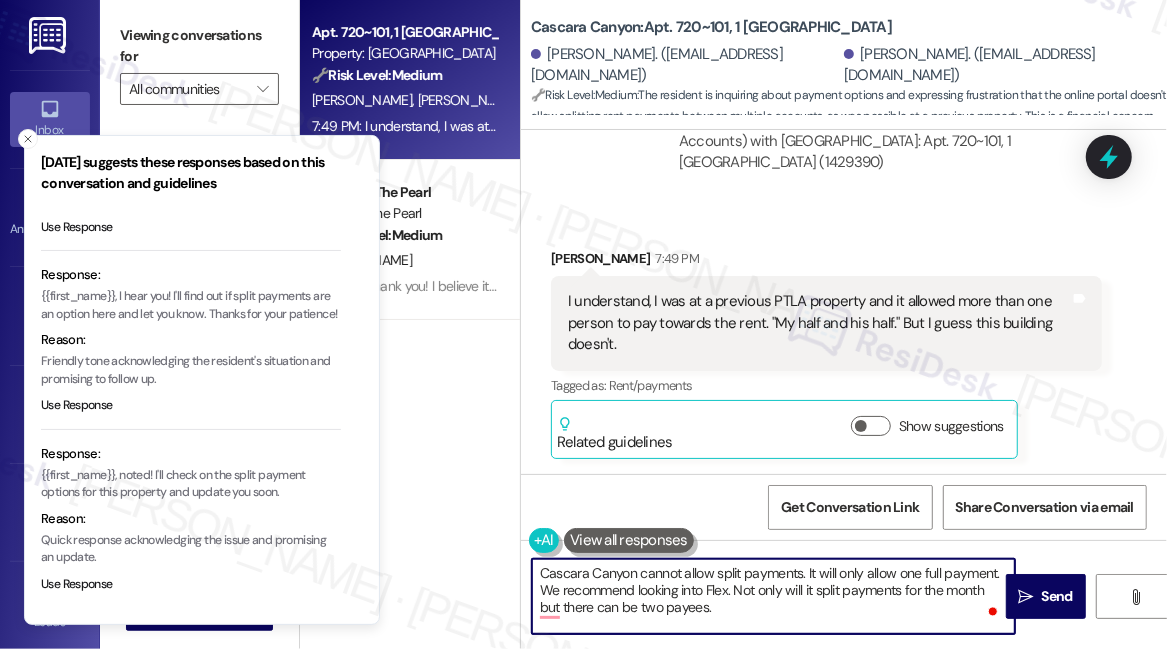 click on "Cascara Canyon cannot allow split payments. It will only allow one full payment. We recommend looking into Flex. Not only will it split payments for the month but there can be two payees." at bounding box center [773, 596] 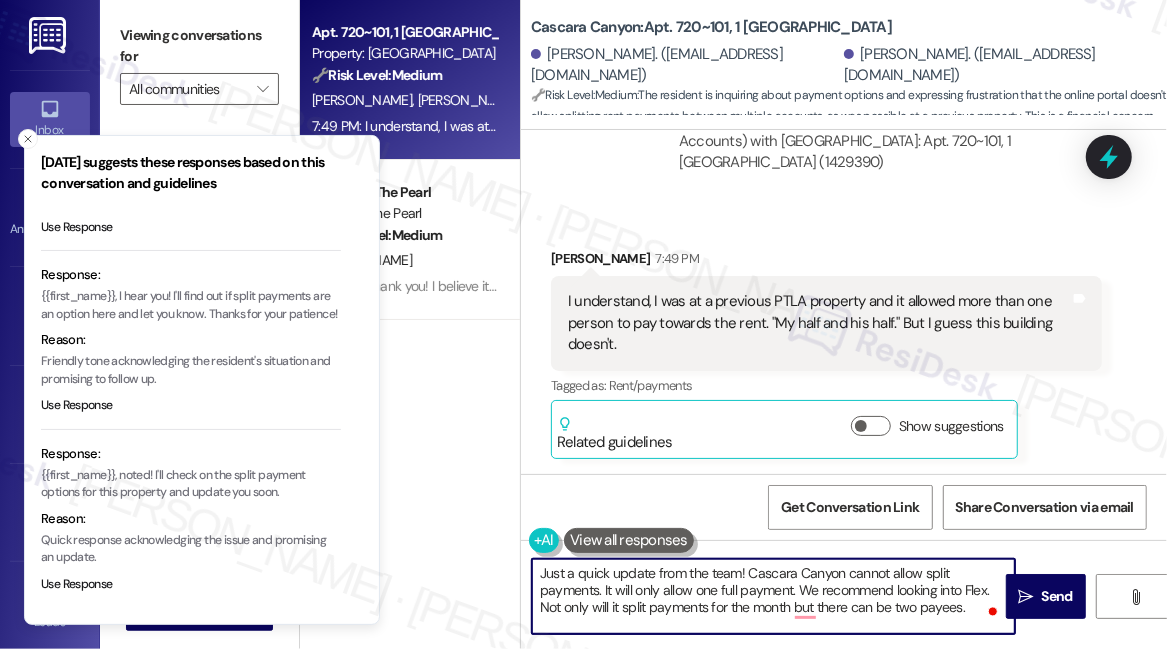 click on "Just a quick update from the team! Cascara Canyon cannot allow split payments. It will only allow one full payment. We recommend looking into Flex. Not only will it split payments for the month but there can be two payees." at bounding box center (773, 596) 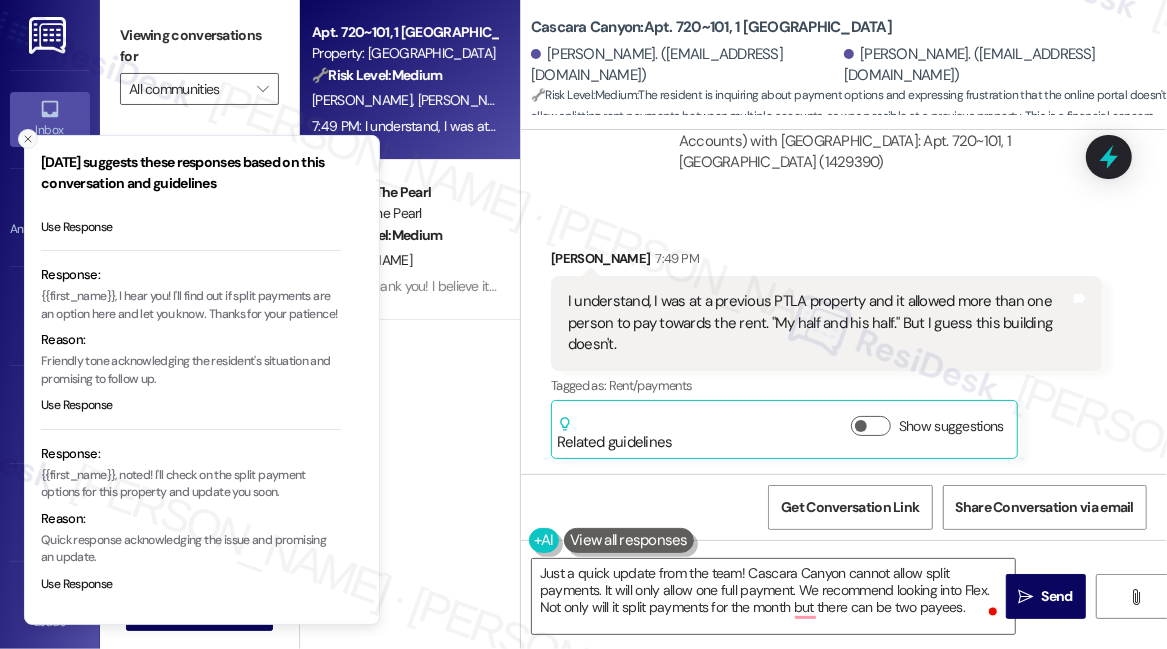 click 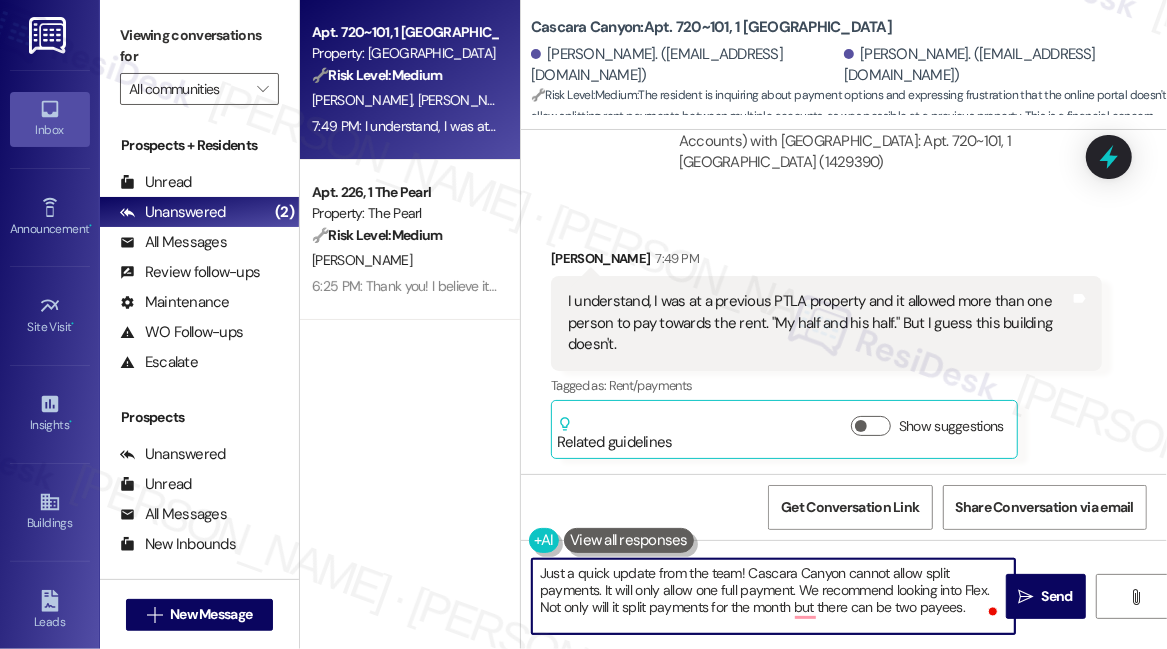click on "Just a quick update from the team! Cascara Canyon cannot allow split payments. It will only allow one full payment. We recommend looking into Flex. Not only will it split payments for the month but there can be two payees." at bounding box center (773, 596) 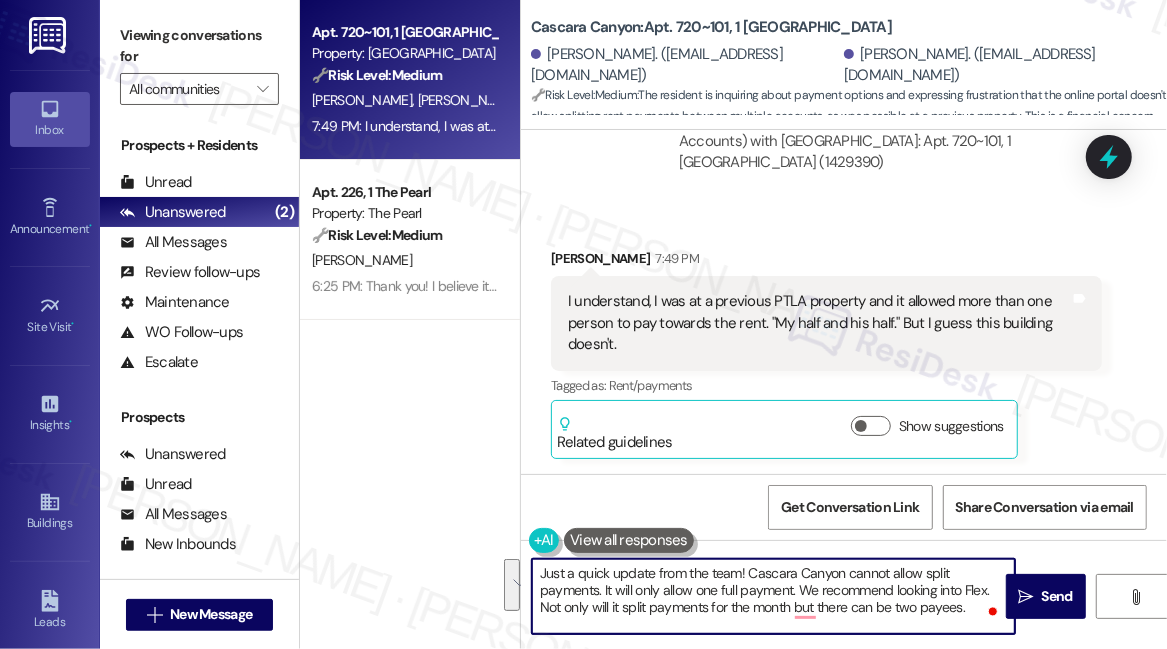 click on "Just a quick update from the team! Cascara Canyon cannot allow split payments. It will only allow one full payment. We recommend looking into Flex. Not only will it split payments for the month but there can be two payees." at bounding box center (773, 596) 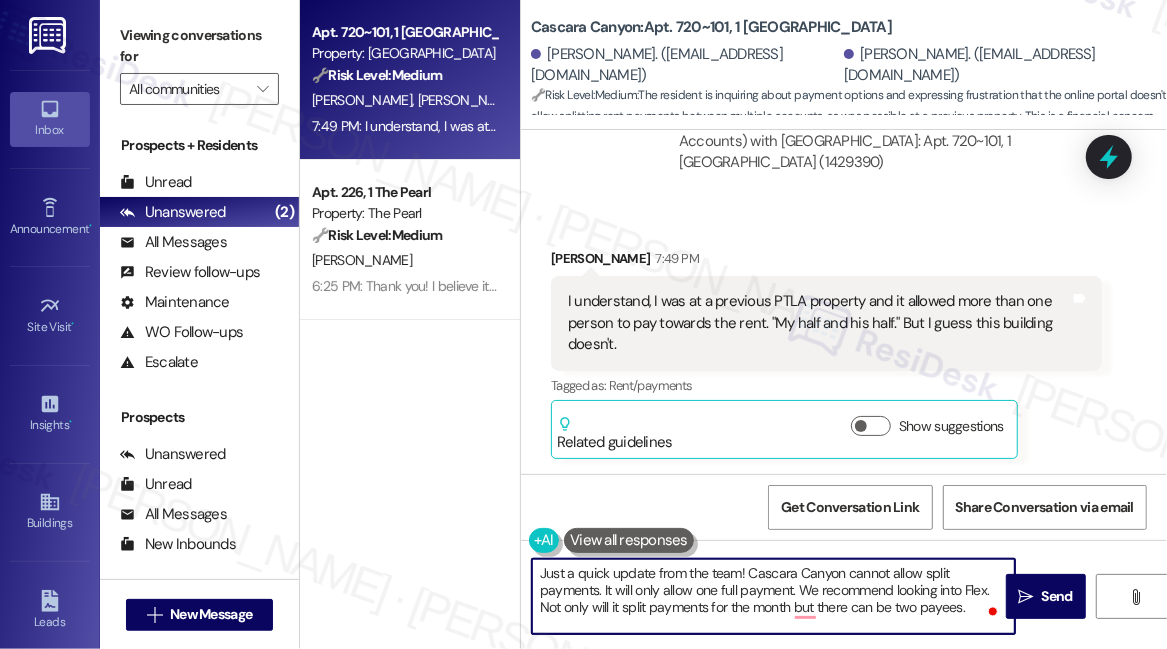 click on "Just a quick update from the team! Cascara Canyon cannot allow split payments. It will only allow one full payment. We recommend looking into Flex. Not only will it split payments for the month but there can be two payees." at bounding box center [773, 596] 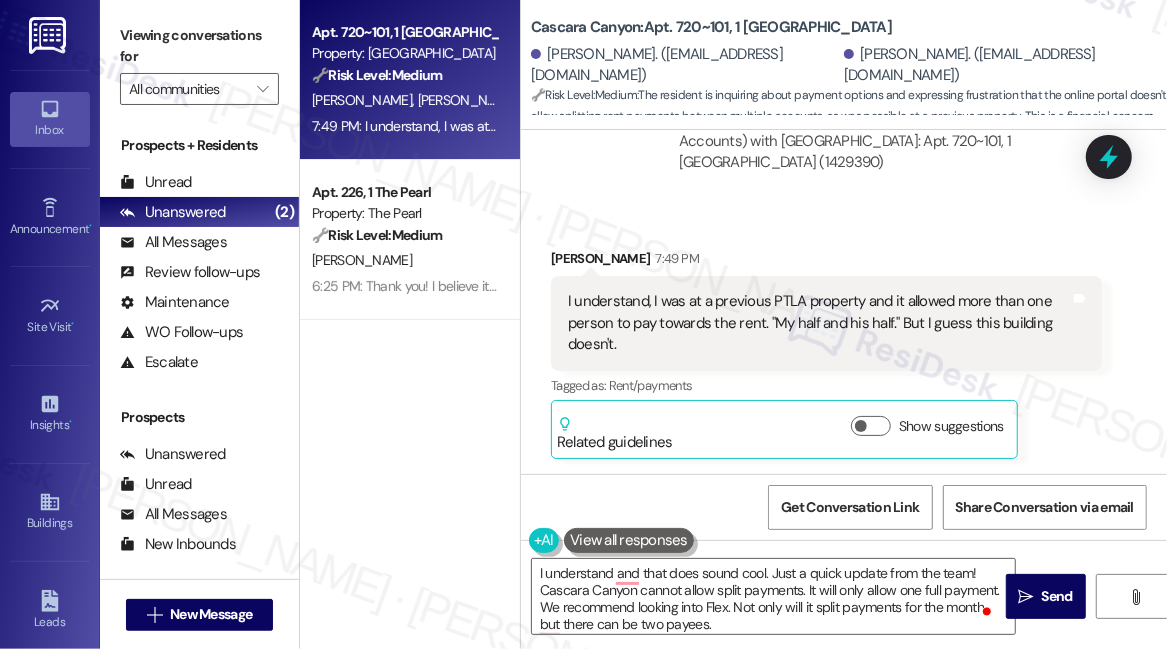 click on "Related guidelines" at bounding box center [615, 434] 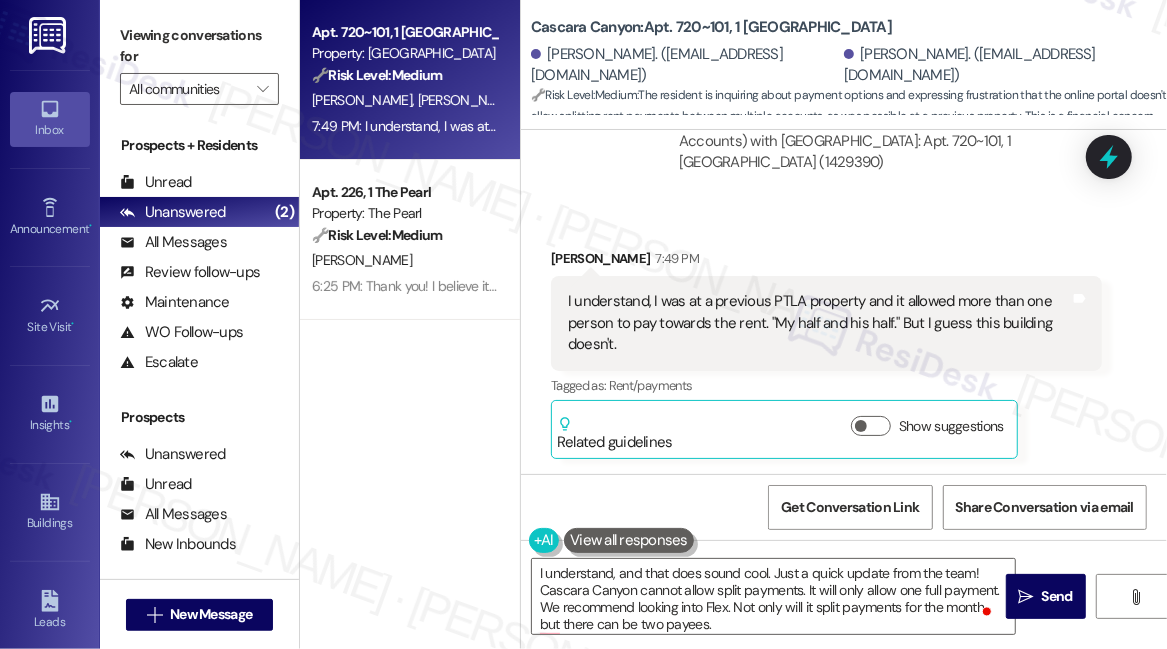 click at bounding box center [629, 540] 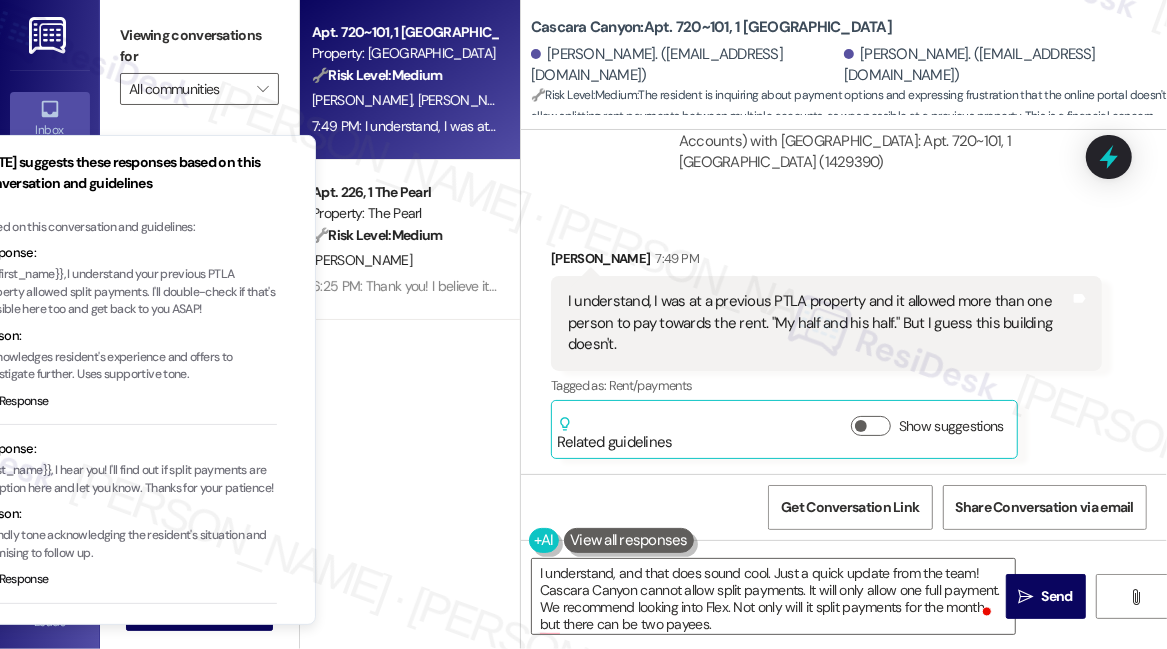 drag, startPoint x: 209, startPoint y: 290, endPoint x: 194, endPoint y: 283, distance: 16.552946 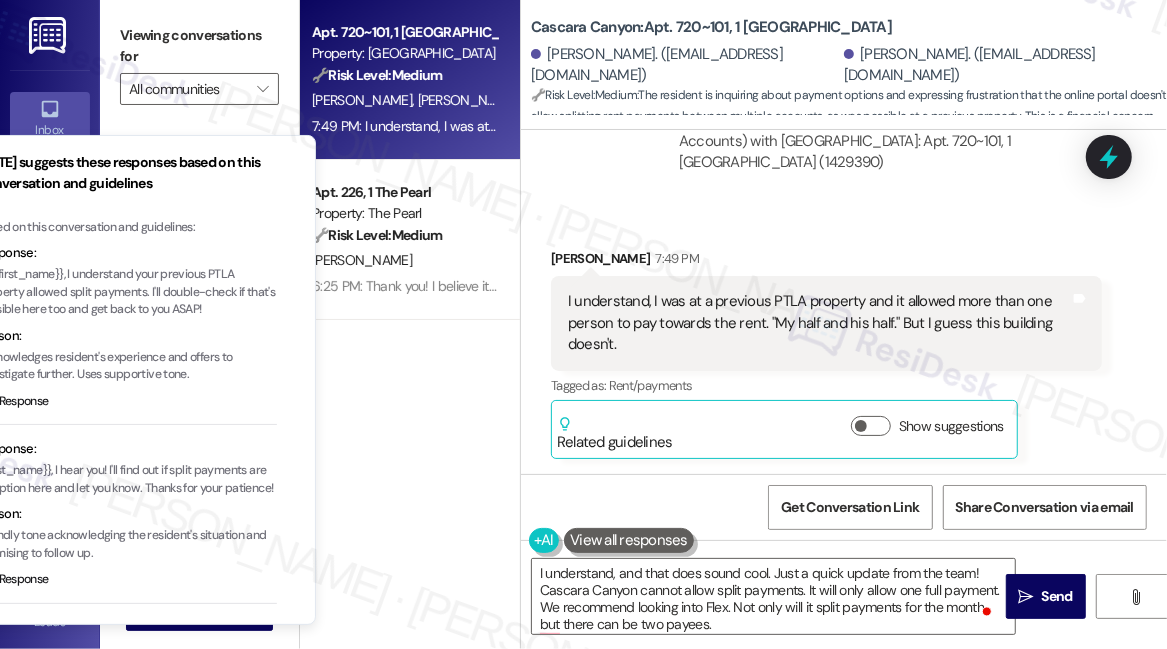 click on "Hi {{first_name}}, I understand your previous PTLA property allowed split payments. I'll double-check if that's possible here too and get back to you ASAP!" at bounding box center (127, 292) 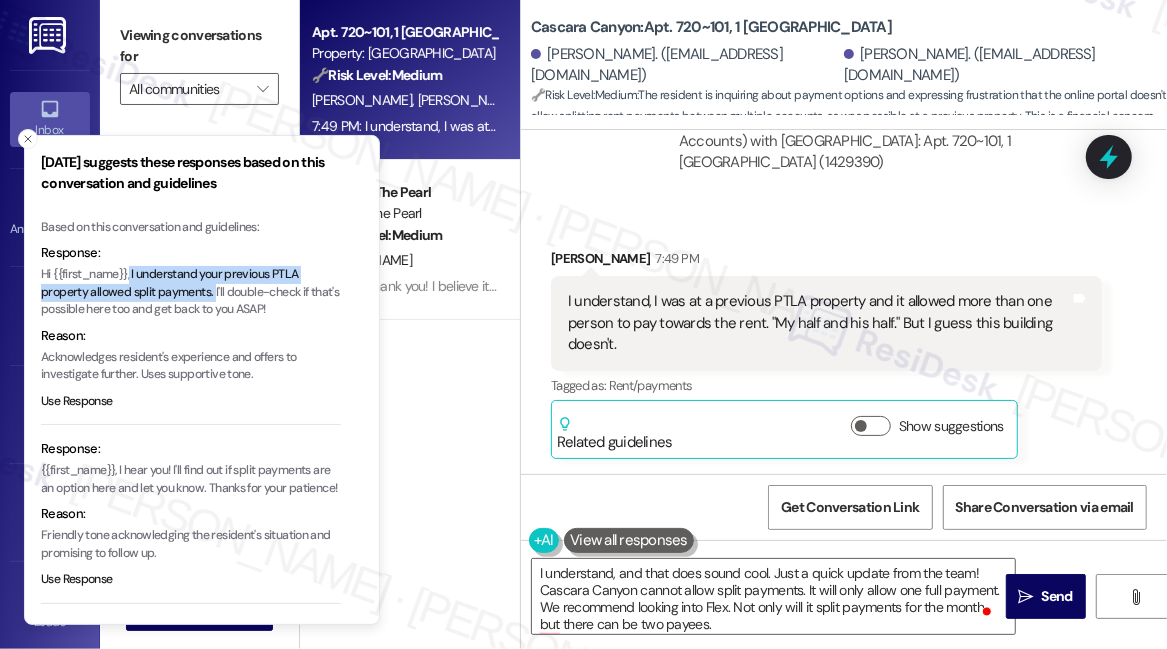 drag, startPoint x: 132, startPoint y: 275, endPoint x: 213, endPoint y: 291, distance: 82.565125 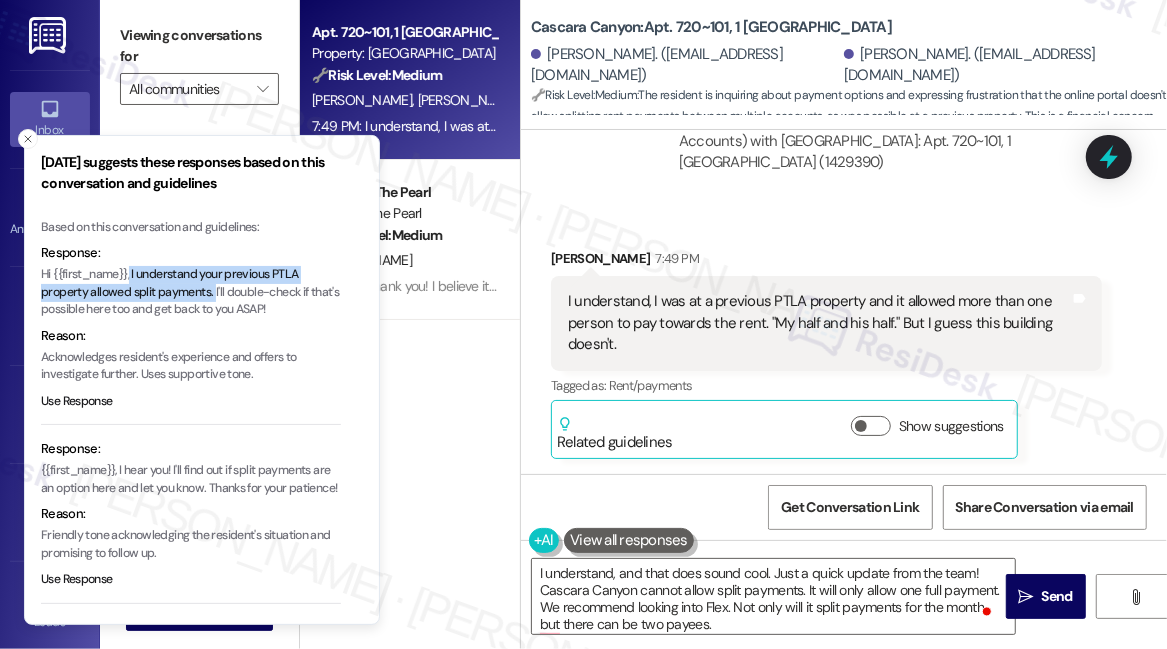 click on "Hi {{first_name}}, I understand your previous PTLA property allowed split payments. I'll double-check if that's possible here too and get back to you ASAP!" at bounding box center [191, 292] 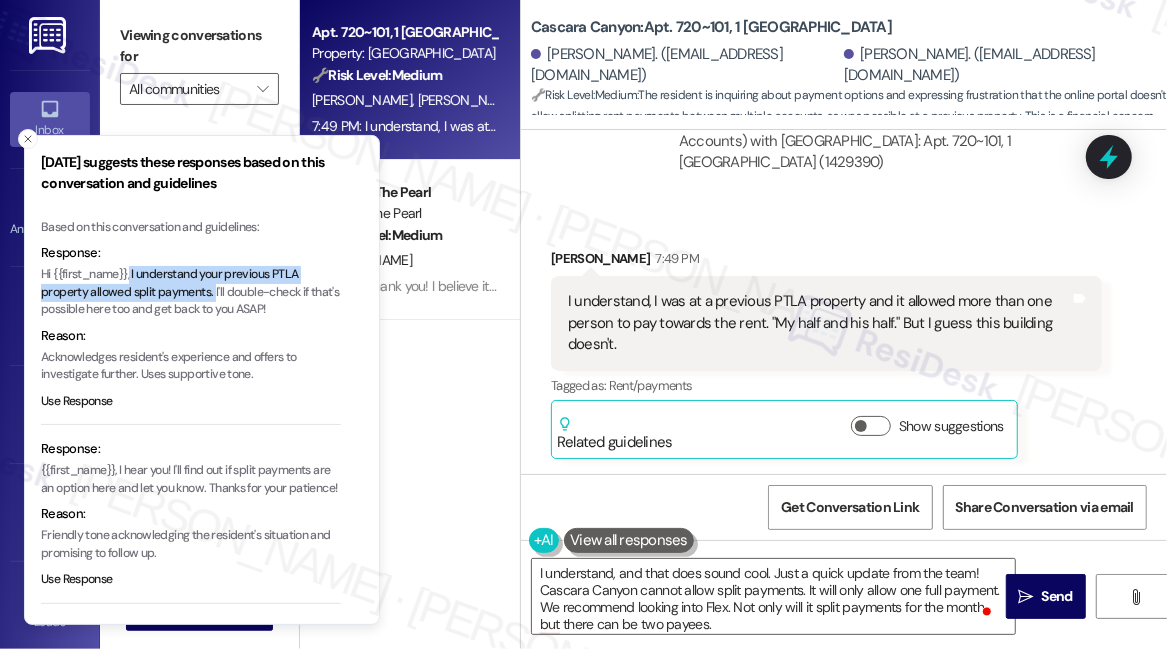 drag, startPoint x: 771, startPoint y: 571, endPoint x: 528, endPoint y: 561, distance: 243.20567 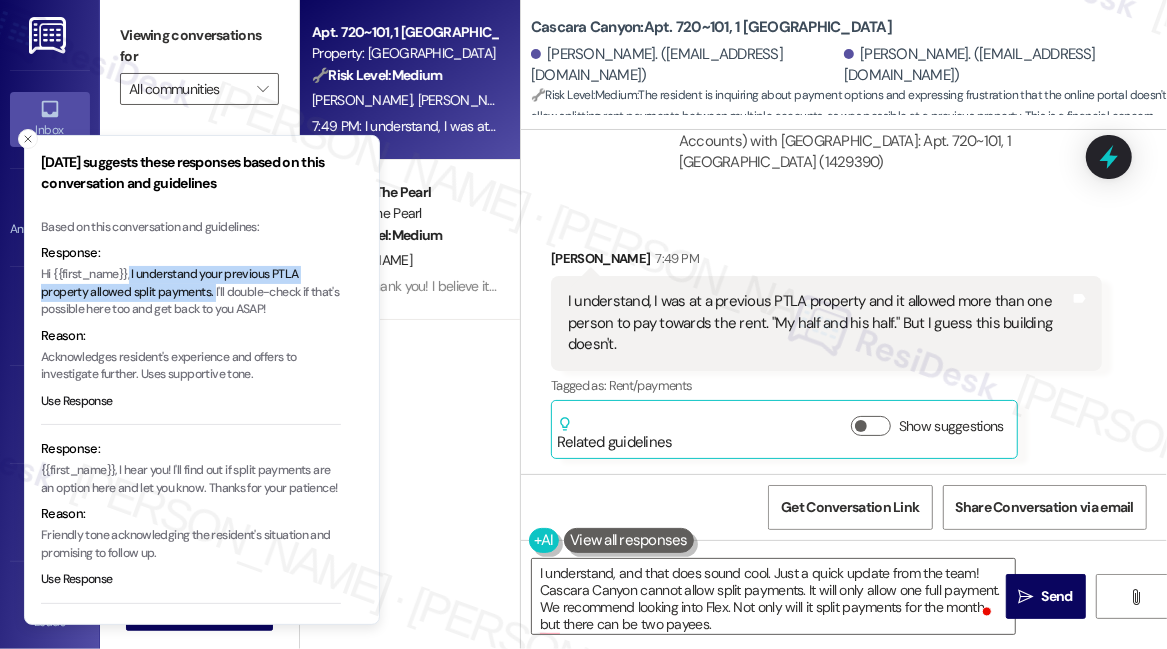 click on "I understand, and that does sound cool. Just a quick update from the team! Cascara Canyon cannot allow split payments. It will only allow one full payment. We recommend looking into Flex. Not only will it split payments for the month but there can be two payees." at bounding box center [763, 596] 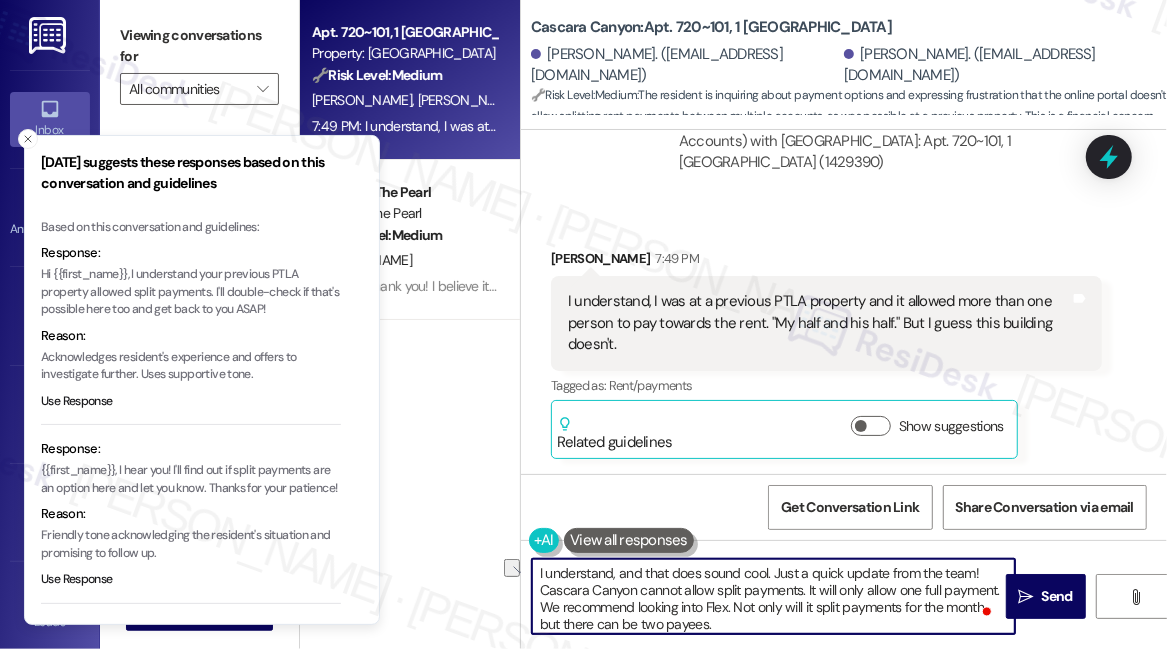 drag, startPoint x: 535, startPoint y: 568, endPoint x: 770, endPoint y: 575, distance: 235.10423 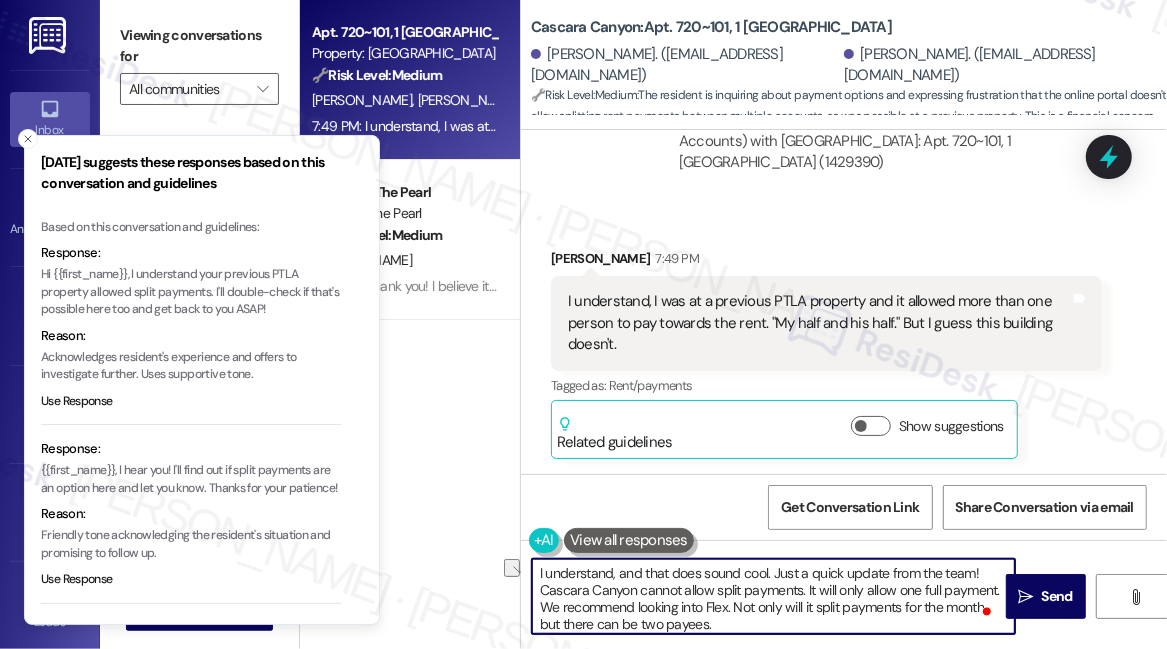 click on "I understand, and that does sound cool. Just a quick update from the team! Cascara Canyon cannot allow split payments. It will only allow one full payment. We recommend looking into Flex. Not only will it split payments for the month but there can be two payees." at bounding box center [773, 596] 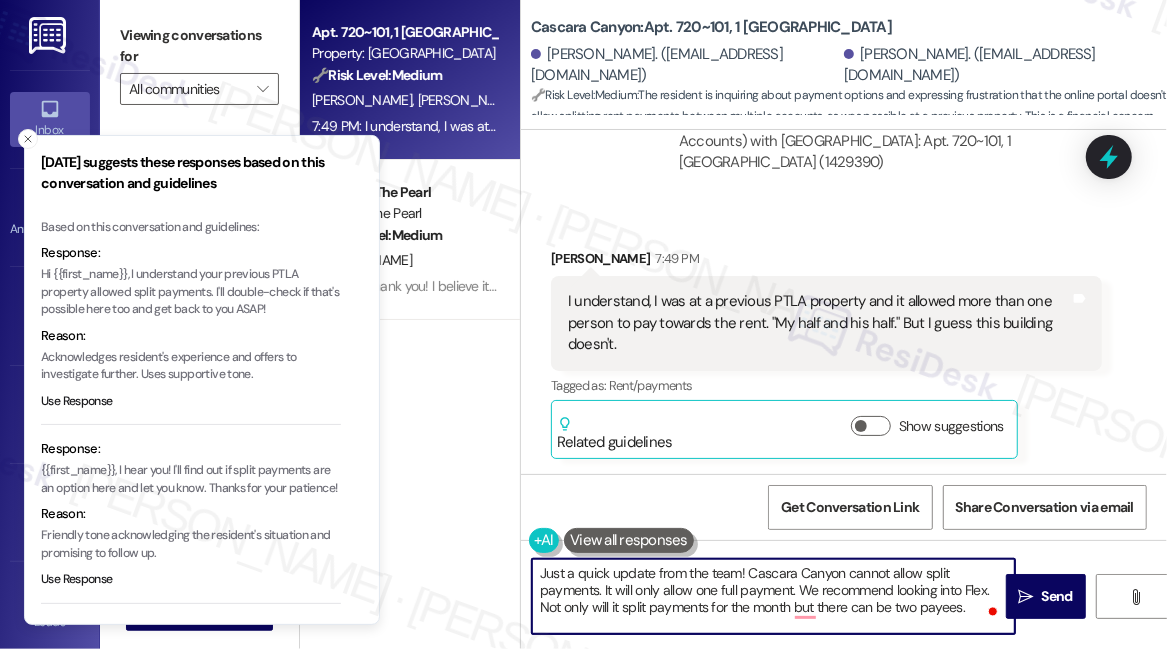 click on "Just a quick update from the team! Cascara Canyon cannot allow split payments. It will only allow one full payment. We recommend looking into Flex. Not only will it split payments for the month but there can be two payees." at bounding box center [773, 596] 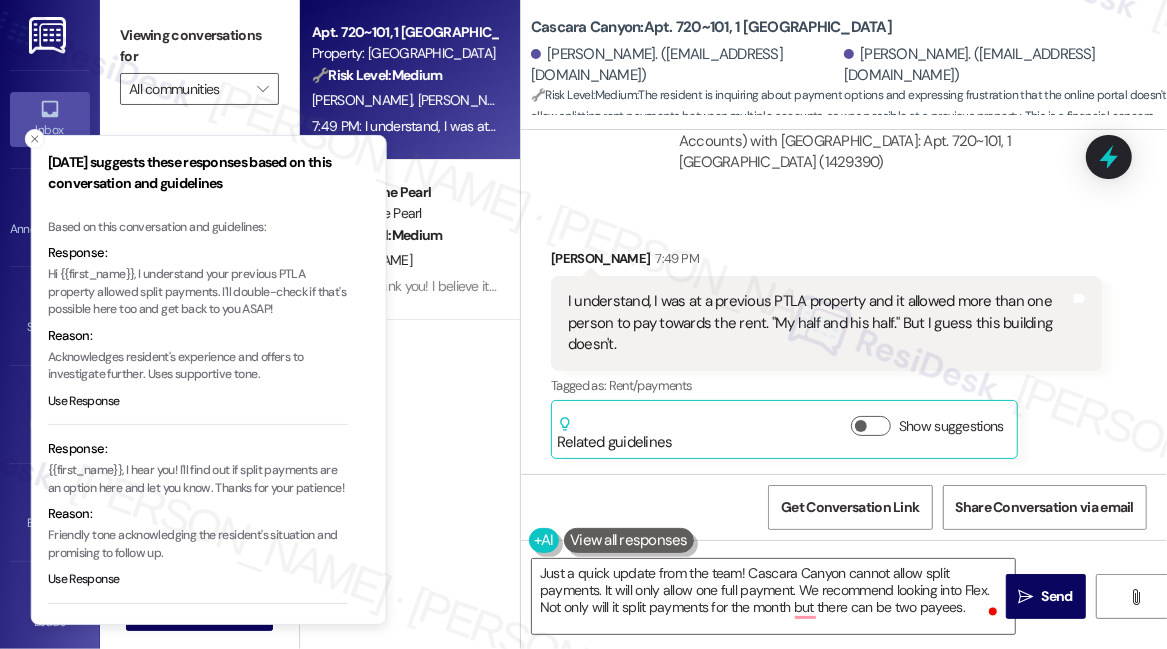 drag, startPoint x: 133, startPoint y: 277, endPoint x: 148, endPoint y: 277, distance: 15 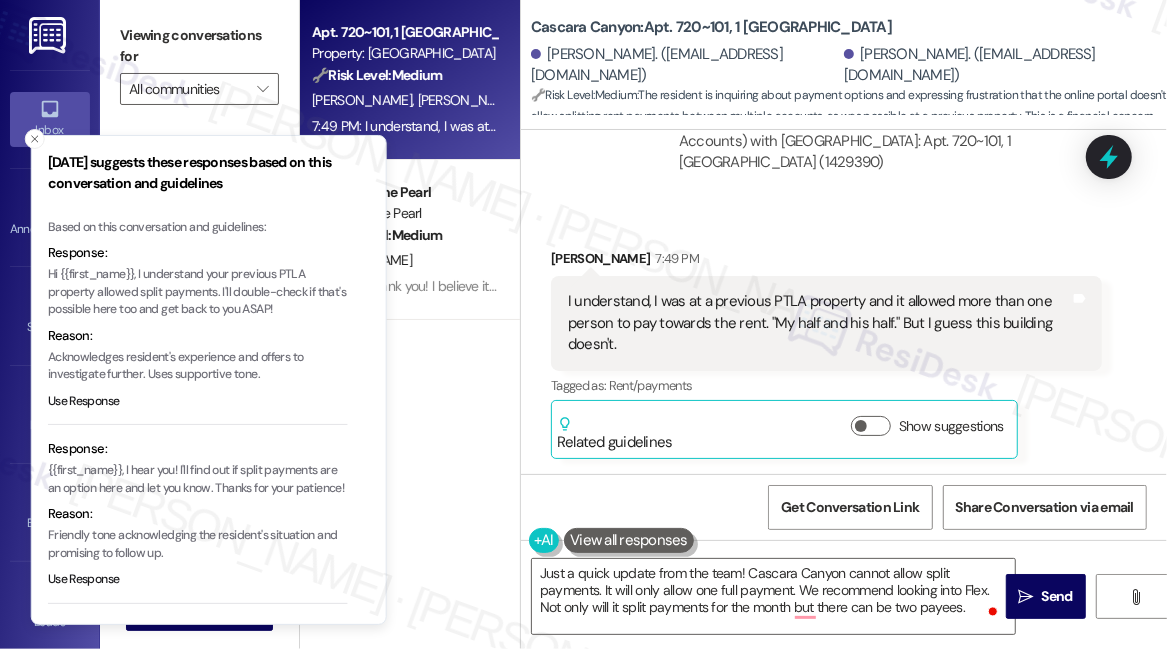 click on "Hi {{first_name}}, I understand your previous PTLA property allowed split payments. I'll double-check if that's possible here too and get back to you ASAP!" at bounding box center (198, 292) 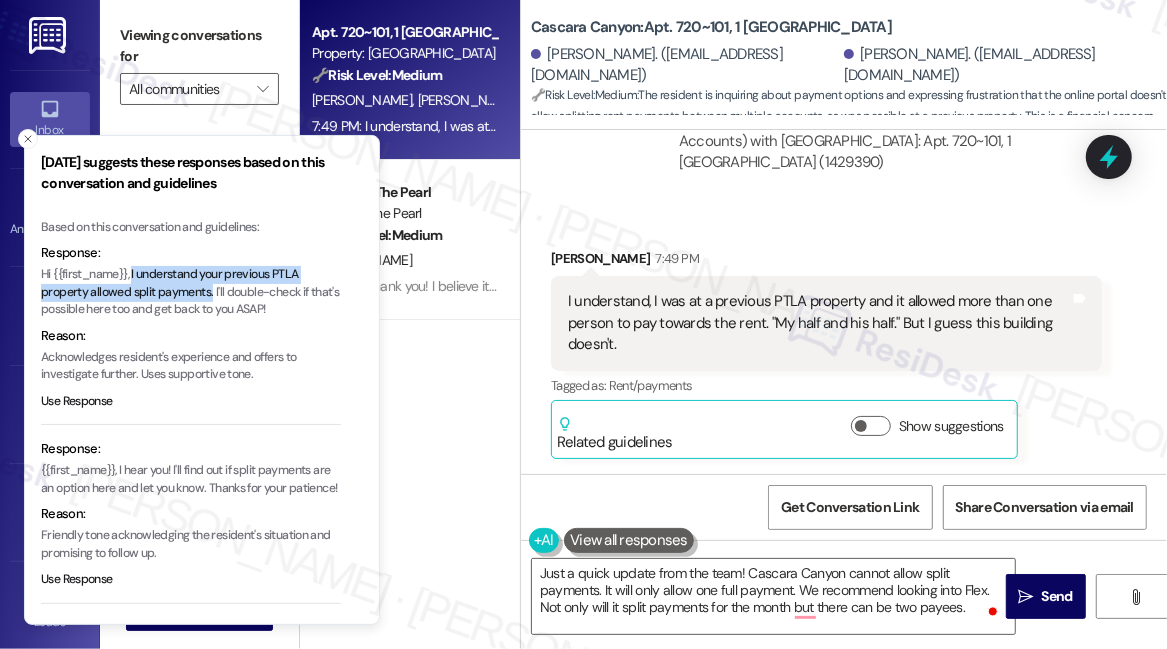 type 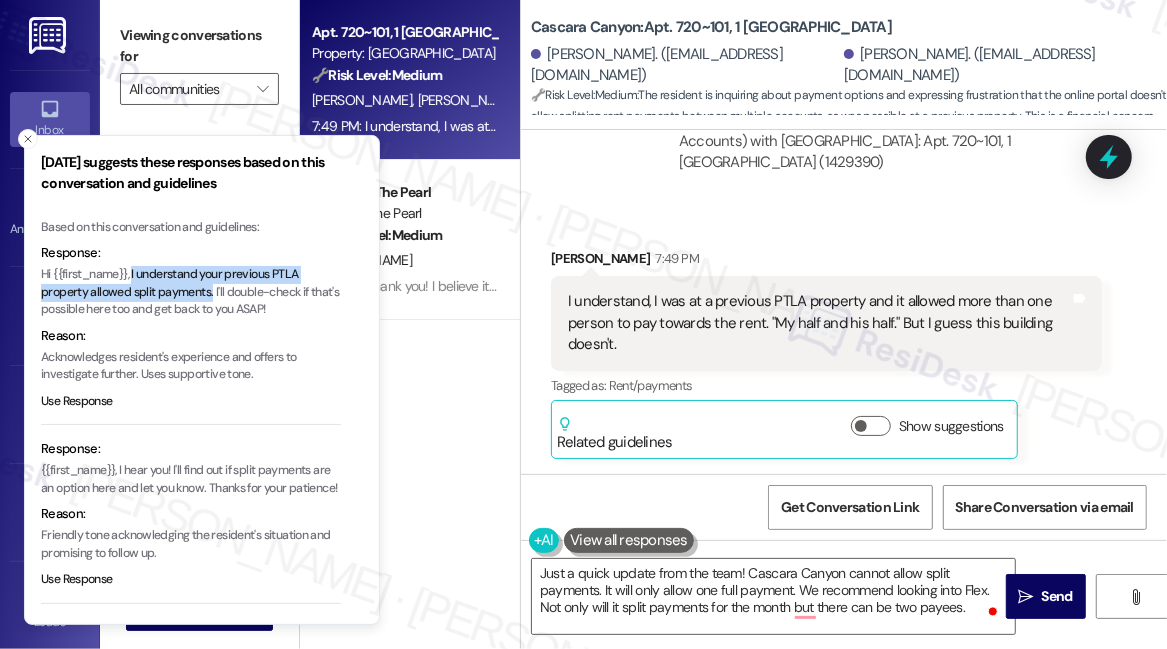 drag, startPoint x: 135, startPoint y: 275, endPoint x: 211, endPoint y: 290, distance: 77.46612 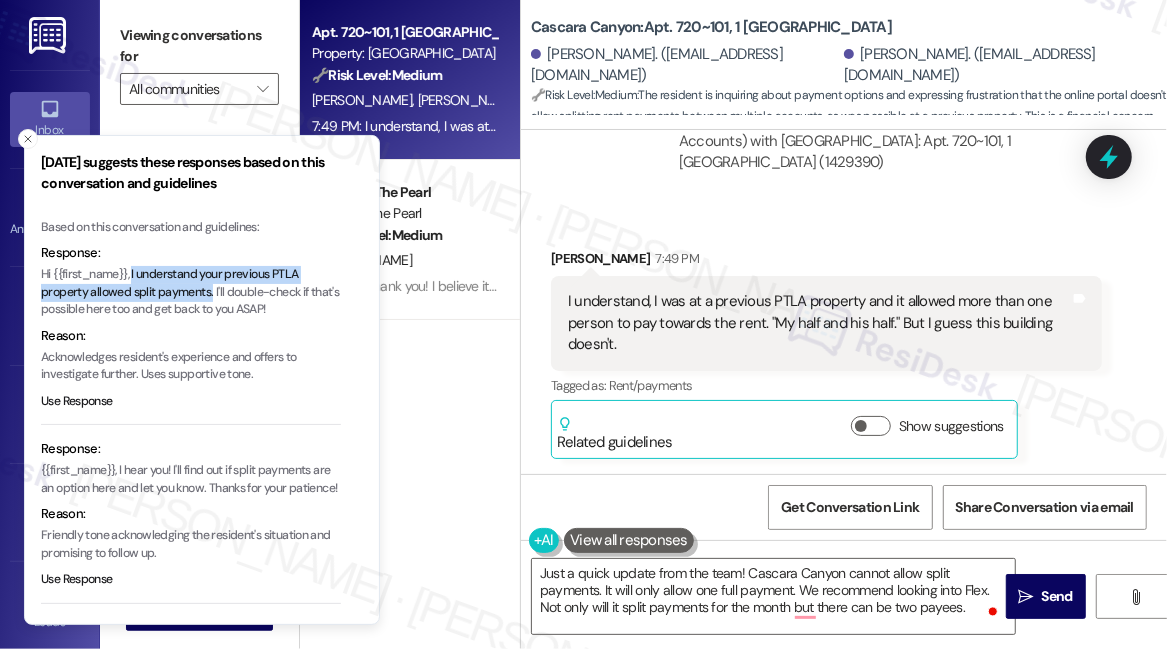 copy on "I understand your previous PTLA property allowed split payments." 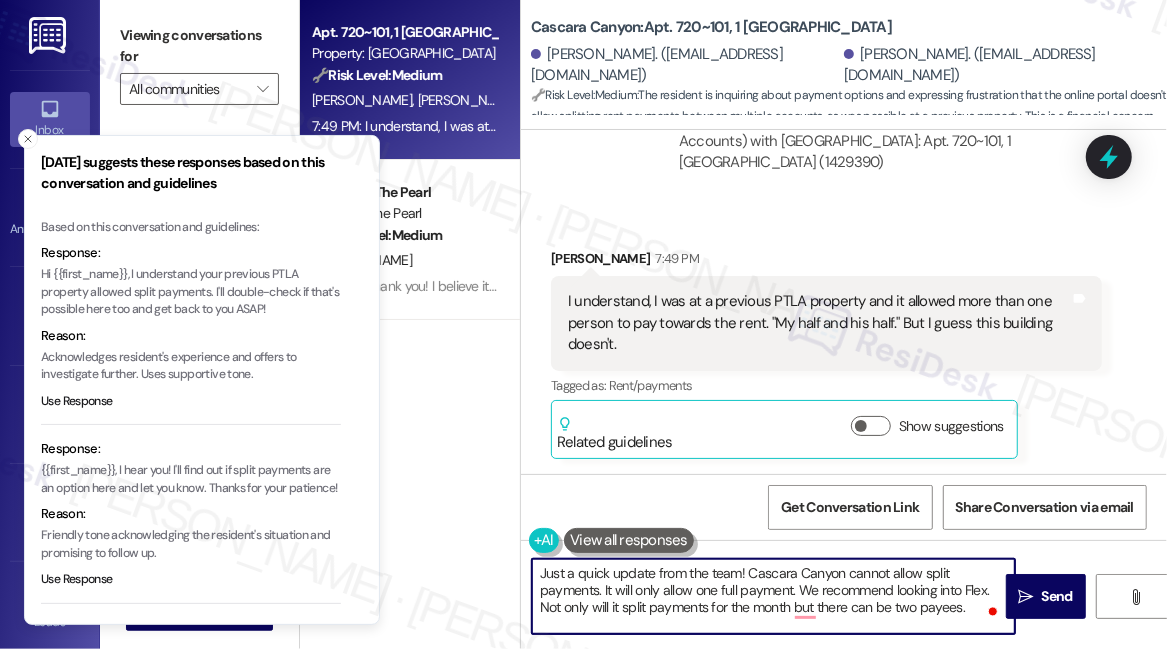 click on "Just a quick update from the team! Cascara Canyon cannot allow split payments. It will only allow one full payment. We recommend looking into Flex. Not only will it split payments for the month but there can be two payees." at bounding box center [773, 596] 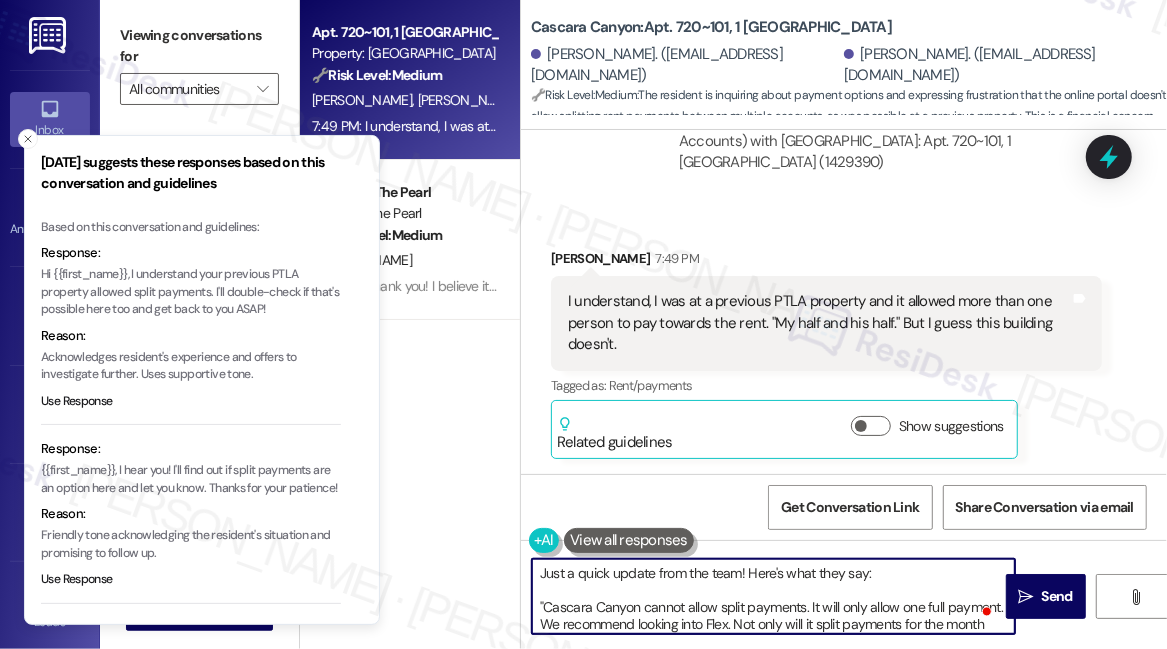 scroll, scrollTop: 16, scrollLeft: 0, axis: vertical 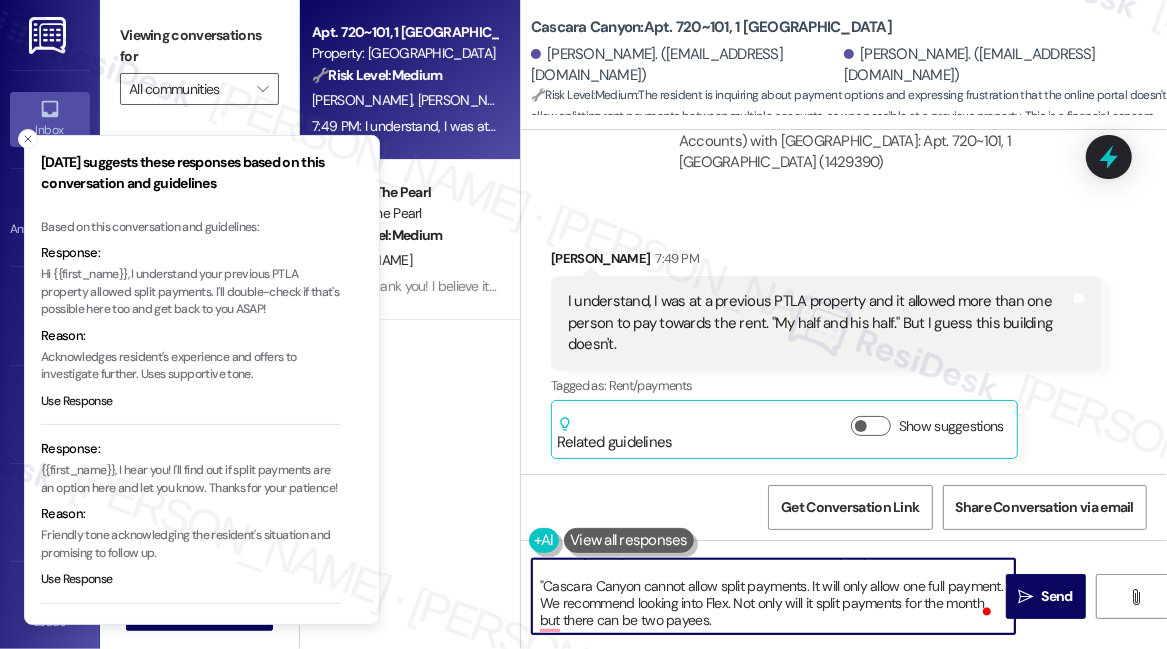 click on "Just a quick update from the team! Here's what they say:
"Cascara Canyon cannot allow split payments. It will only allow one full payment. We recommend looking into Flex. Not only will it split payments for the month but there can be two payees." at bounding box center [773, 596] 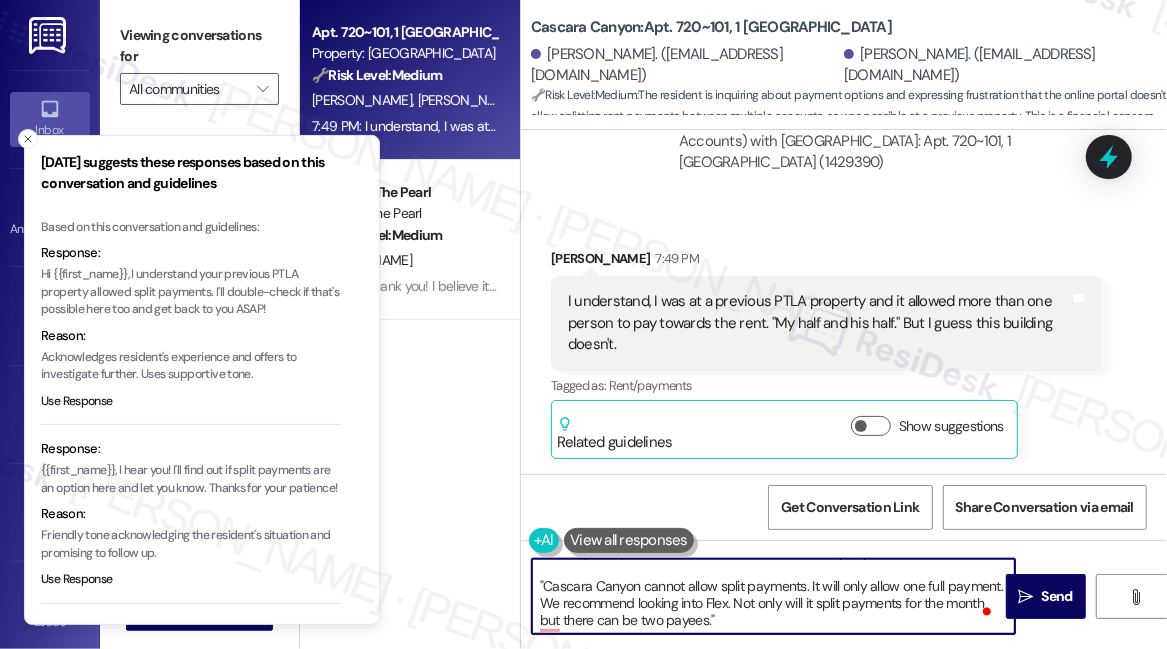 scroll, scrollTop: 5, scrollLeft: 0, axis: vertical 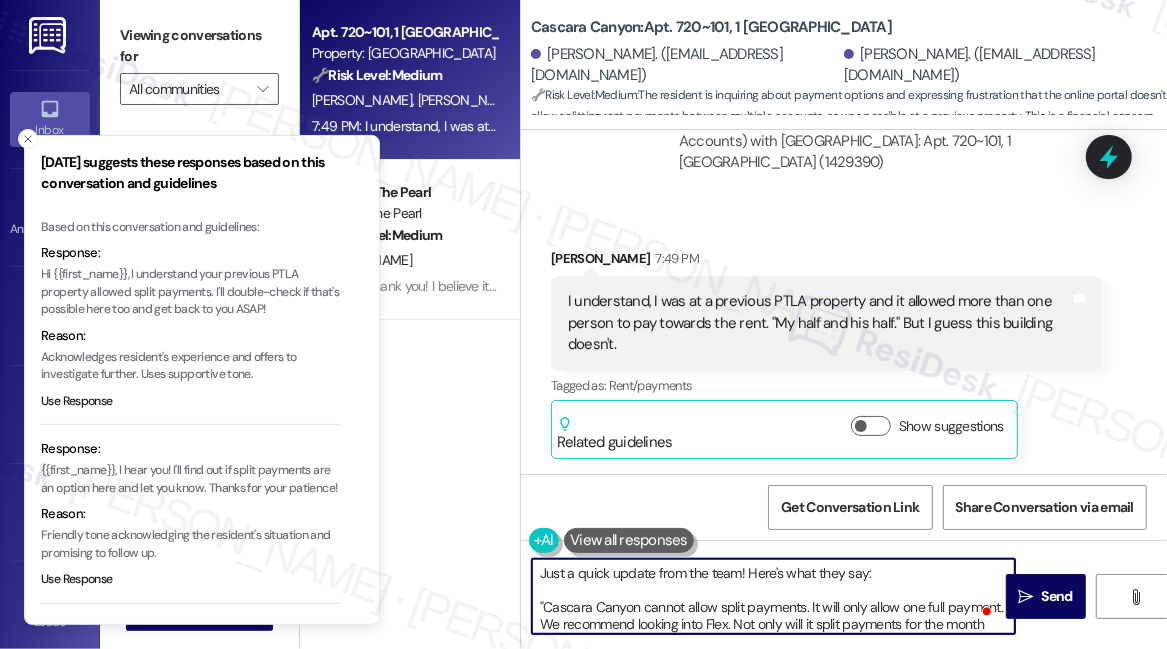 click on "Just a quick update from the team! Here's what they say:
"Cascara Canyon cannot allow split payments. It will only allow one full payment. We recommend looking into Flex. Not only will it split payments for the month but there can be two payees."" at bounding box center [773, 596] 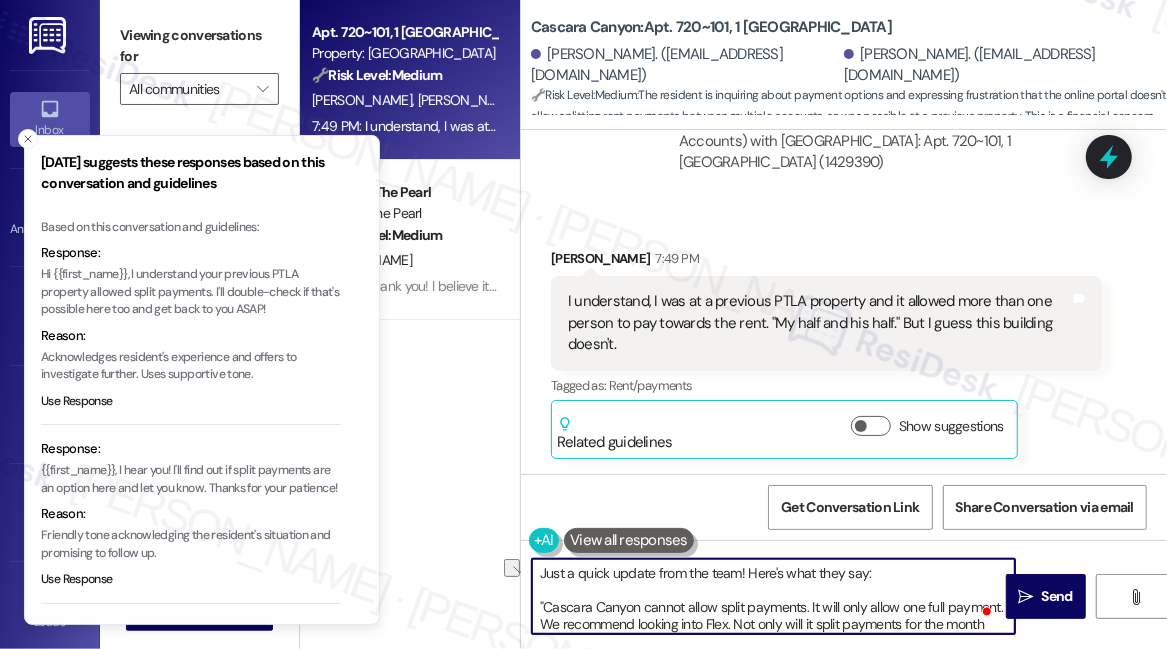 click on "Just a quick update from the team! Here's what they say:
"Cascara Canyon cannot allow split payments. It will only allow one full payment. We recommend looking into Flex. Not only will it split payments for the month but there can be two payees."" at bounding box center (773, 596) 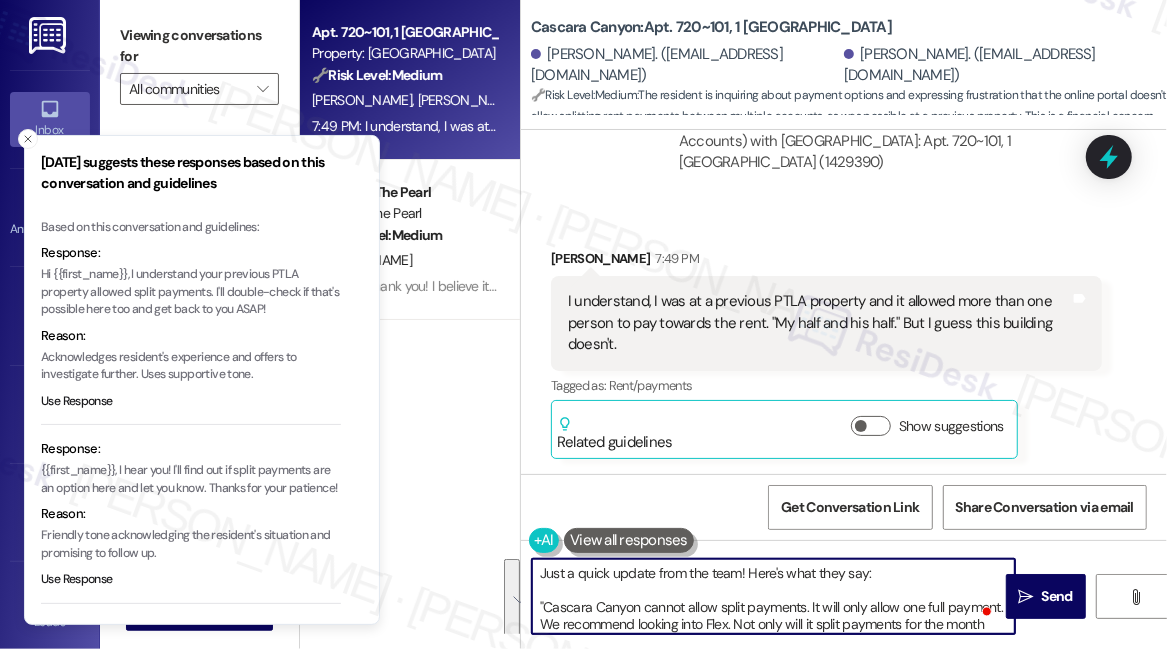 type on "Just a quick update from the team! Here's what they say:
"Cascara Canyon cannot allow split payments. It will only allow one full payment. We recommend looking into Flex. Not only will it split payments for the month but there can be two payees."" 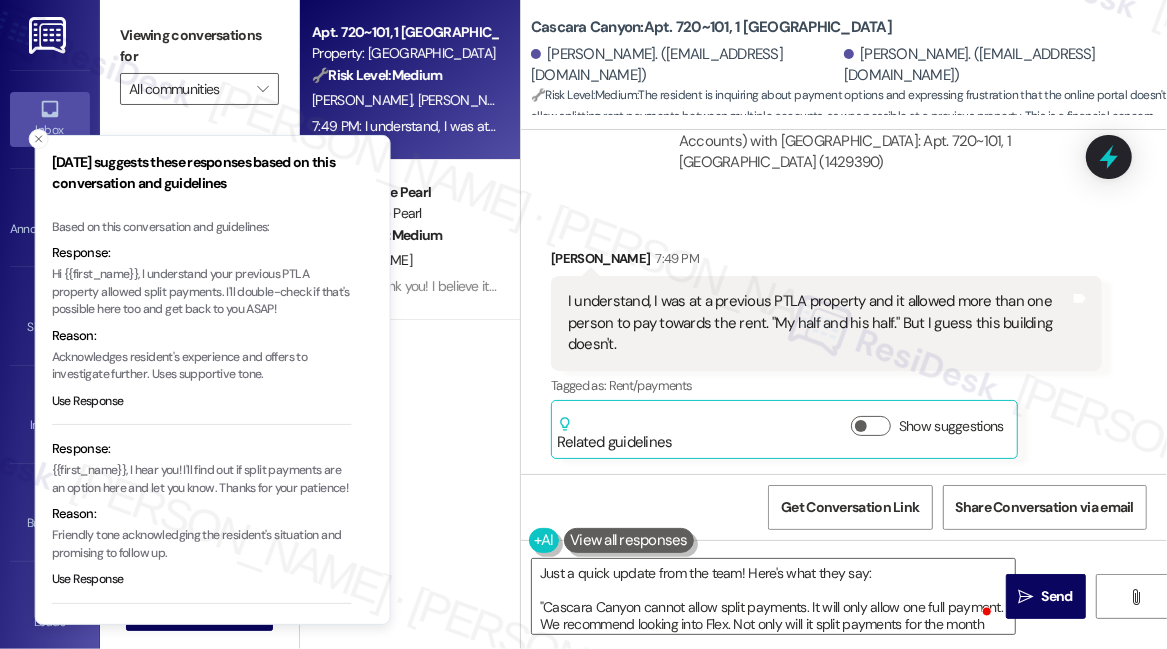 drag, startPoint x: 213, startPoint y: 199, endPoint x: 247, endPoint y: 219, distance: 39.446167 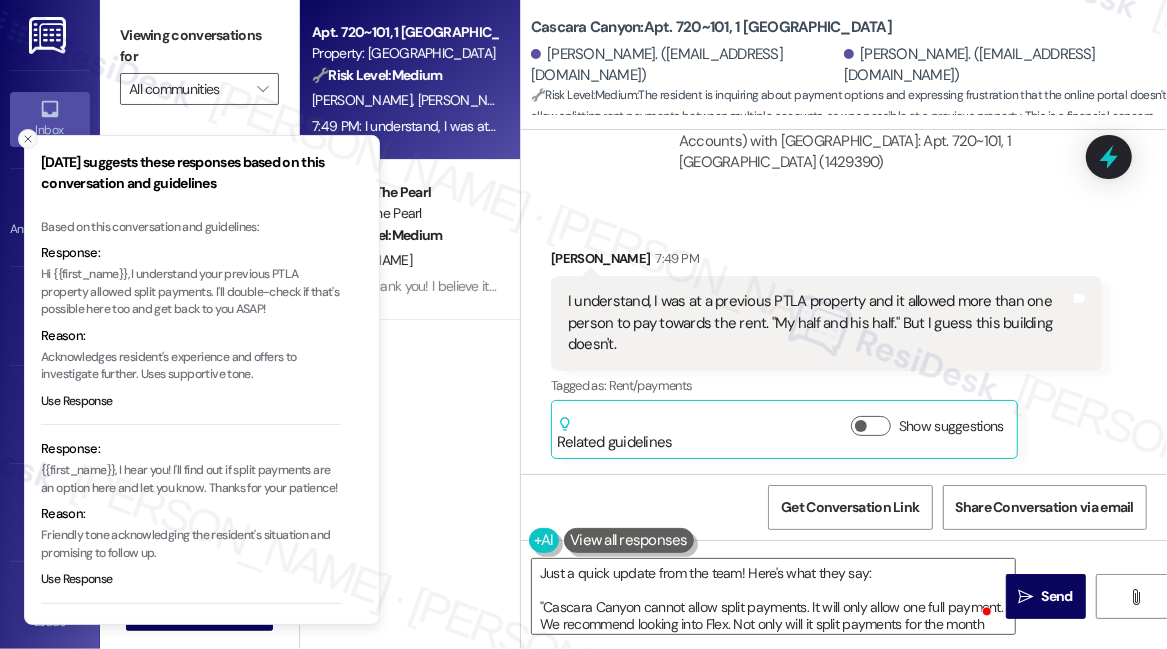 click 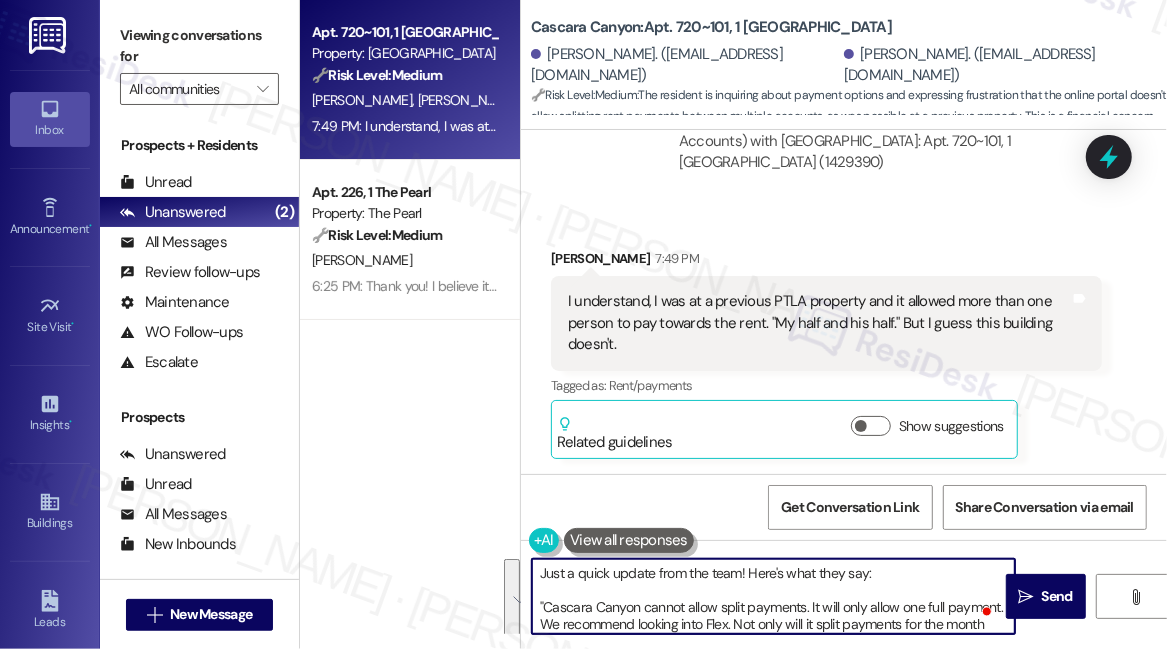 click on "Just a quick update from the team! Here's what they say:
"Cascara Canyon cannot allow split payments. It will only allow one full payment. We recommend looking into Flex. Not only will it split payments for the month but there can be two payees."" at bounding box center [773, 596] 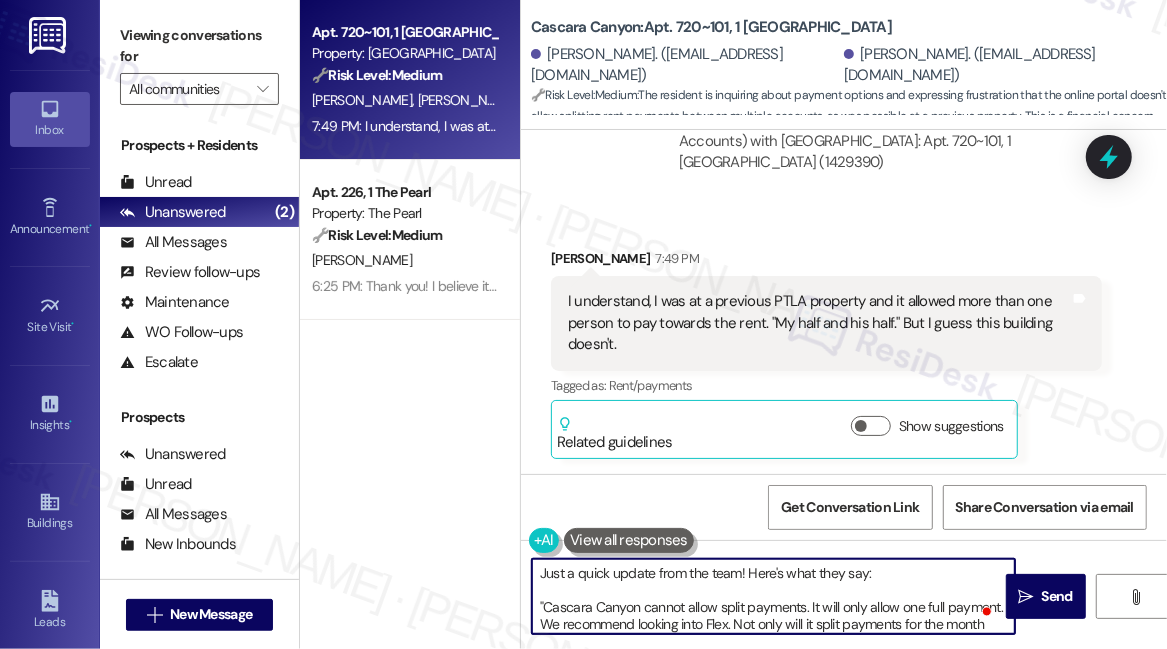 click on "Just a quick update from the team! Here's what they say:
"Cascara Canyon cannot allow split payments. It will only allow one full payment. We recommend looking into Flex. Not only will it split payments for the month but there can be two payees."" at bounding box center [773, 596] 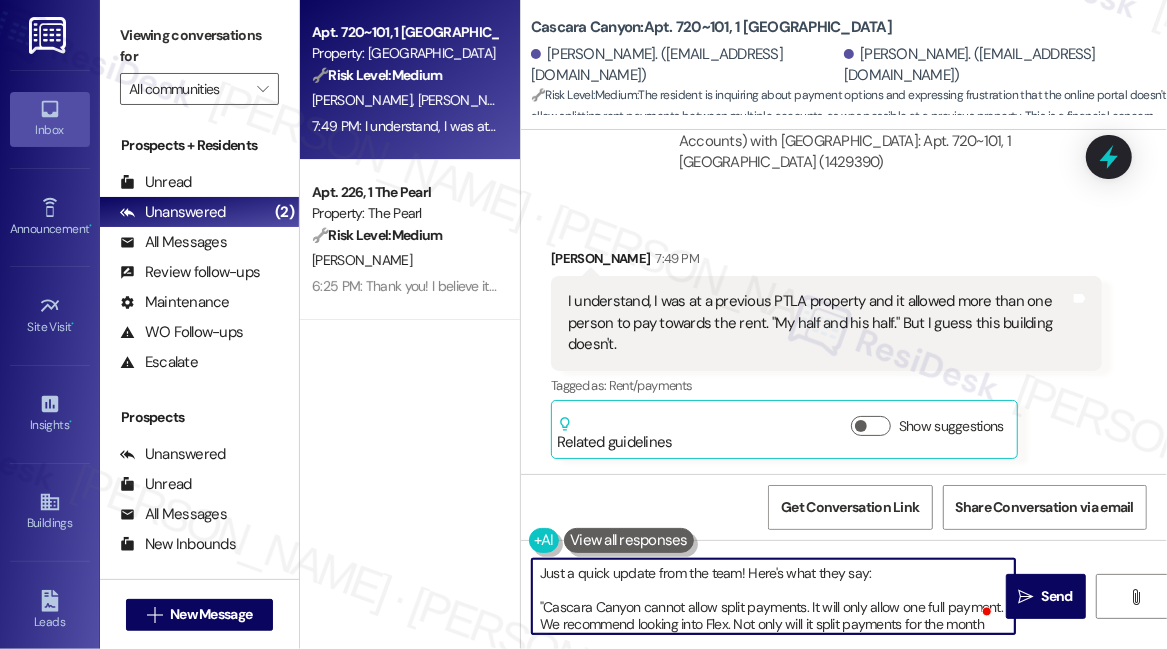 scroll, scrollTop: 16, scrollLeft: 0, axis: vertical 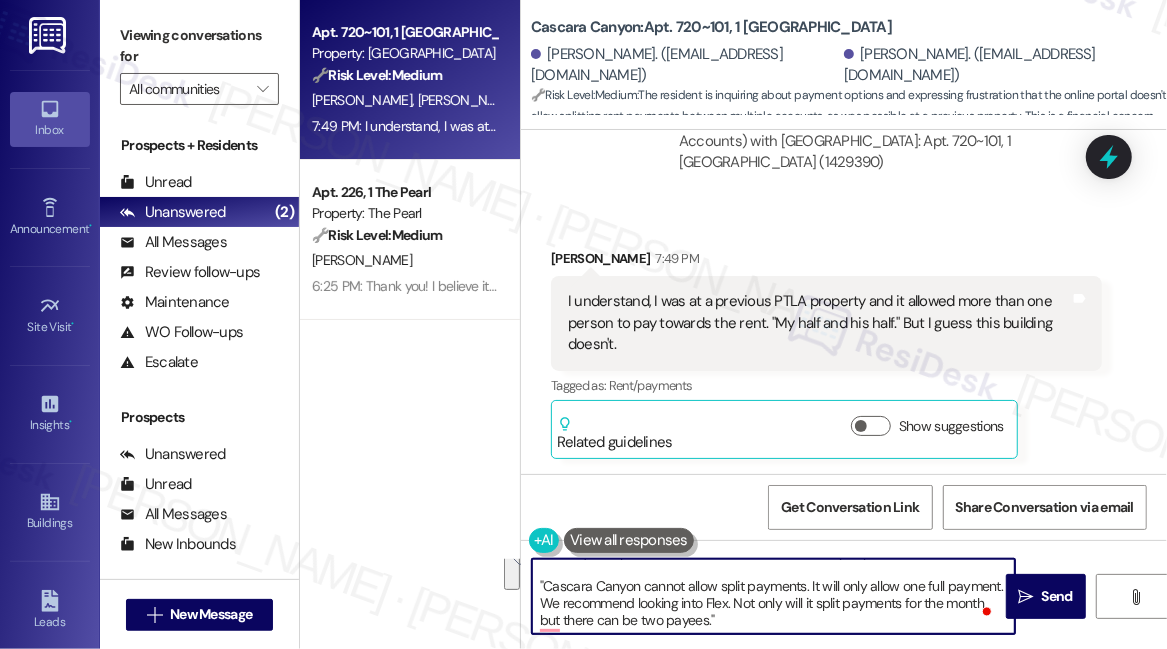 click on "Just a quick update from the team! Here's what they say:
"Cascara Canyon cannot allow split payments. It will only allow one full payment. We recommend looking into Flex. Not only will it split payments for the month but there can be two payees."" at bounding box center (773, 596) 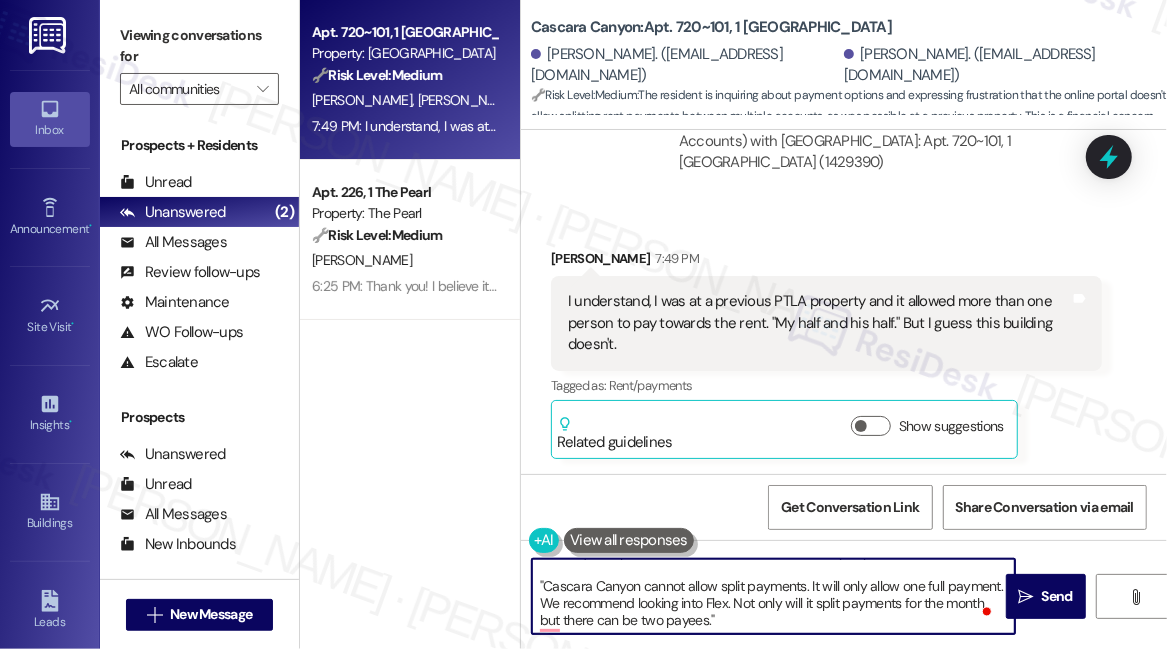 click on "Just a quick update from the team! Here's what they say:
"Cascara Canyon cannot allow split payments. It will only allow one full payment. We recommend looking into Flex. Not only will it split payments for the month but there can be two payees."" at bounding box center (773, 596) 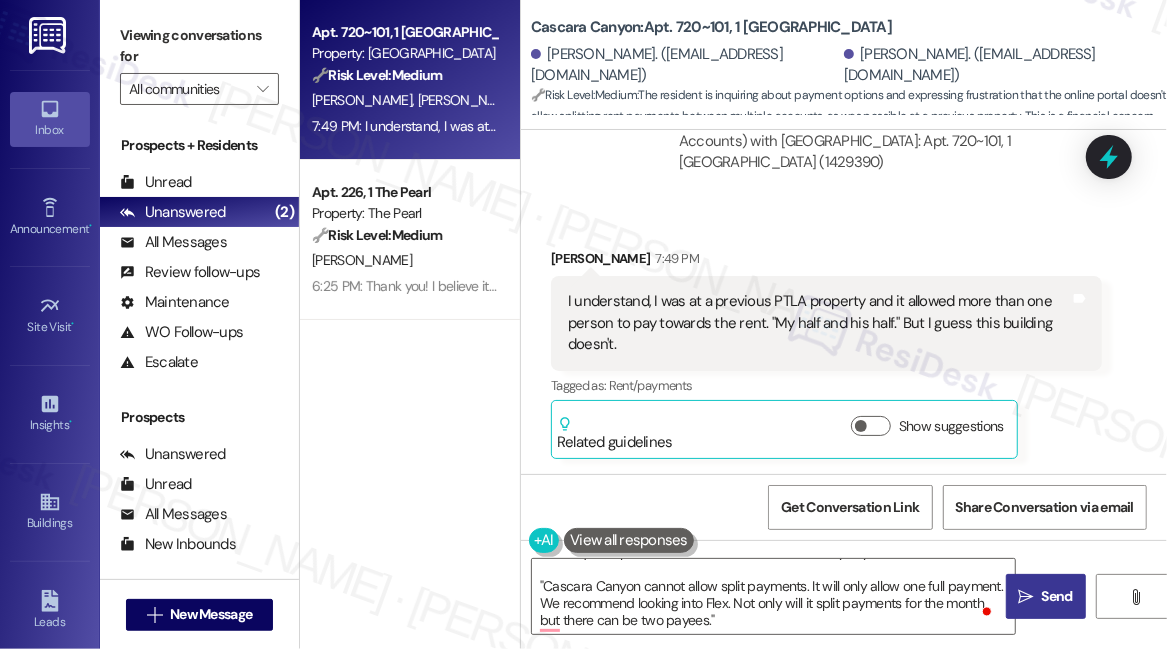 click on "Send" at bounding box center (1057, 596) 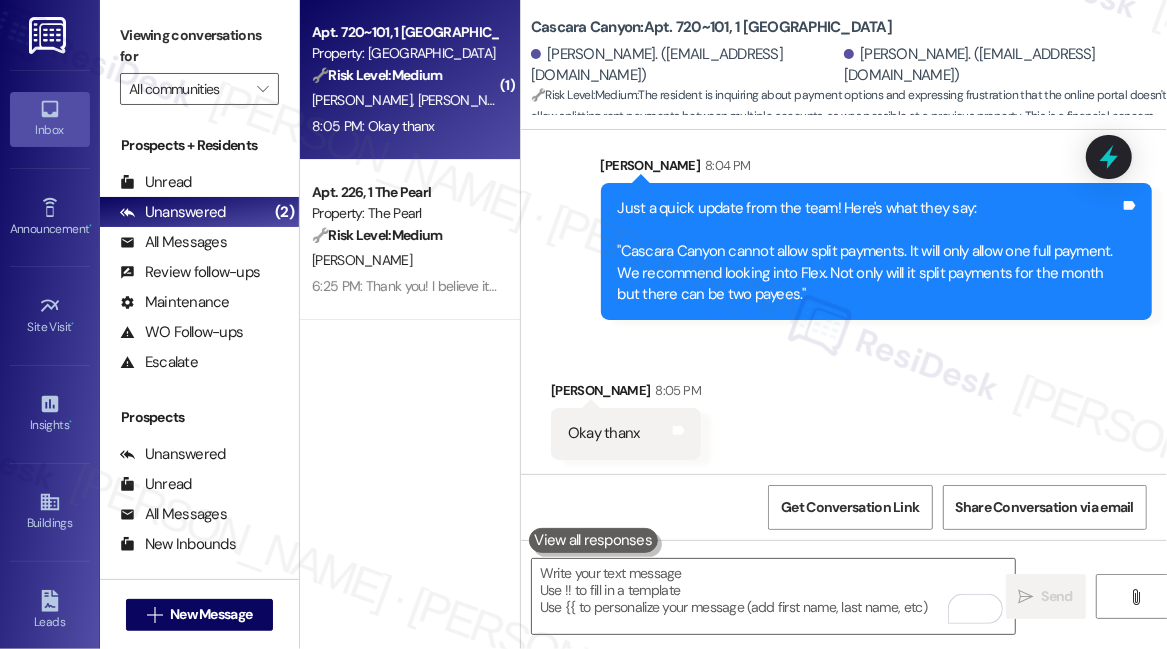 scroll, scrollTop: 2981, scrollLeft: 0, axis: vertical 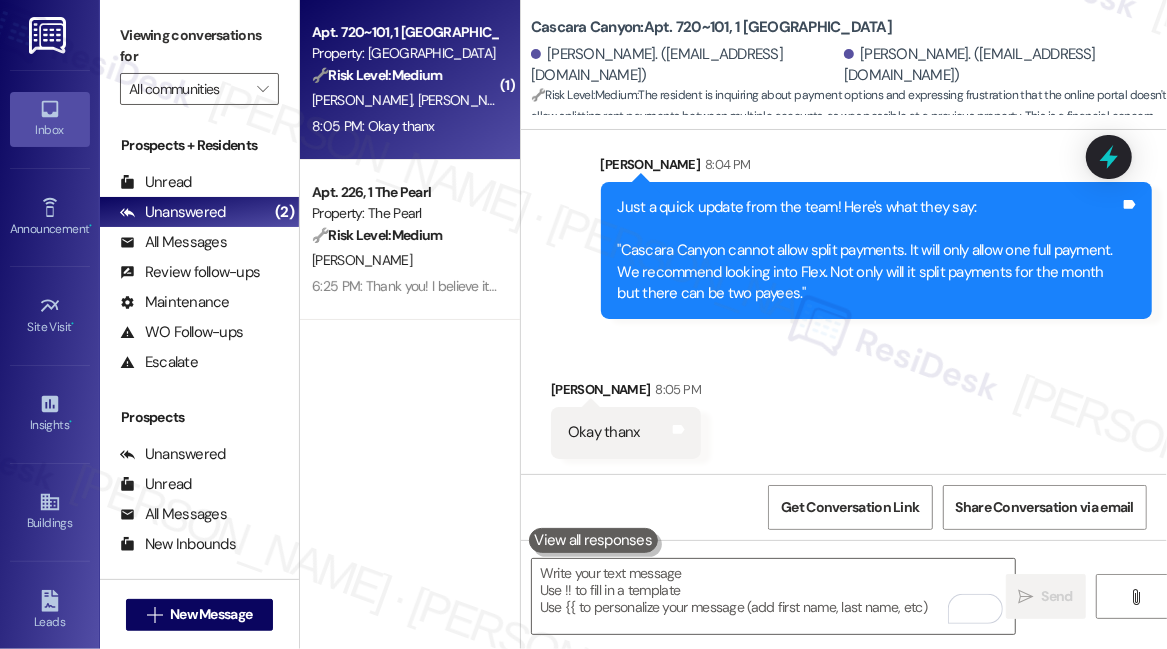 click on "Just a quick update from the team! Here's what they say:
"Cascara Canyon cannot allow split payments. It will only allow one full payment. We recommend looking into Flex. Not only will it split payments for the month but there can be two payees."" at bounding box center [869, 250] 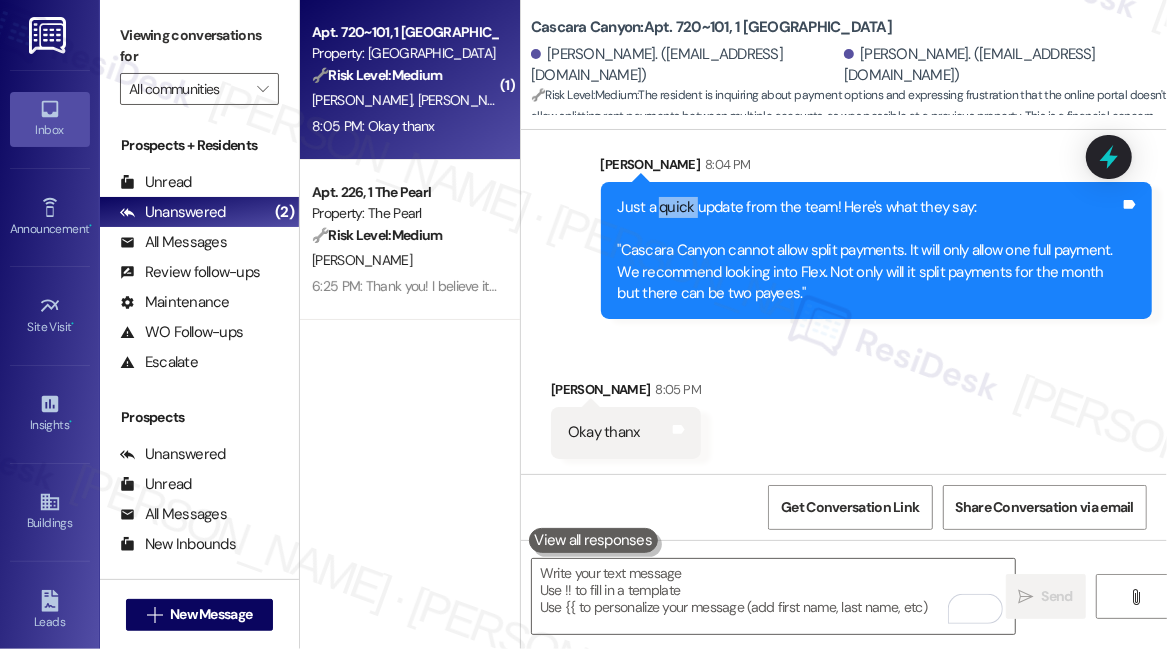 click on "Just a quick update from the team! Here's what they say:
"Cascara Canyon cannot allow split payments. It will only allow one full payment. We recommend looking into Flex. Not only will it split payments for the month but there can be two payees."" at bounding box center (869, 250) 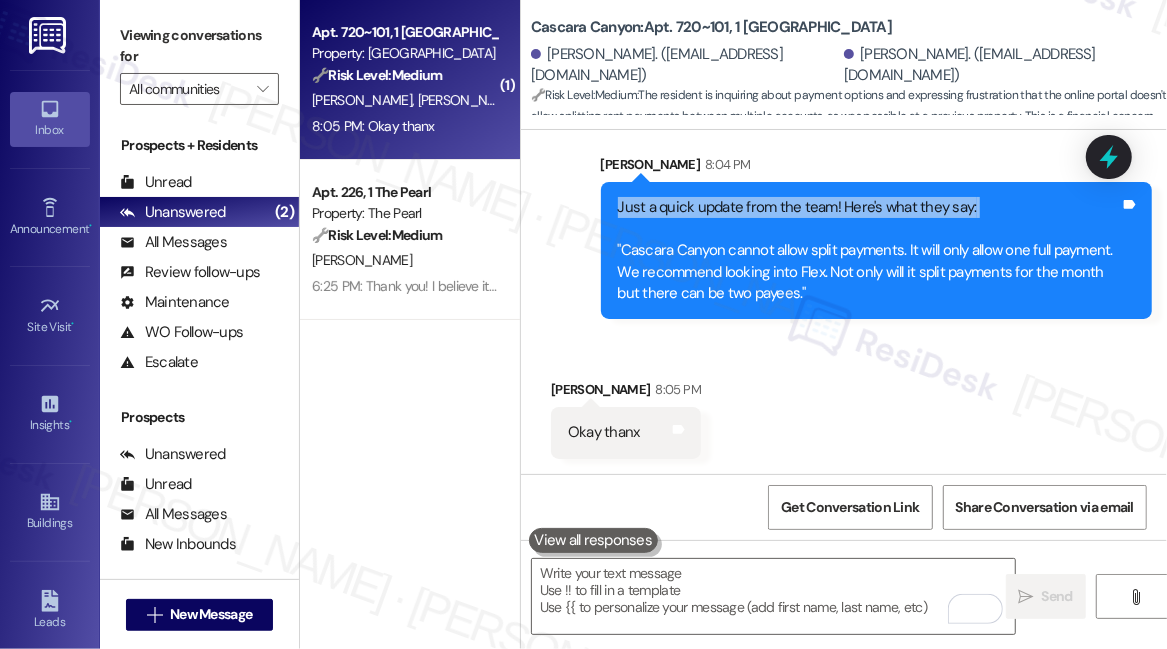 click on "Just a quick update from the team! Here's what they say:
"Cascara Canyon cannot allow split payments. It will only allow one full payment. We recommend looking into Flex. Not only will it split payments for the month but there can be two payees."" at bounding box center [869, 250] 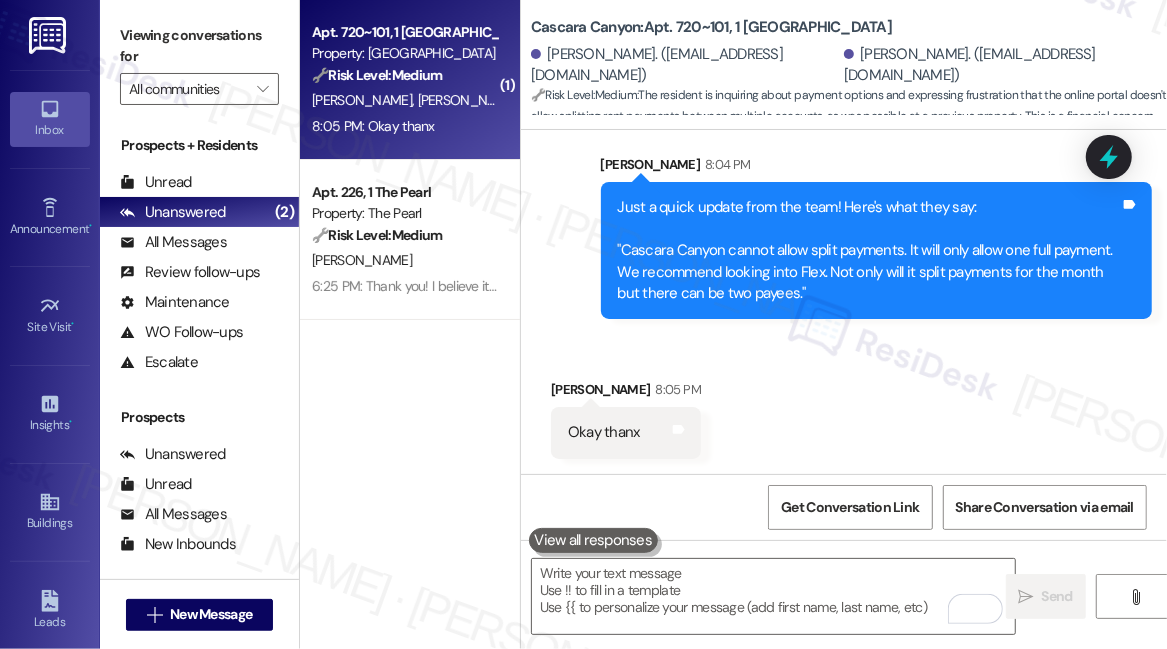 click on "Just a quick update from the team! Here's what they say:
"Cascara Canyon cannot allow split payments. It will only allow one full payment. We recommend looking into Flex. Not only will it split payments for the month but there can be two payees."" at bounding box center [869, 250] 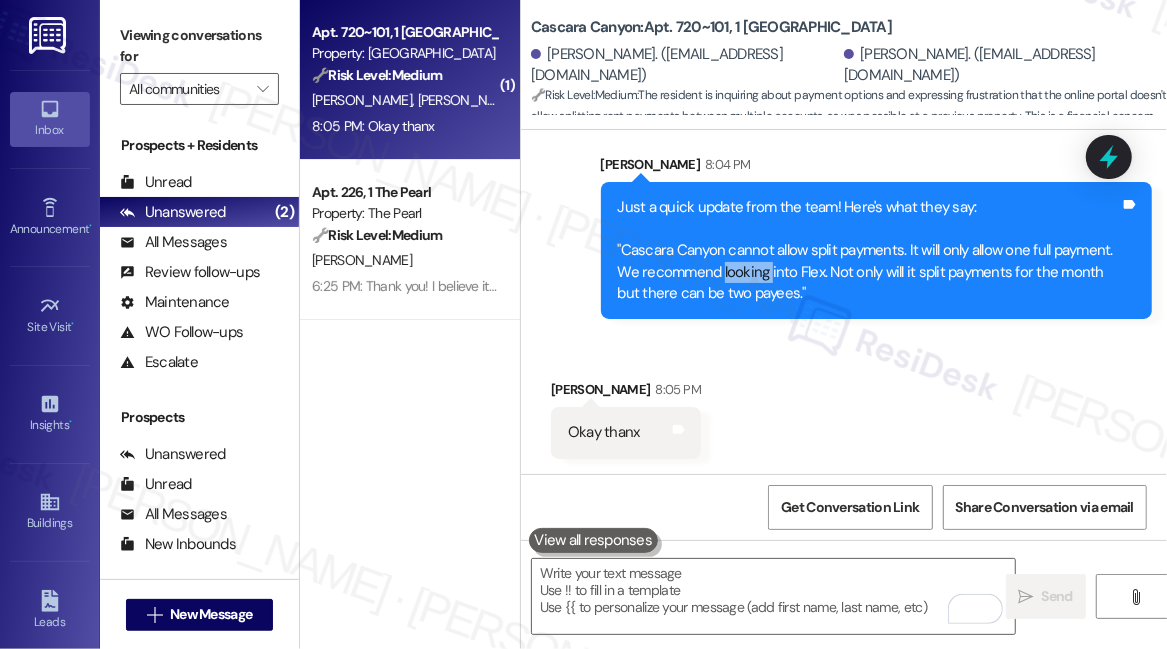 click on "Just a quick update from the team! Here's what they say:
"Cascara Canyon cannot allow split payments. It will only allow one full payment. We recommend looking into Flex. Not only will it split payments for the month but there can be two payees."" at bounding box center [869, 250] 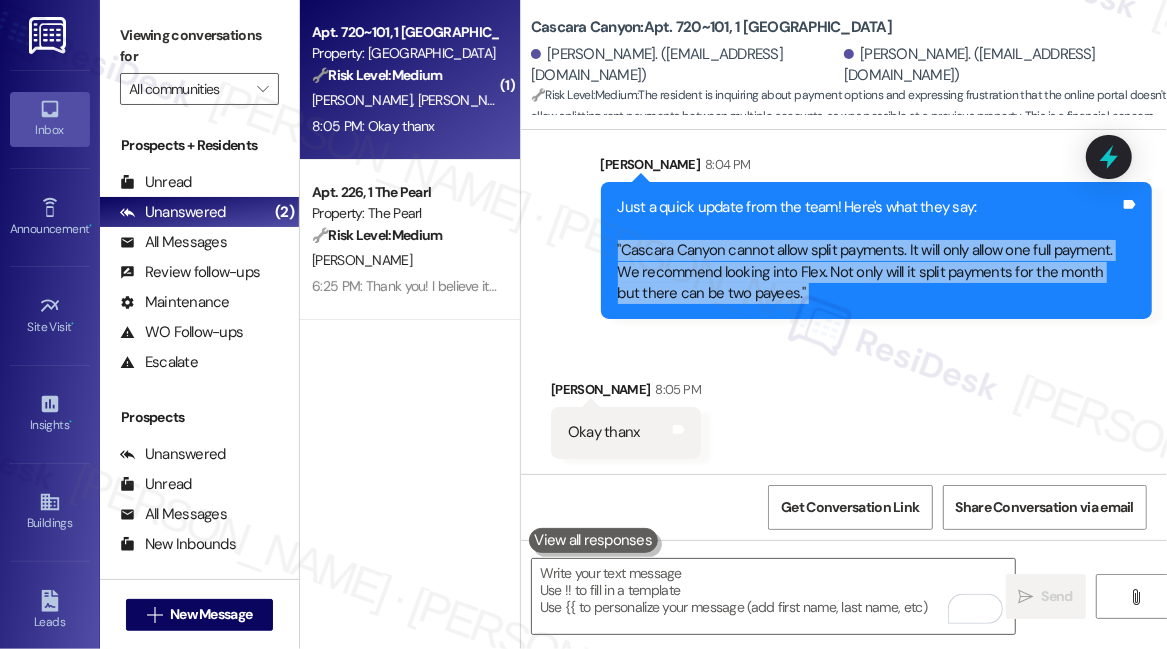 click on "Just a quick update from the team! Here's what they say:
"Cascara Canyon cannot allow split payments. It will only allow one full payment. We recommend looking into Flex. Not only will it split payments for the month but there can be two payees."" at bounding box center [869, 250] 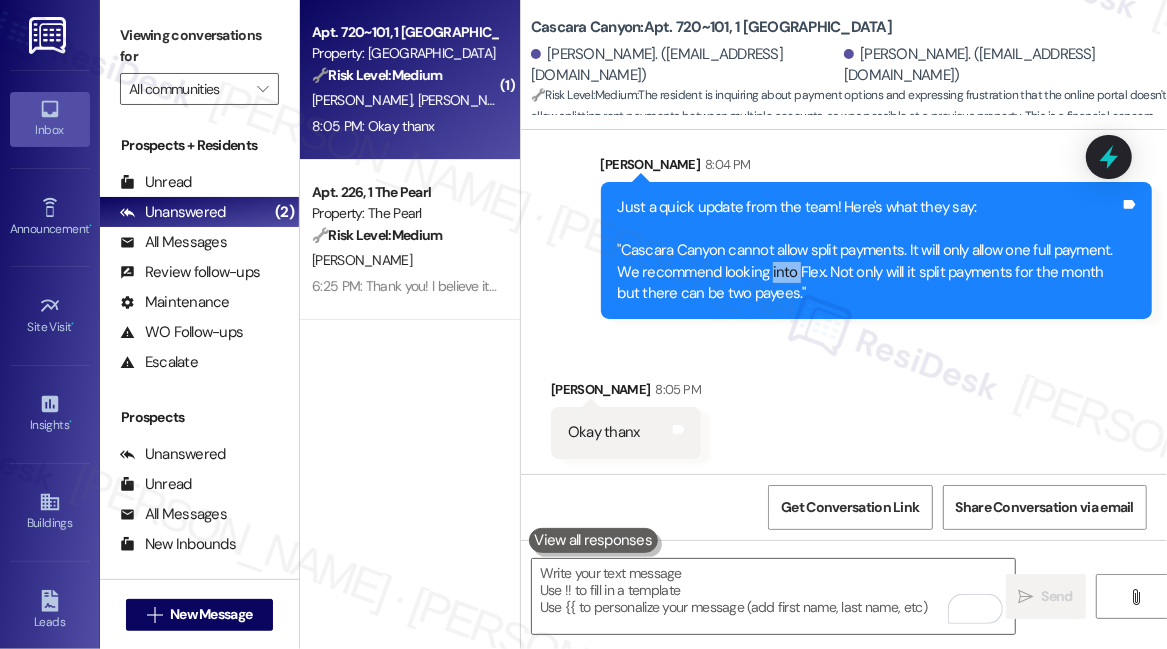 click on "Just a quick update from the team! Here's what they say:
"Cascara Canyon cannot allow split payments. It will only allow one full payment. We recommend looking into Flex. Not only will it split payments for the month but there can be two payees."" at bounding box center [869, 250] 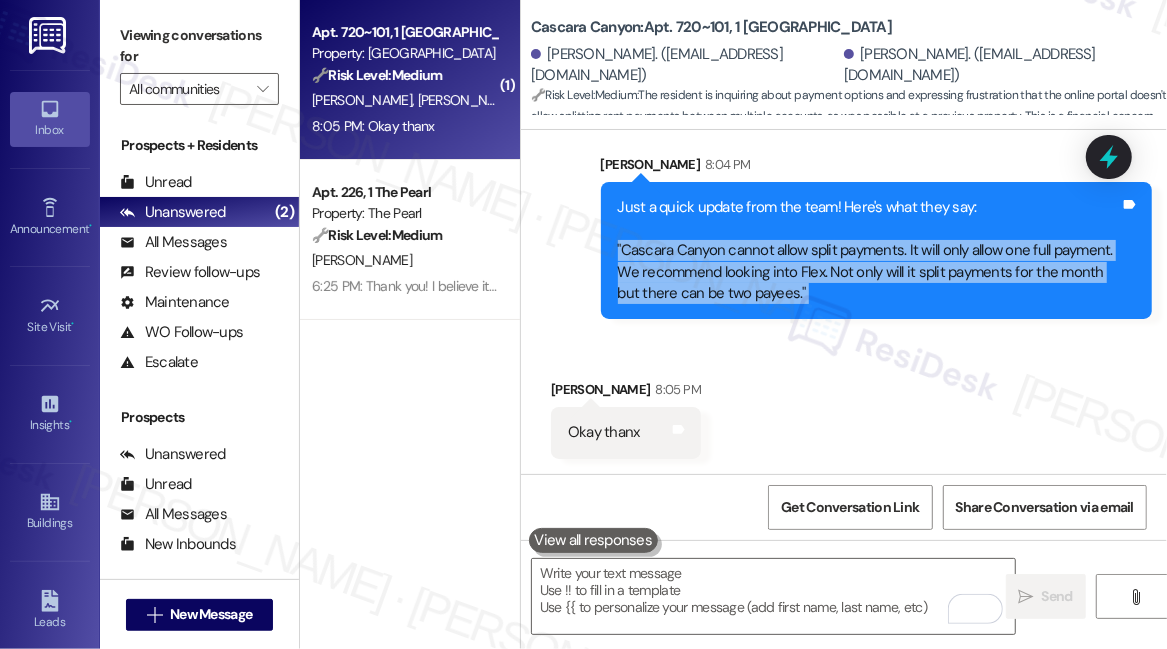click on "Just a quick update from the team! Here's what they say:
"Cascara Canyon cannot allow split payments. It will only allow one full payment. We recommend looking into Flex. Not only will it split payments for the month but there can be two payees."" at bounding box center [869, 250] 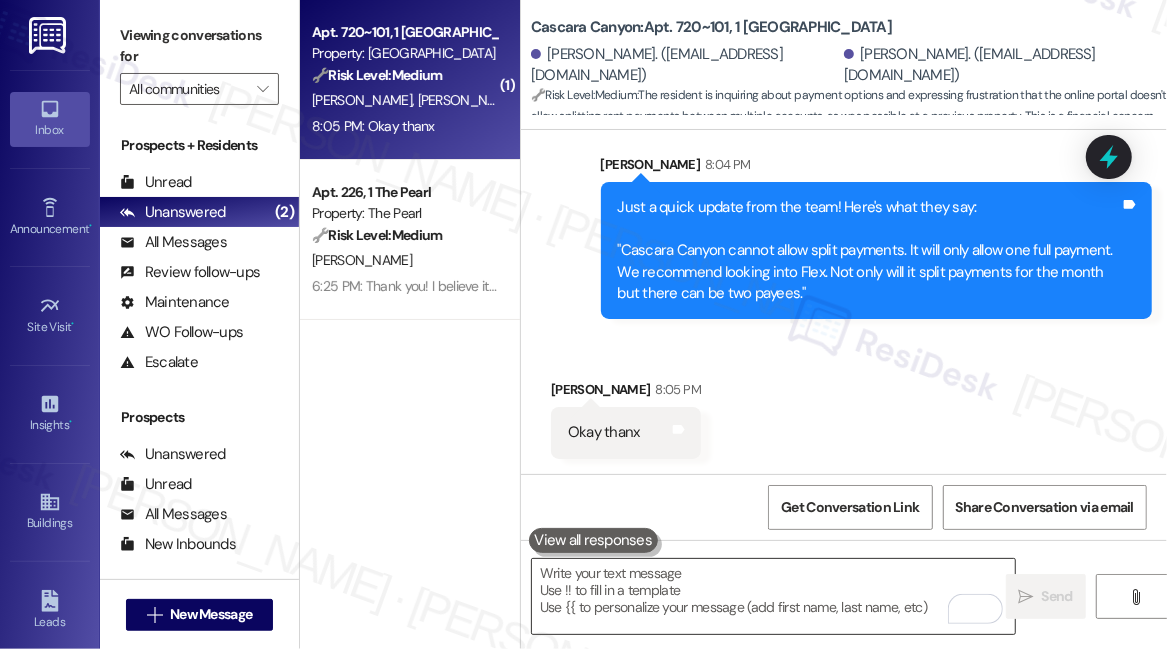 click at bounding box center (773, 596) 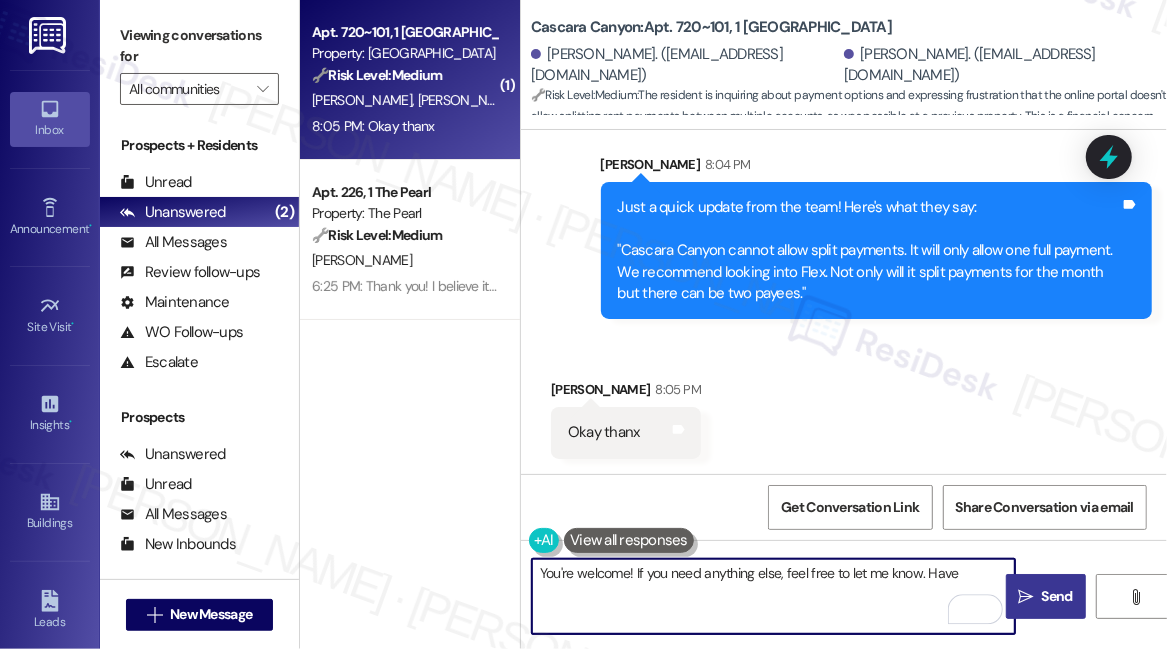 click on "You're welcome! If you need anything else, feel free to let me know. Have" at bounding box center [773, 596] 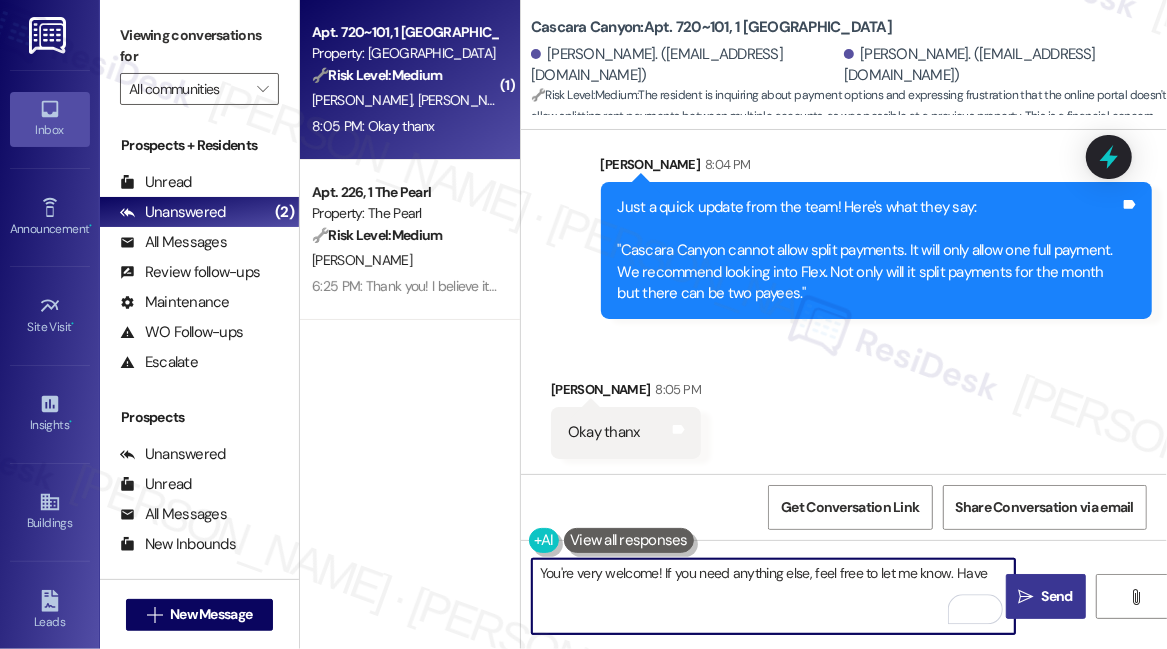 click on "You're very welcome! If you need anything else, feel free to let me know. Have" at bounding box center (773, 596) 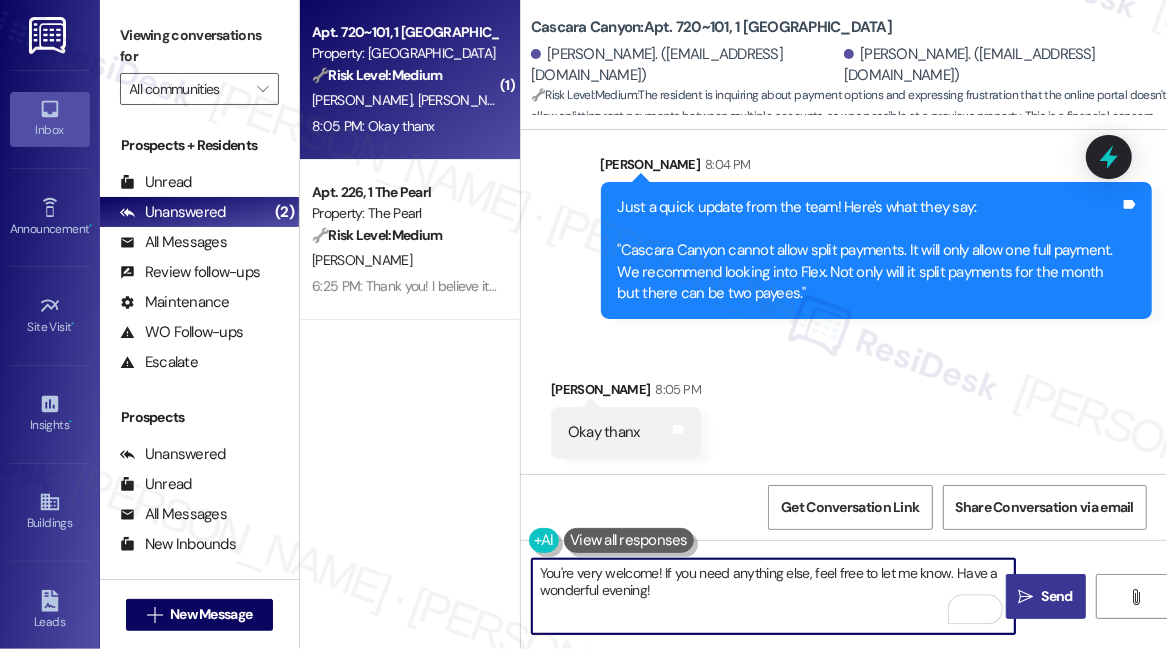 click on "You're very welcome! If you need anything else, feel free to let me know. Have a wonderful evening!" at bounding box center [773, 596] 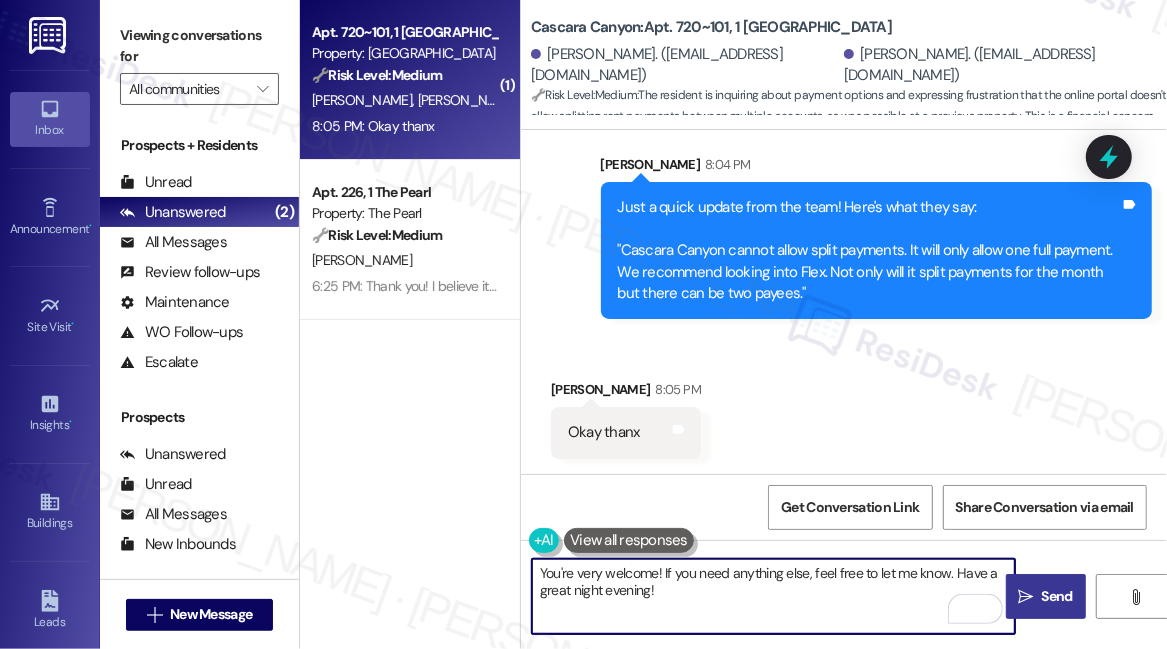 click on "You're very welcome! If you need anything else, feel free to let me know. Have a great night evening!" at bounding box center [773, 596] 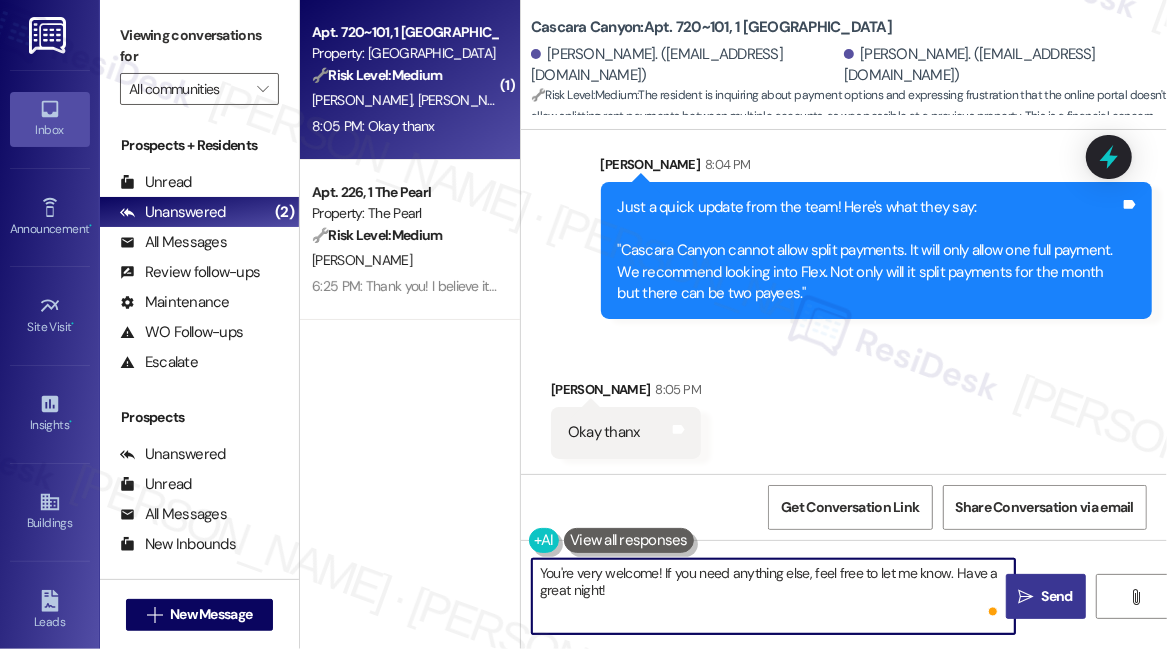 click on "You're very welcome! If you need anything else, feel free to let me know. Have a great night!" at bounding box center (773, 596) 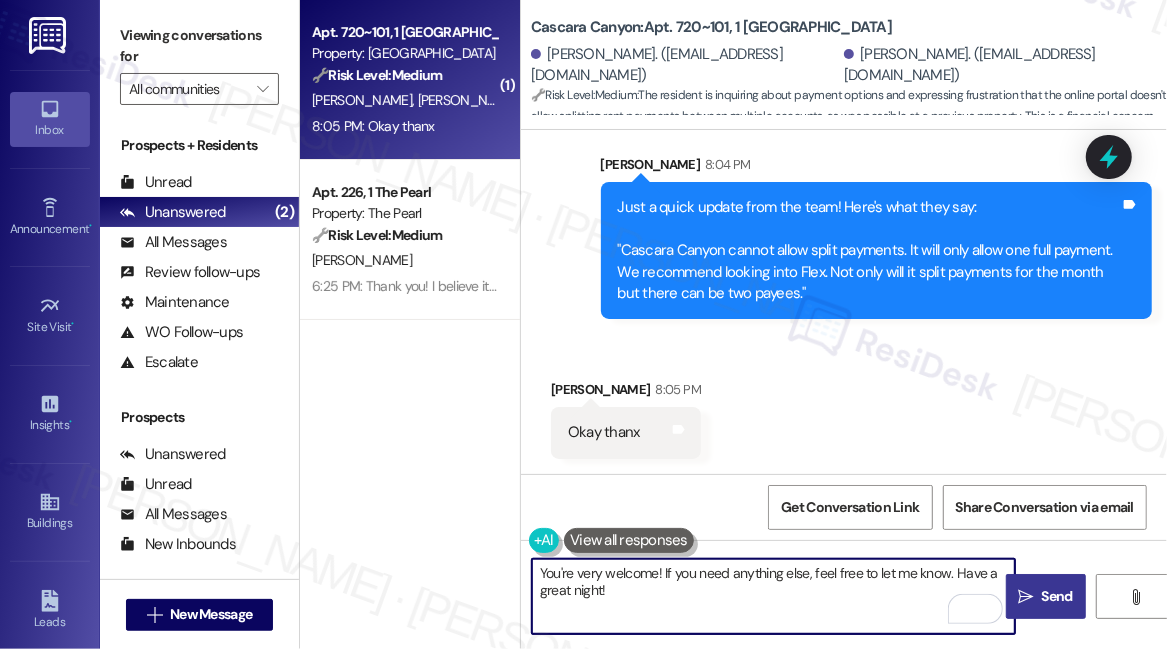 drag, startPoint x: 913, startPoint y: 584, endPoint x: 600, endPoint y: 592, distance: 313.10223 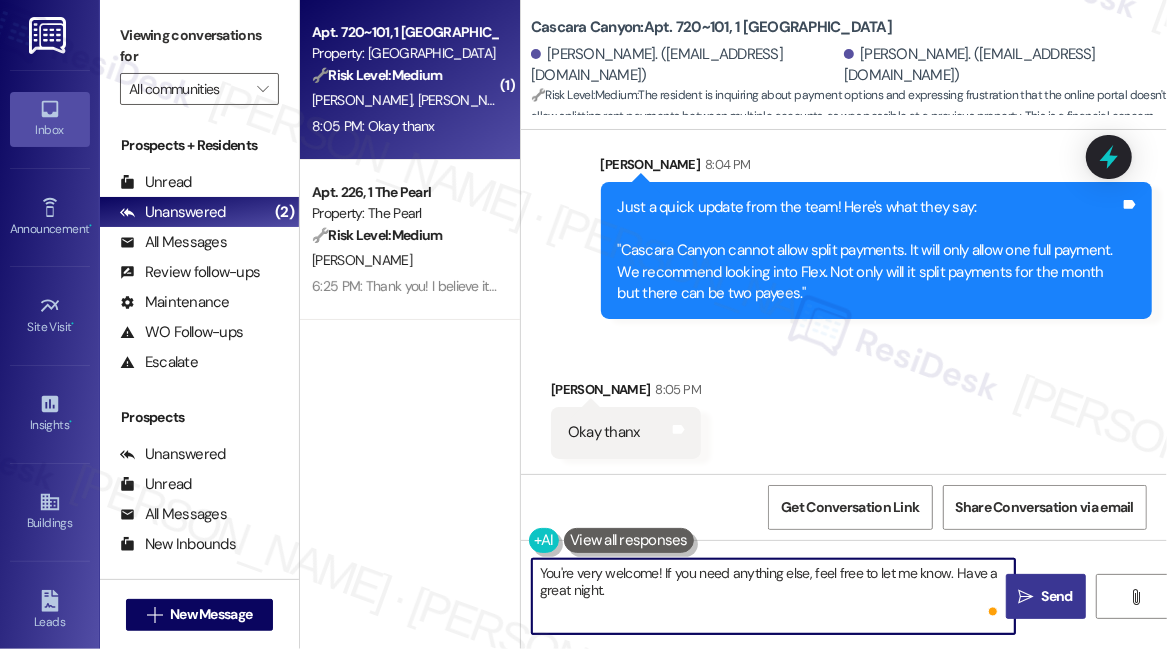 type on "You're very welcome! If you need anything else, feel free to let me know. Have a great night." 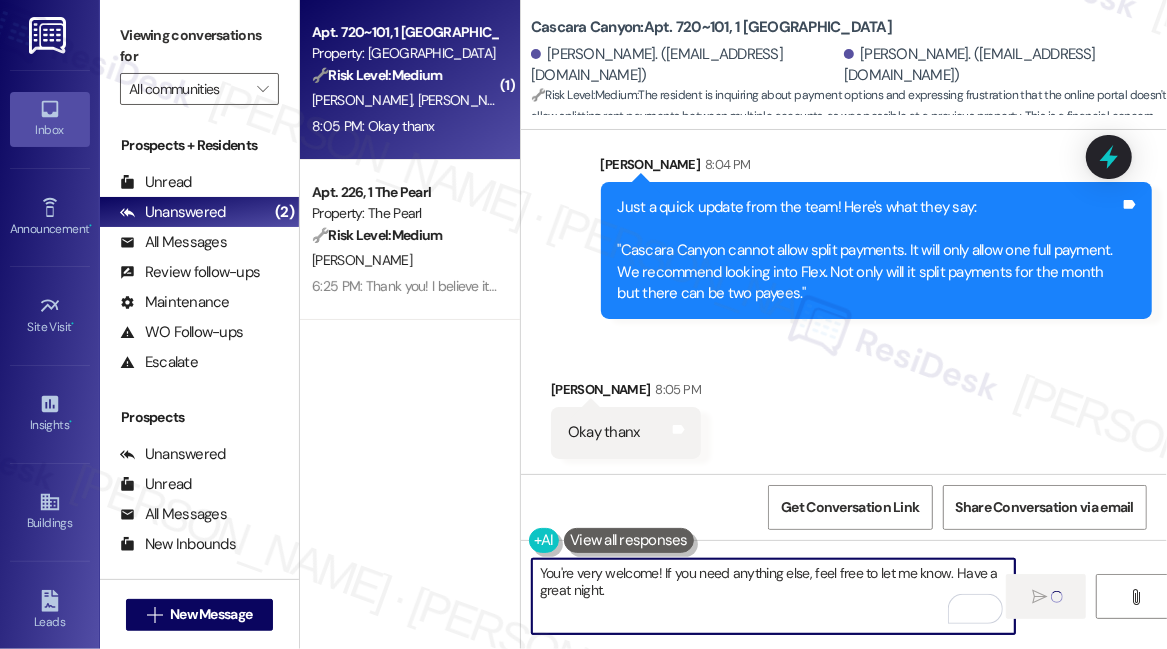 type 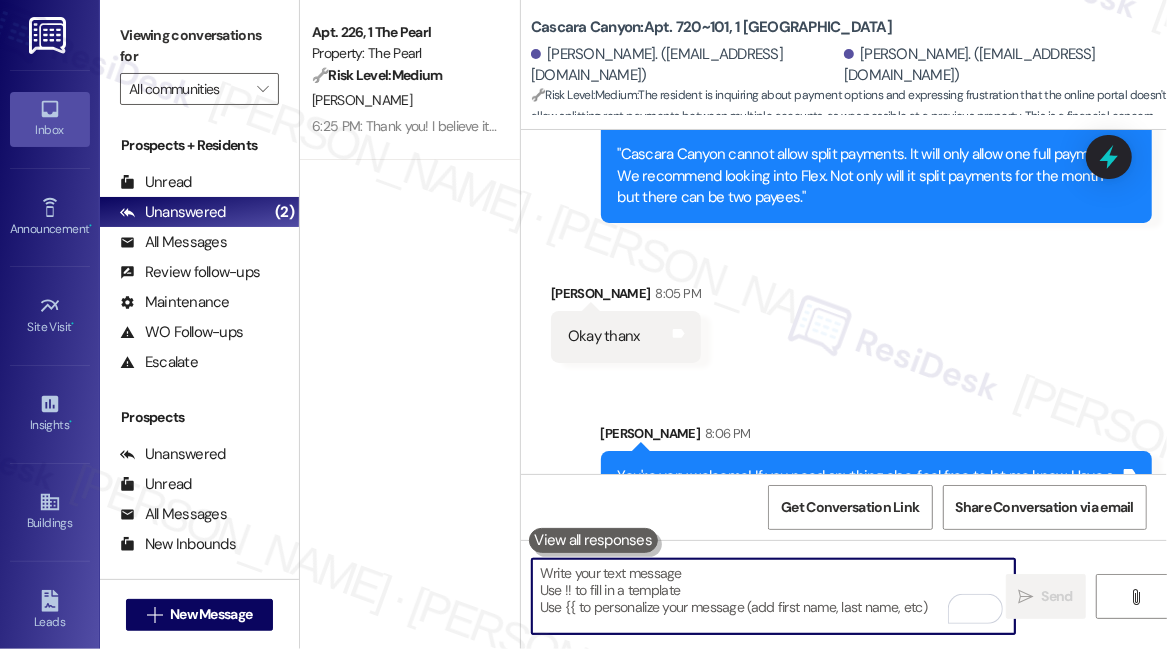 scroll, scrollTop: 3142, scrollLeft: 0, axis: vertical 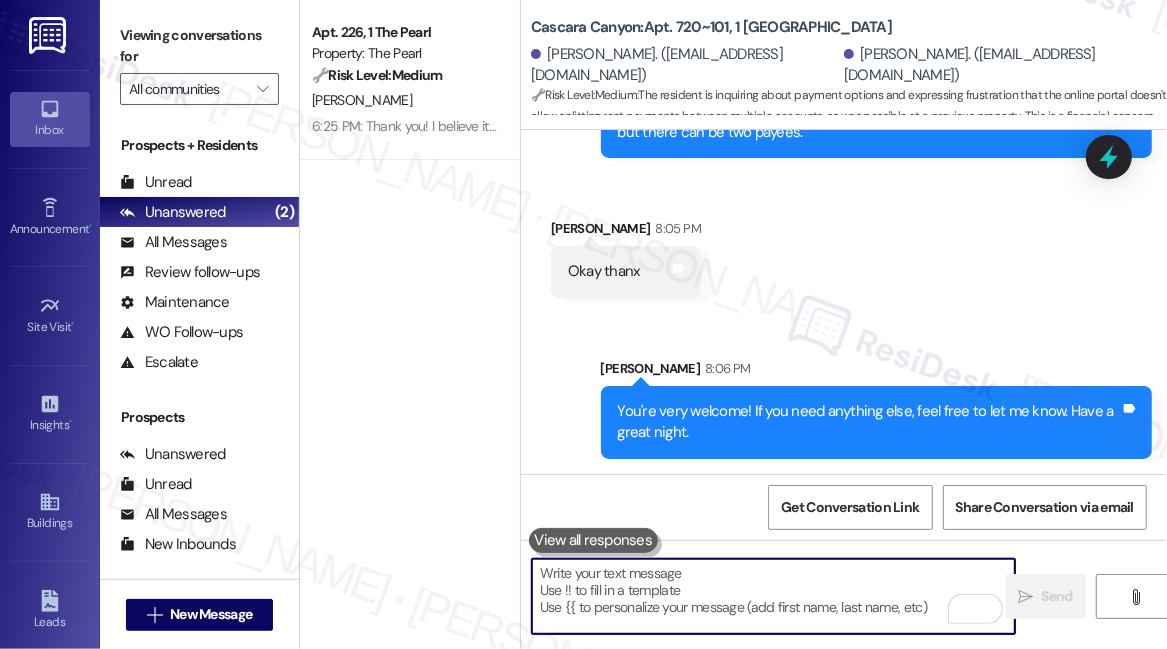 click on "You're very welcome! If you need anything else, feel free to let me know. Have a great night." at bounding box center [869, 422] 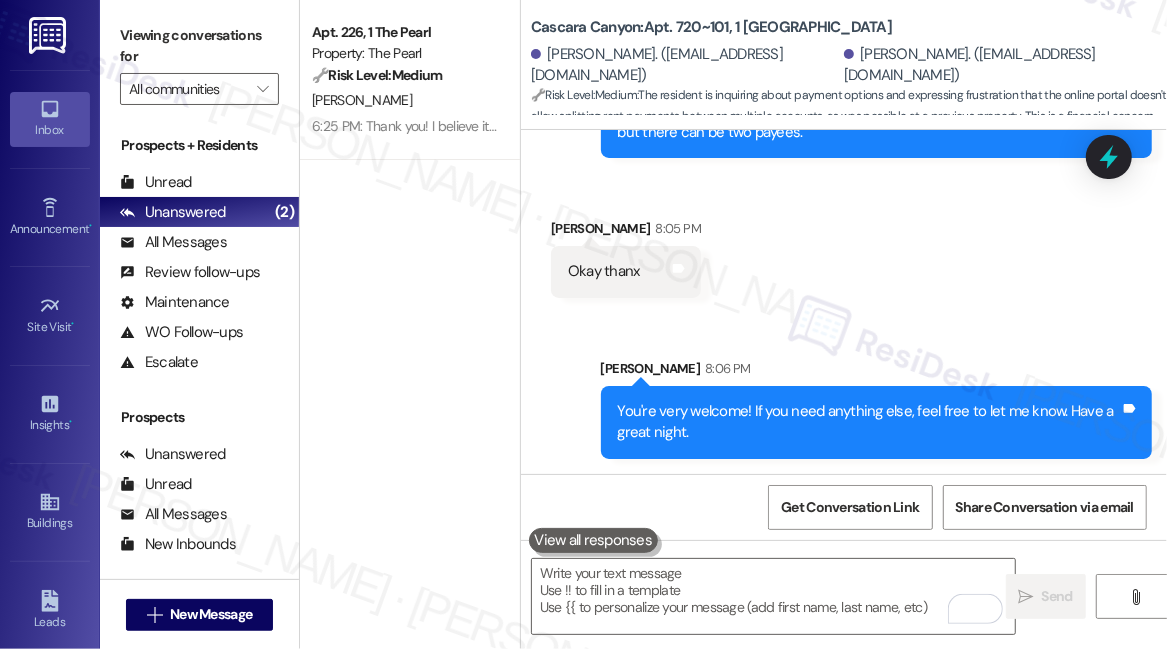 click on "You're very welcome! If you need anything else, feel free to let me know. Have a great night." at bounding box center [869, 422] 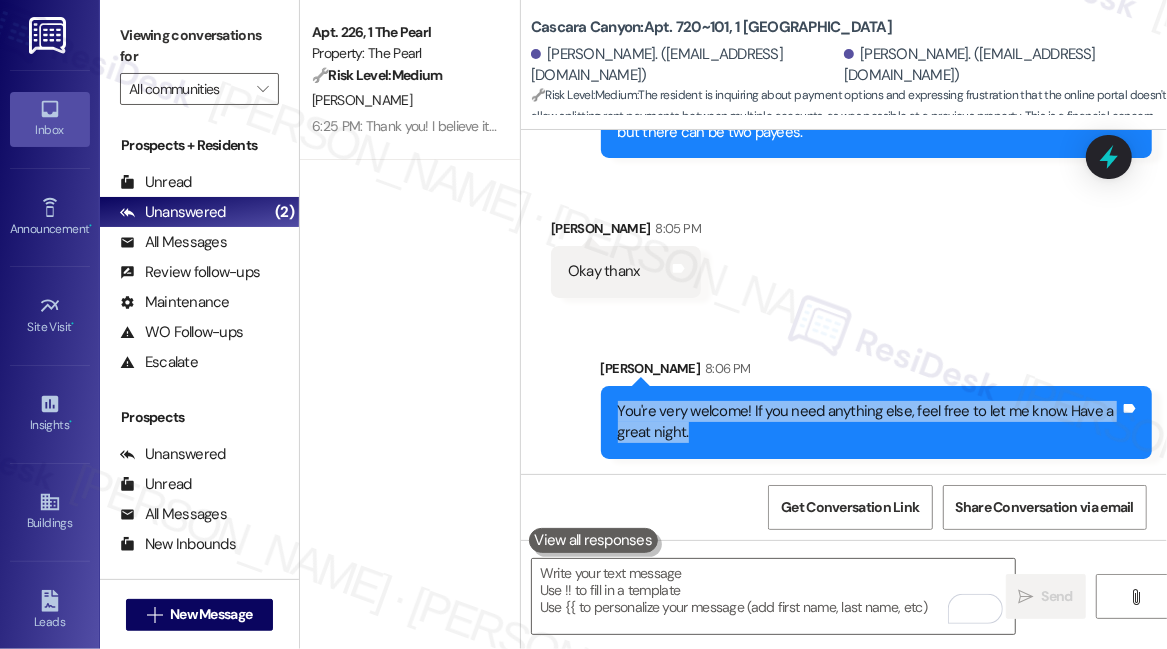 click on "You're very welcome! If you need anything else, feel free to let me know. Have a great night." at bounding box center [869, 422] 